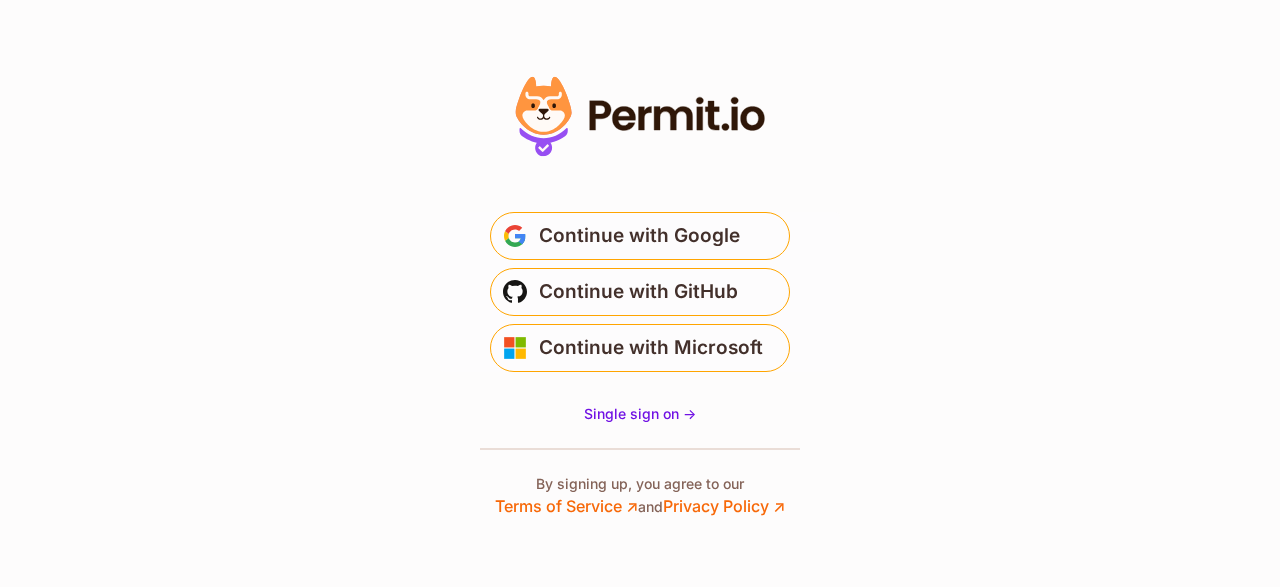 scroll, scrollTop: 0, scrollLeft: 0, axis: both 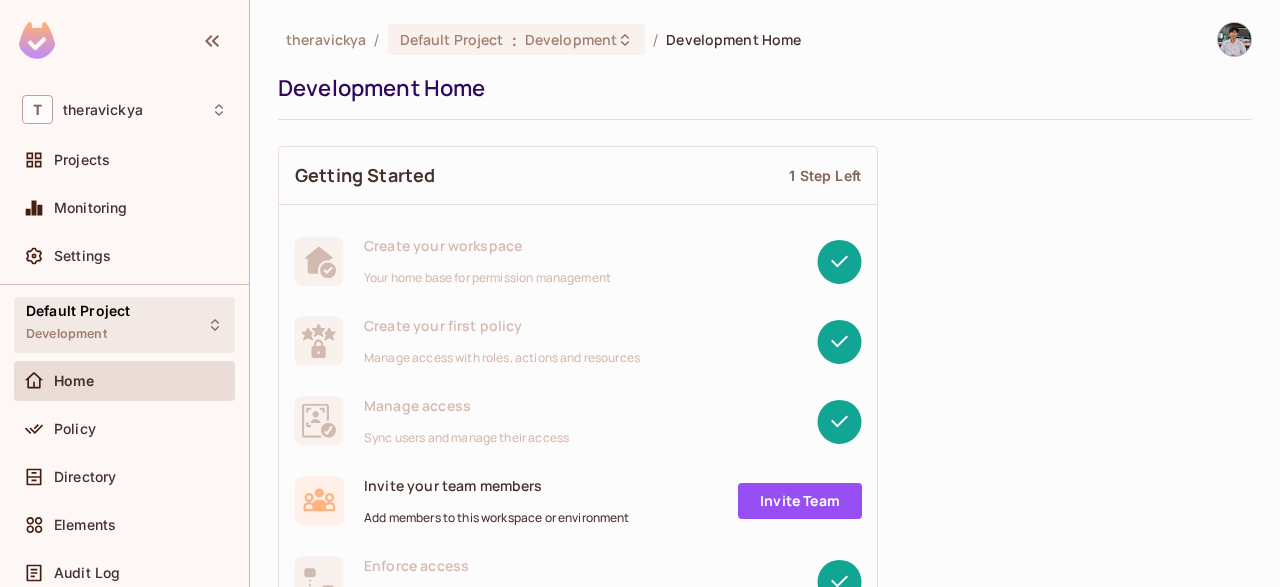click on "Default Project Development" at bounding box center (124, 324) 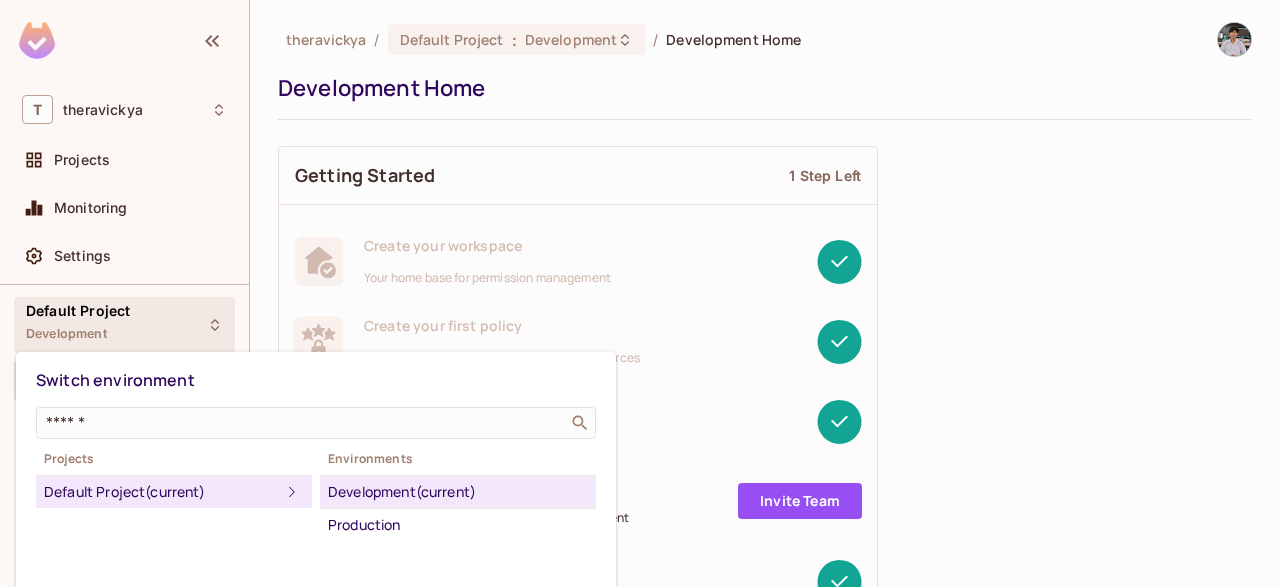 click at bounding box center [640, 293] 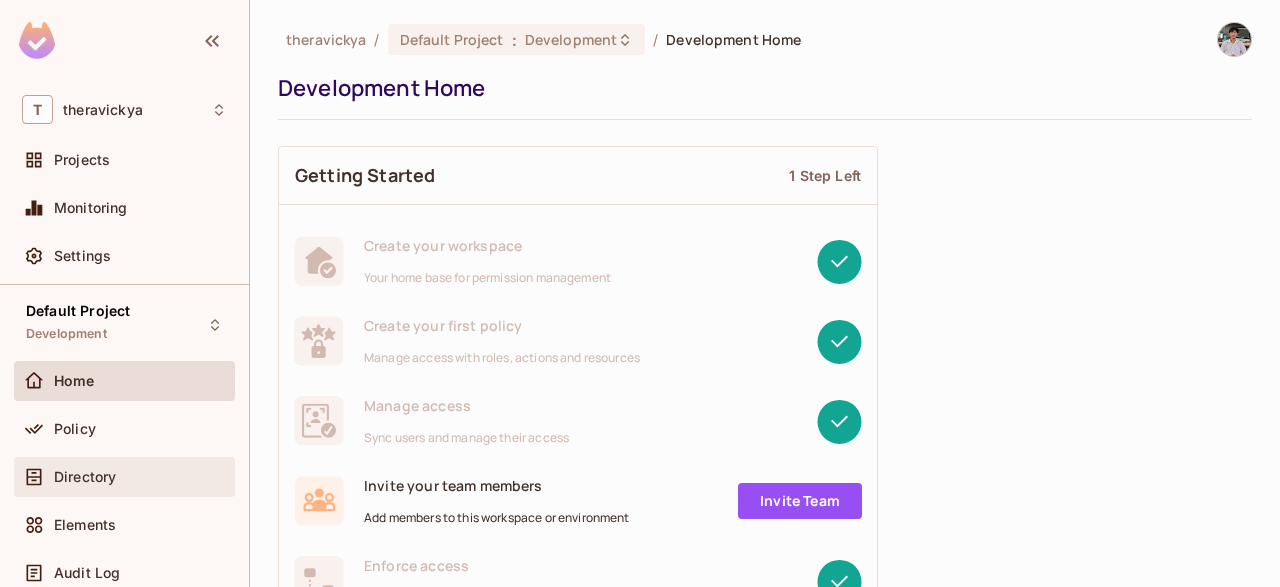 click on "Directory" at bounding box center [124, 477] 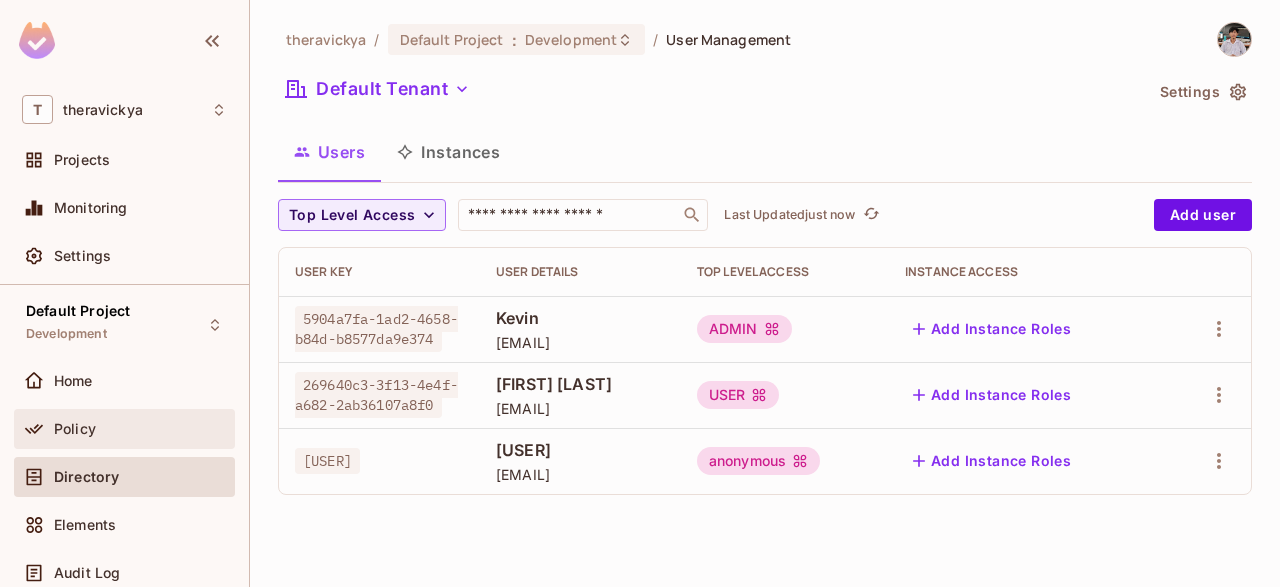click on "Policy" at bounding box center [75, 429] 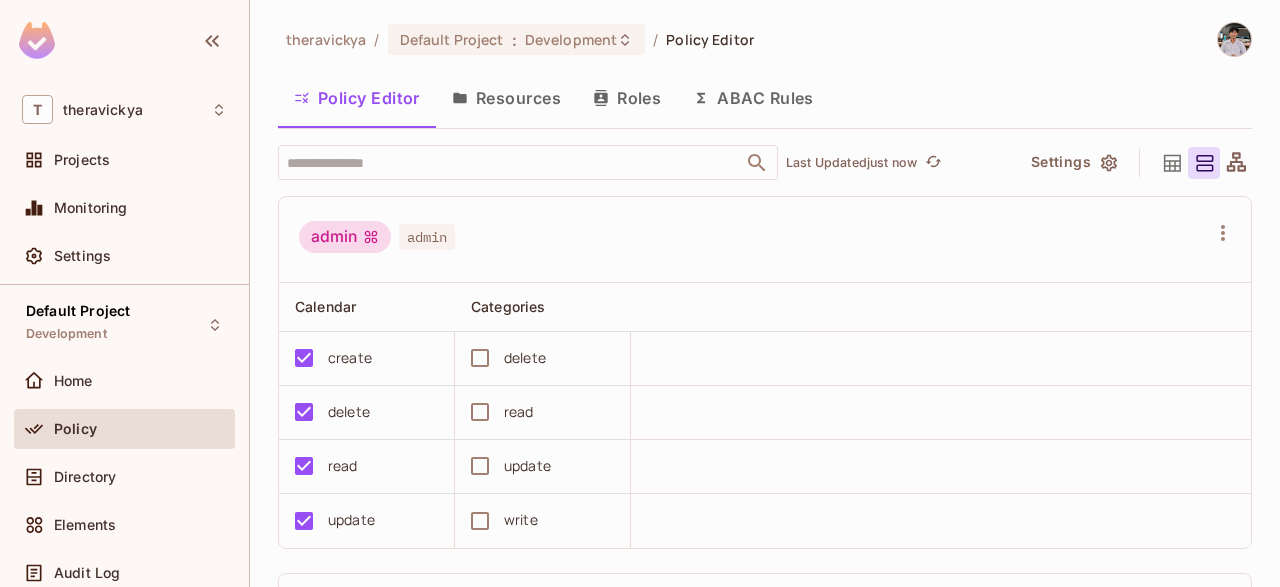 click on "Resources" at bounding box center (506, 98) 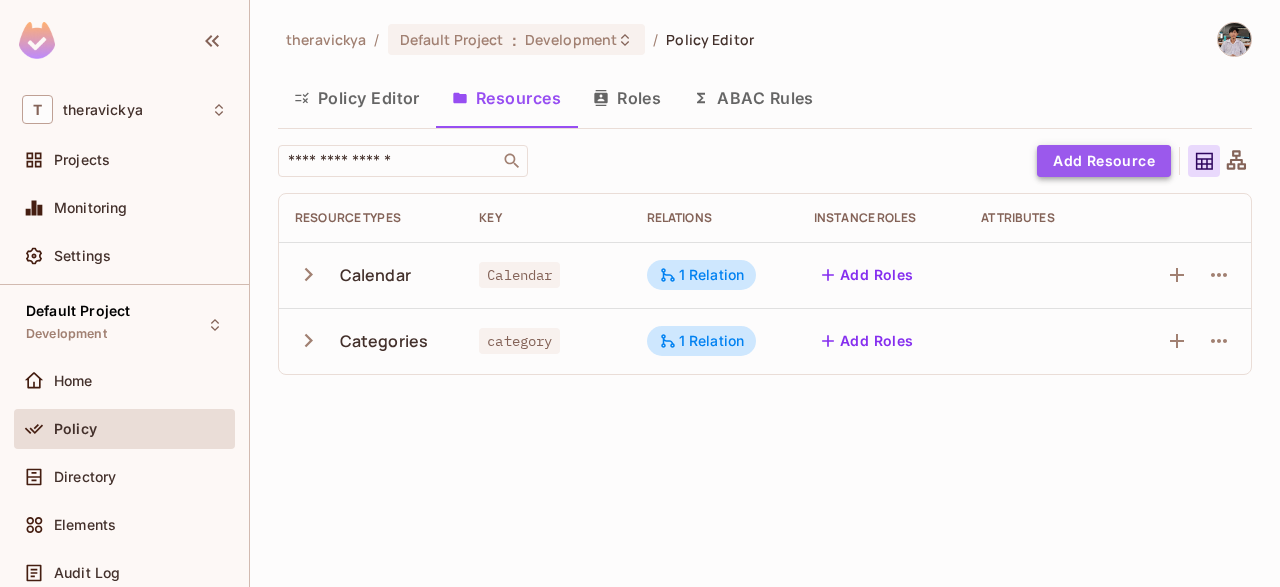 click on "Add Resource" at bounding box center [1104, 161] 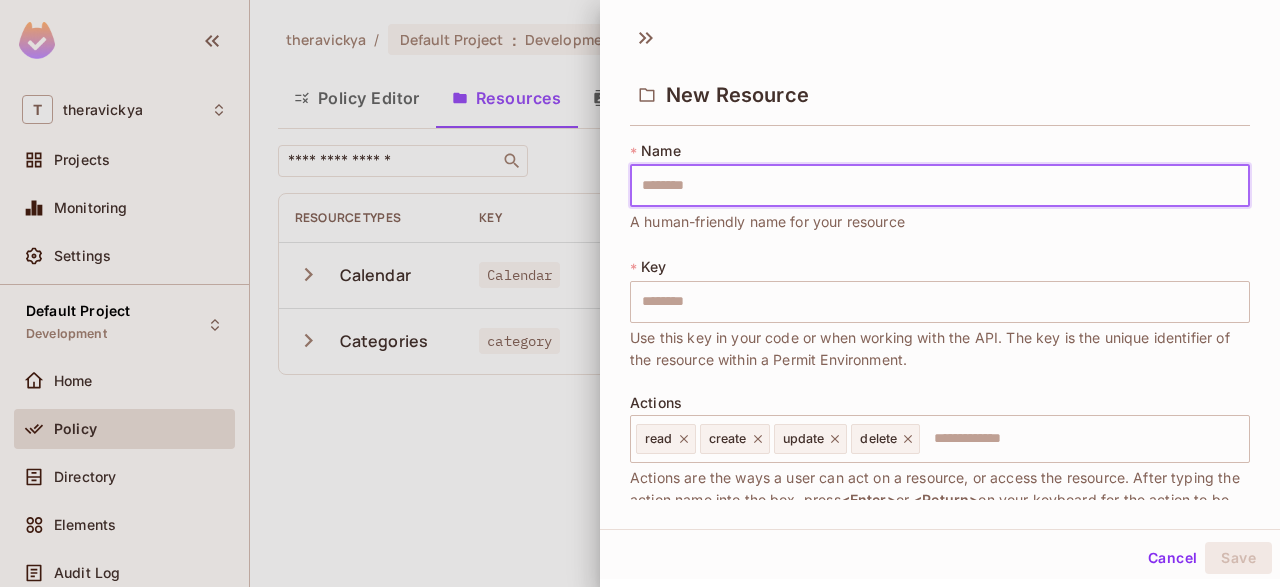 click at bounding box center (940, 186) 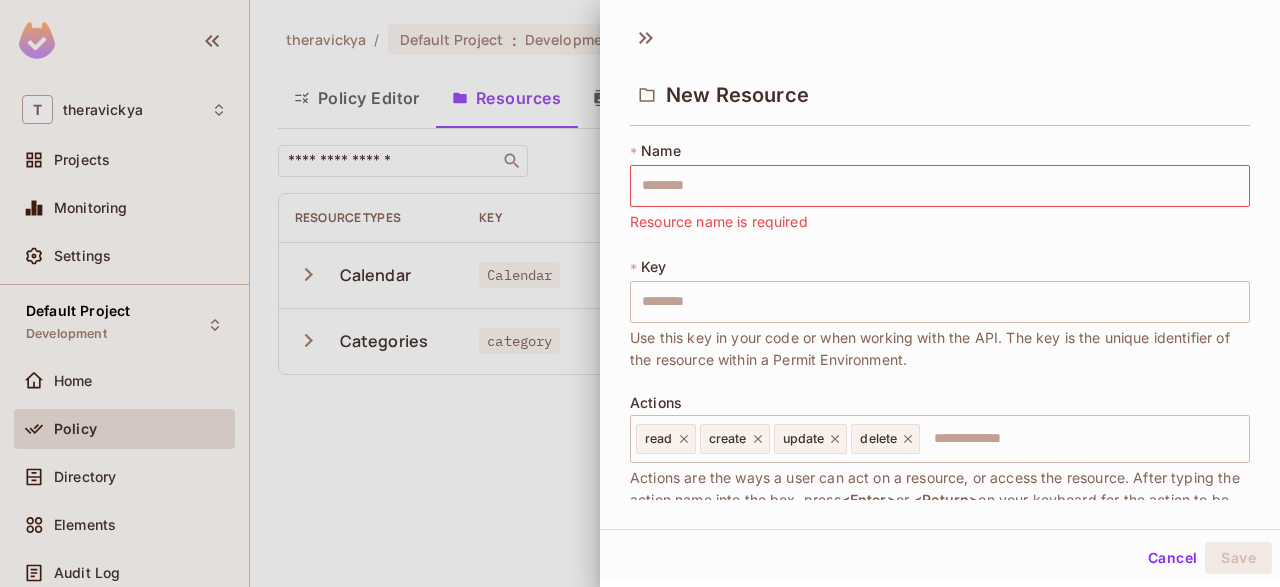 click at bounding box center [640, 293] 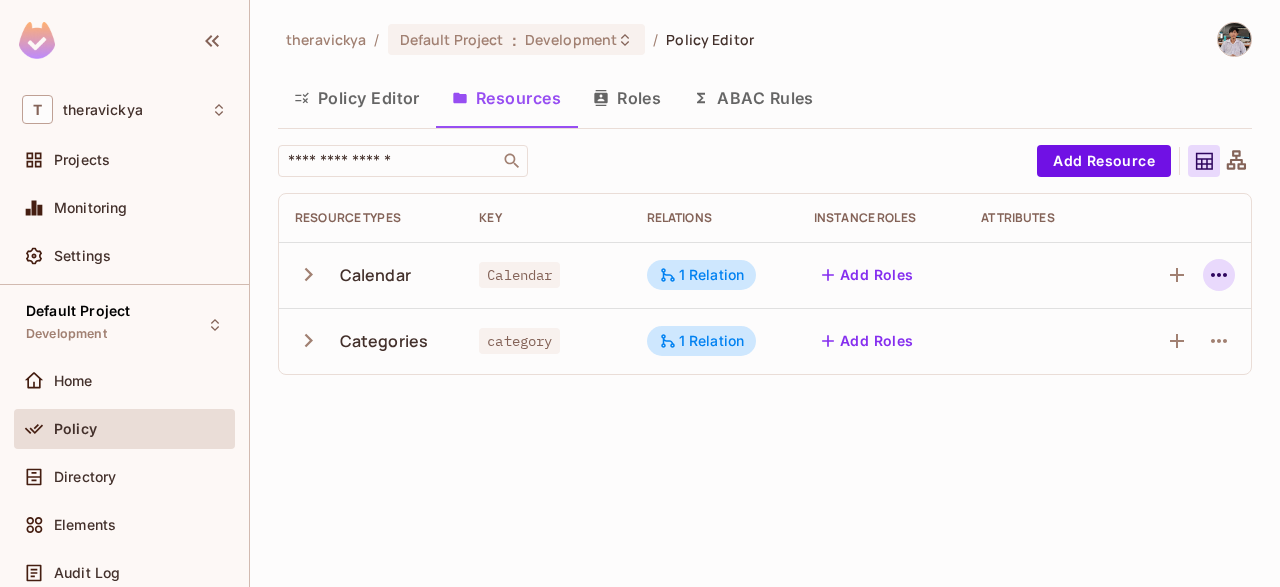 click 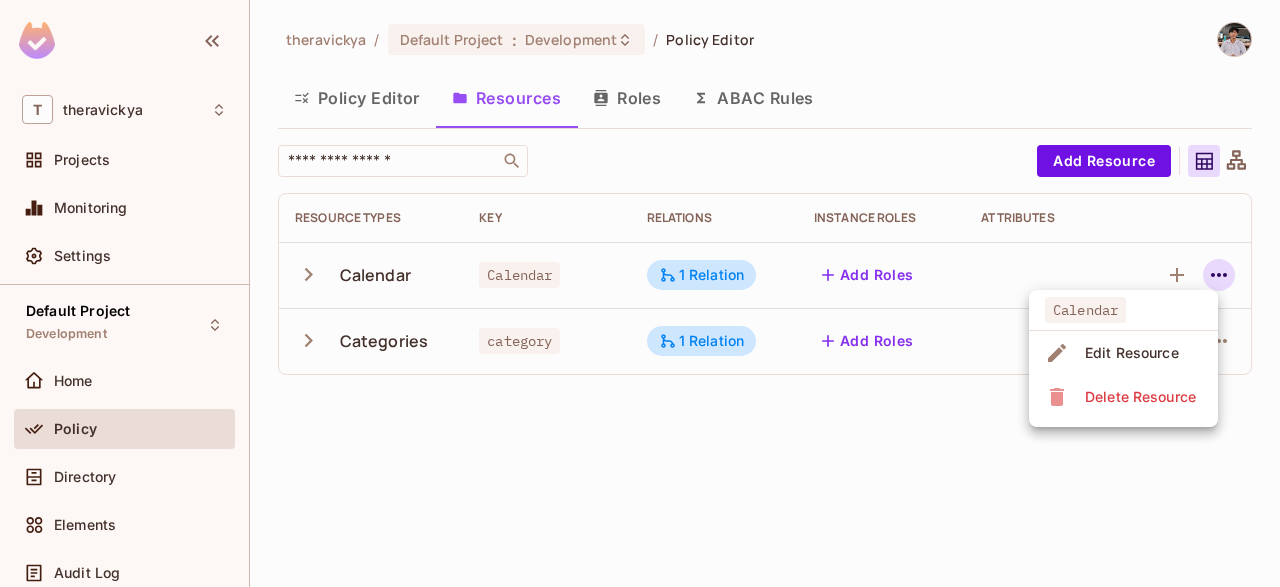 click at bounding box center [640, 293] 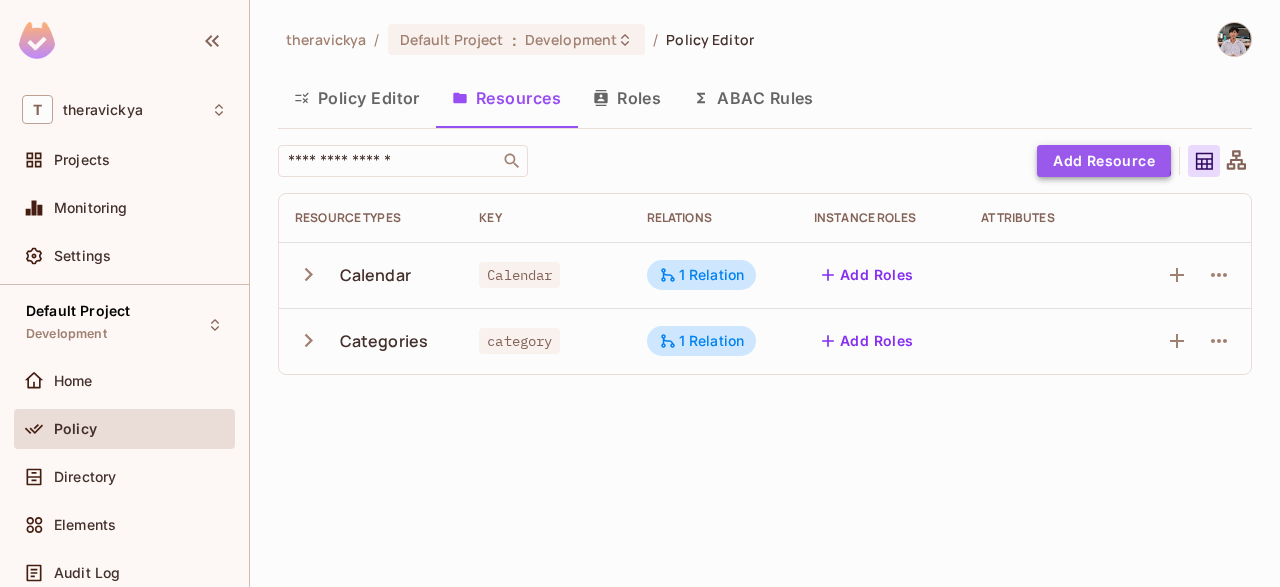 click on "Add Resource" at bounding box center [1104, 161] 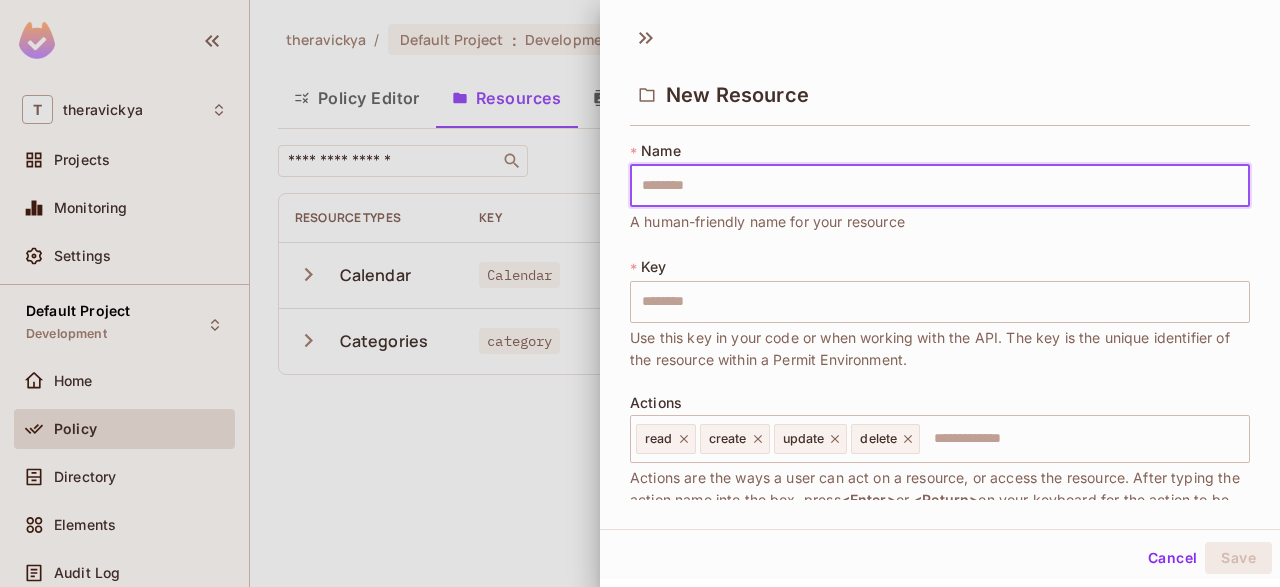 type on "*" 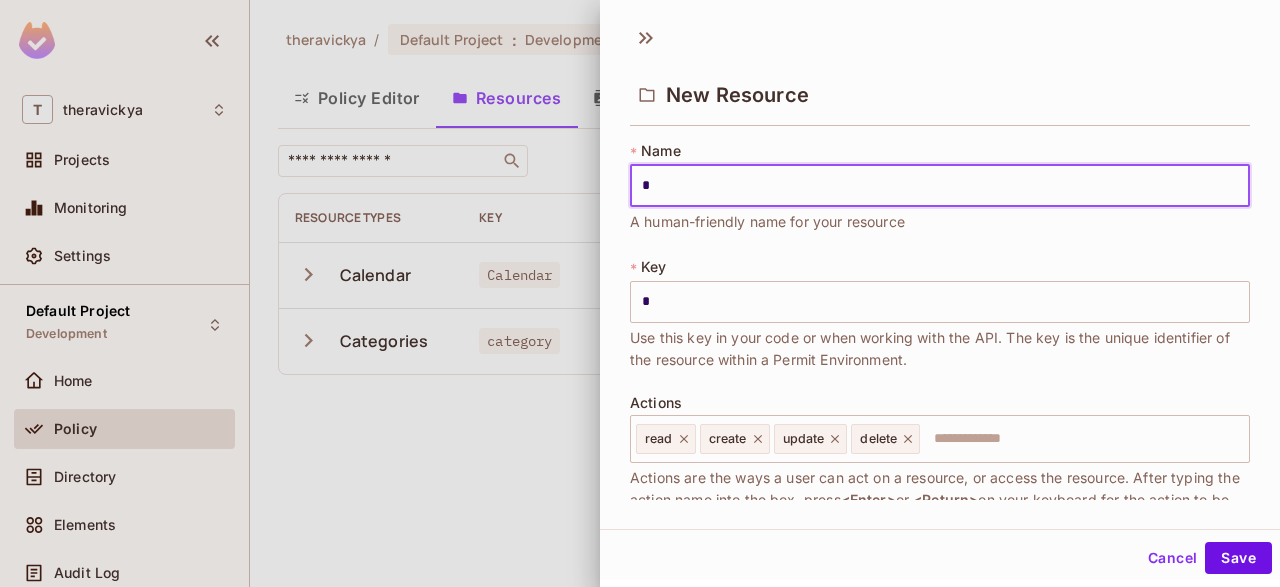 type on "**" 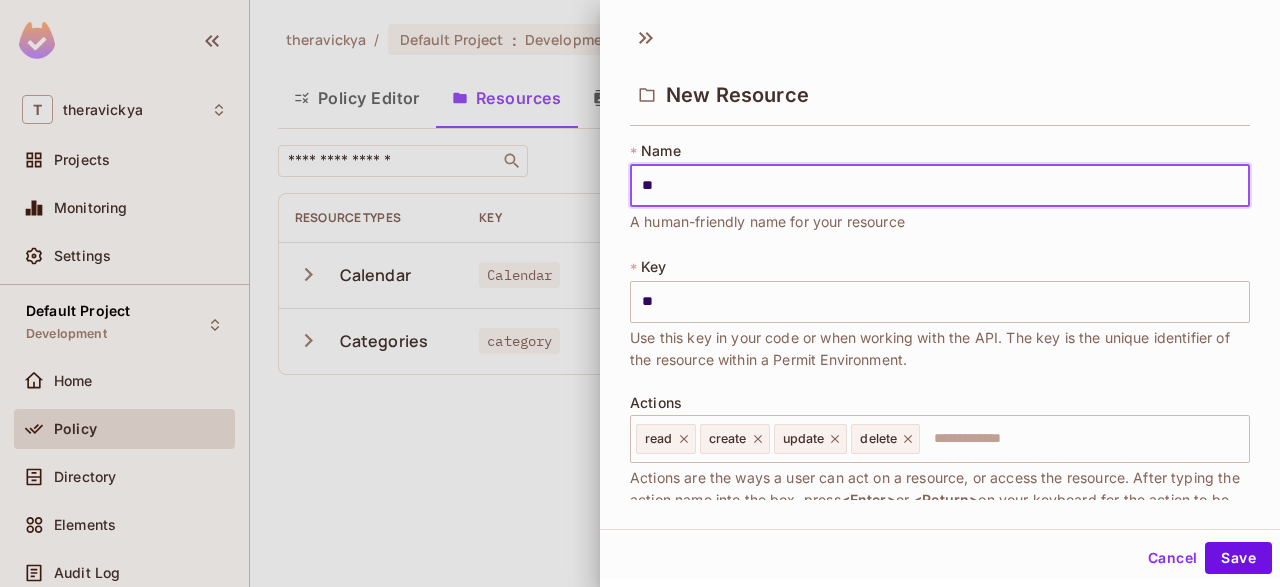 type on "***" 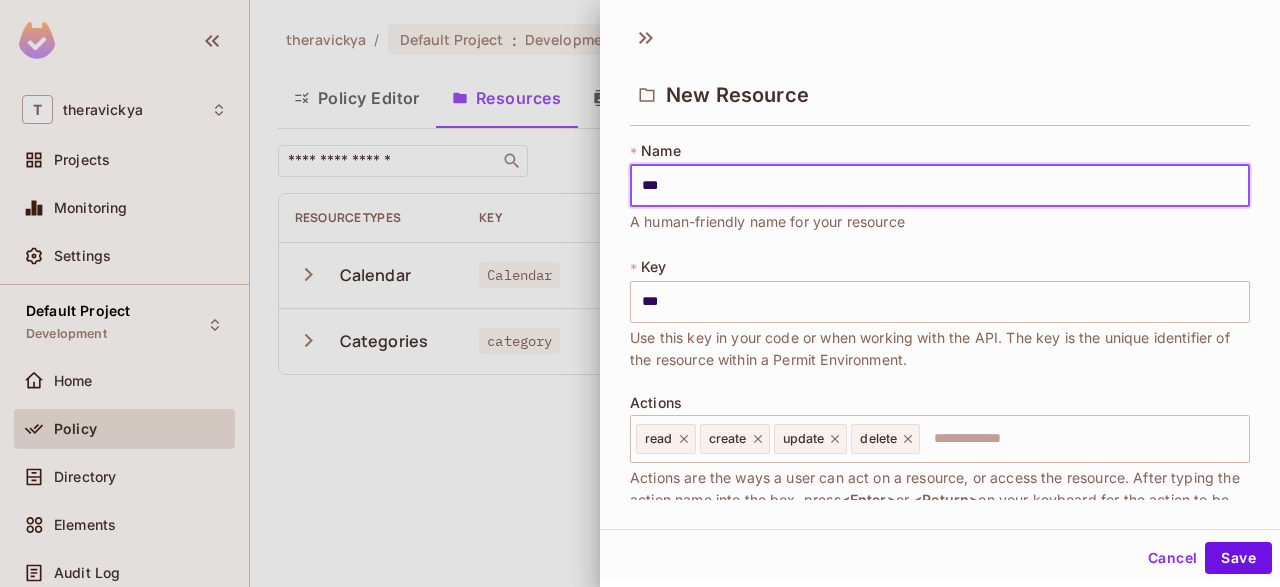 type on "****" 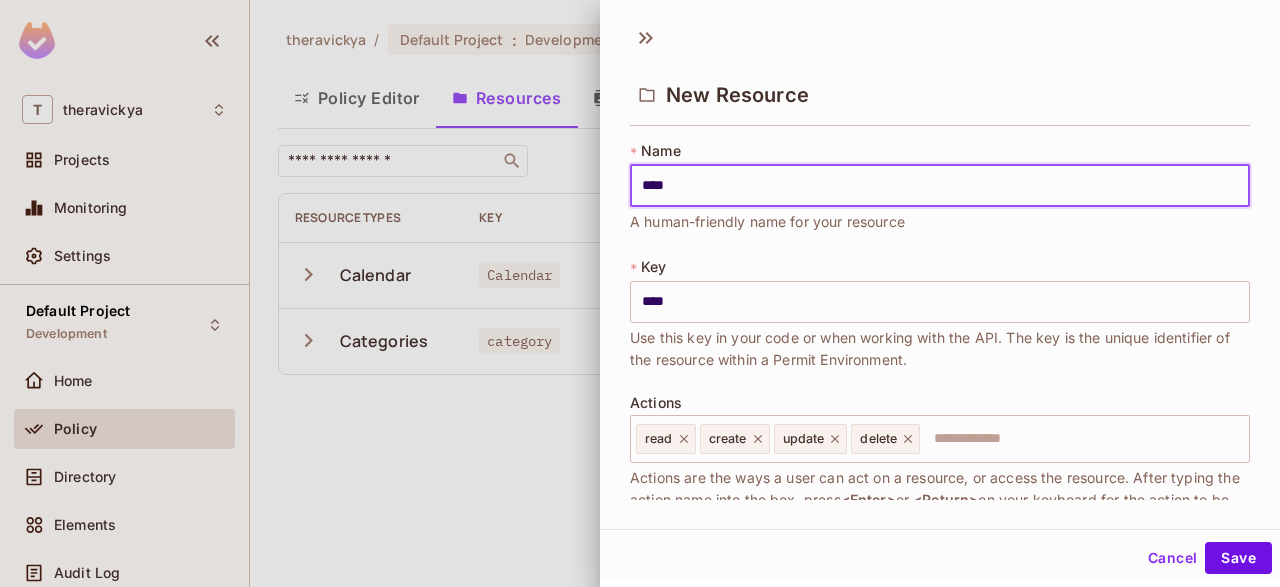 type on "*********" 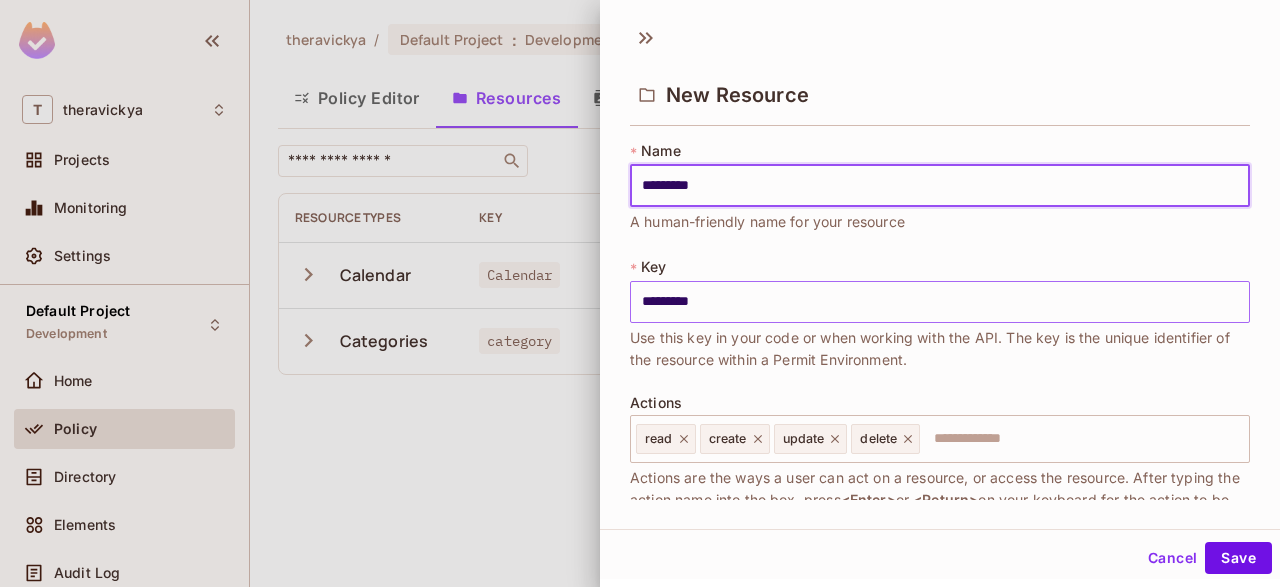 type on "*********" 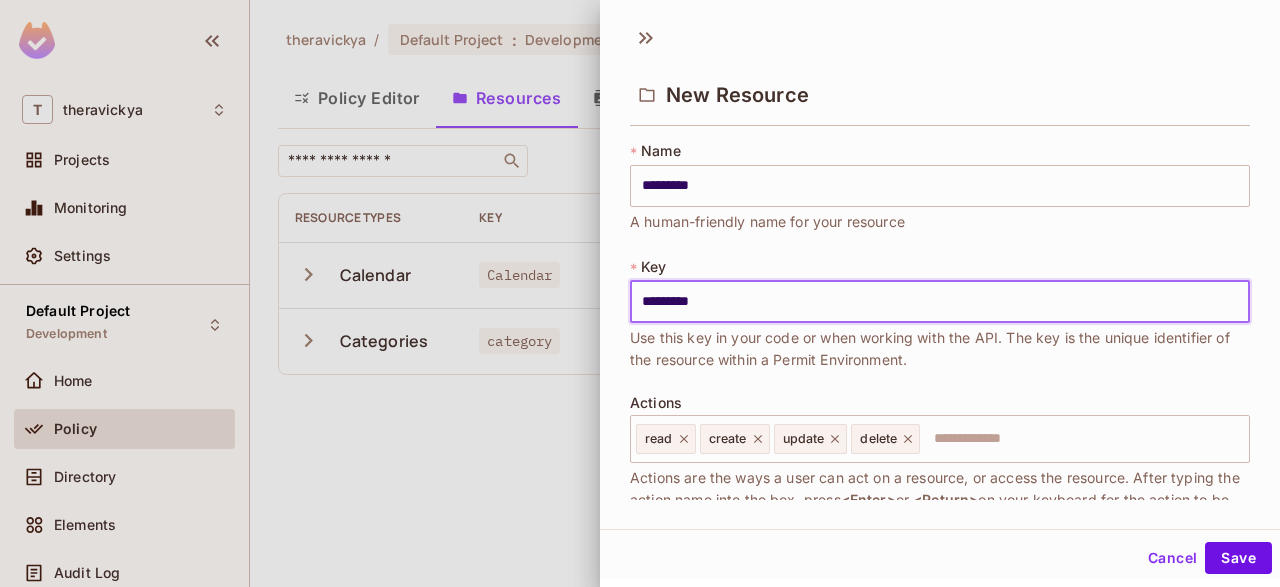click on "*********" at bounding box center (940, 302) 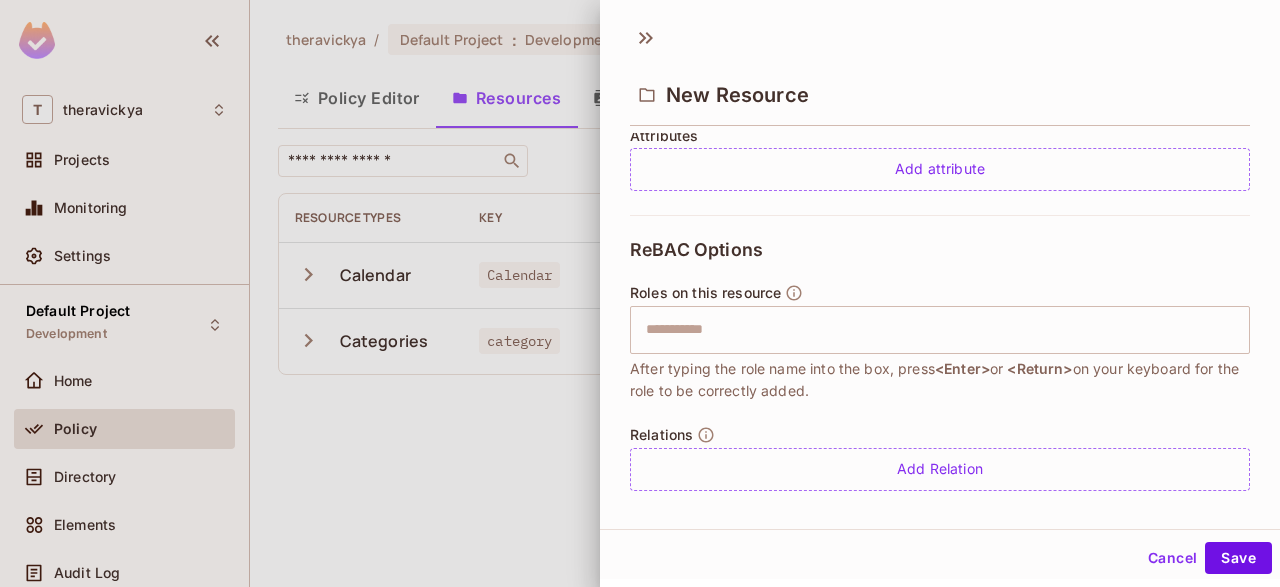scroll, scrollTop: 512, scrollLeft: 0, axis: vertical 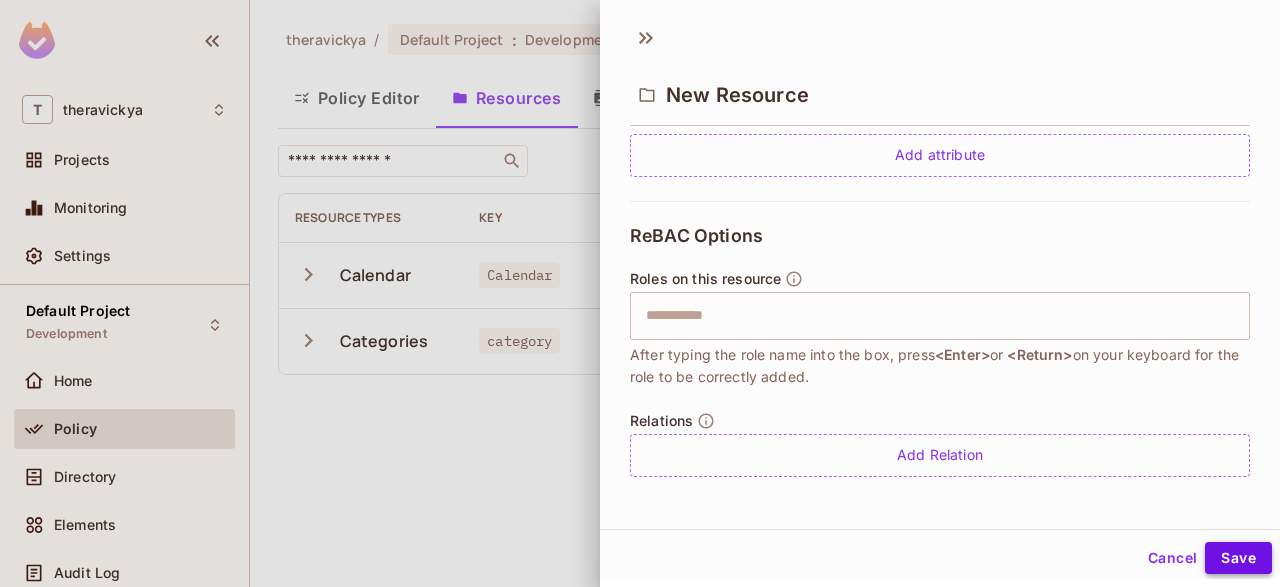 type on "*********" 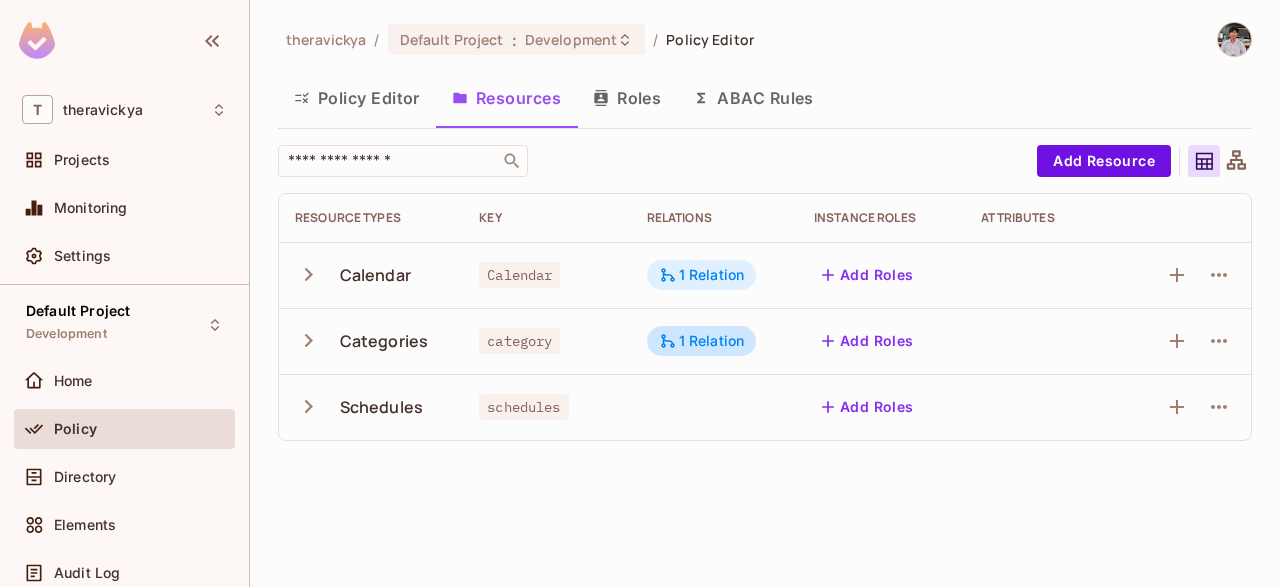 click on "1 Relation" at bounding box center [702, 275] 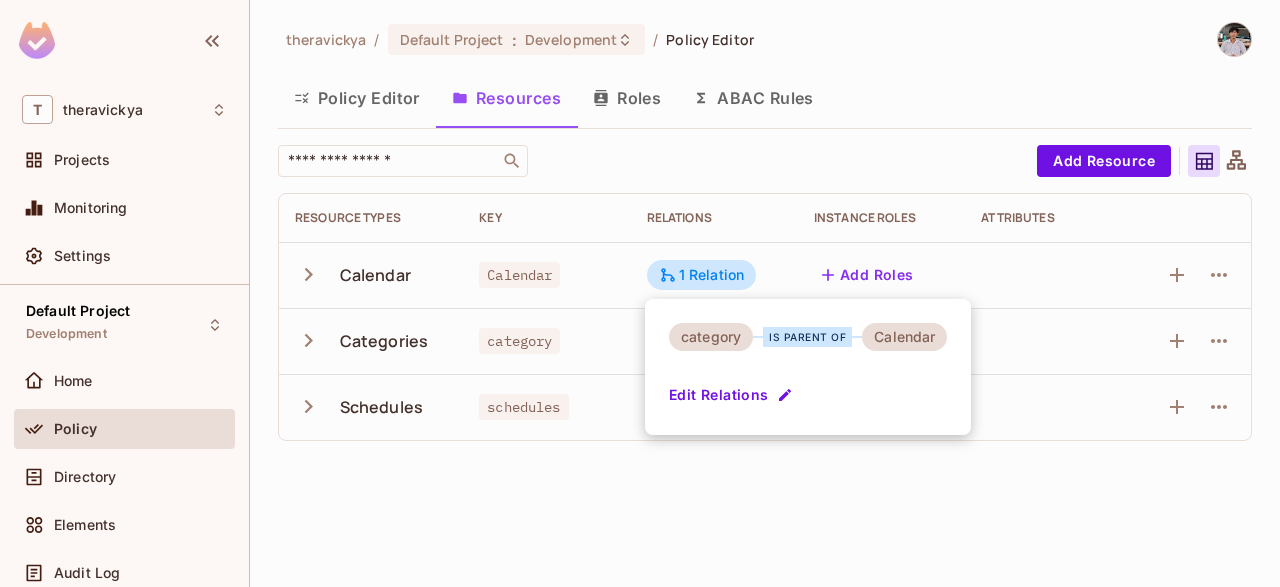 click on "Edit Relations" at bounding box center [733, 395] 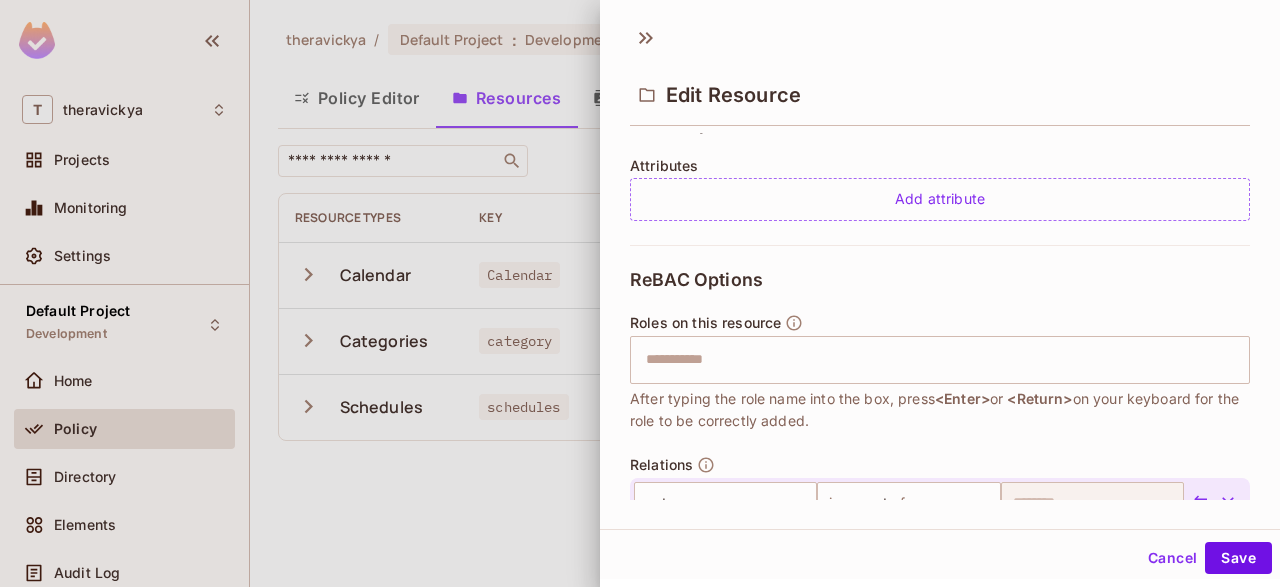 scroll, scrollTop: 570, scrollLeft: 0, axis: vertical 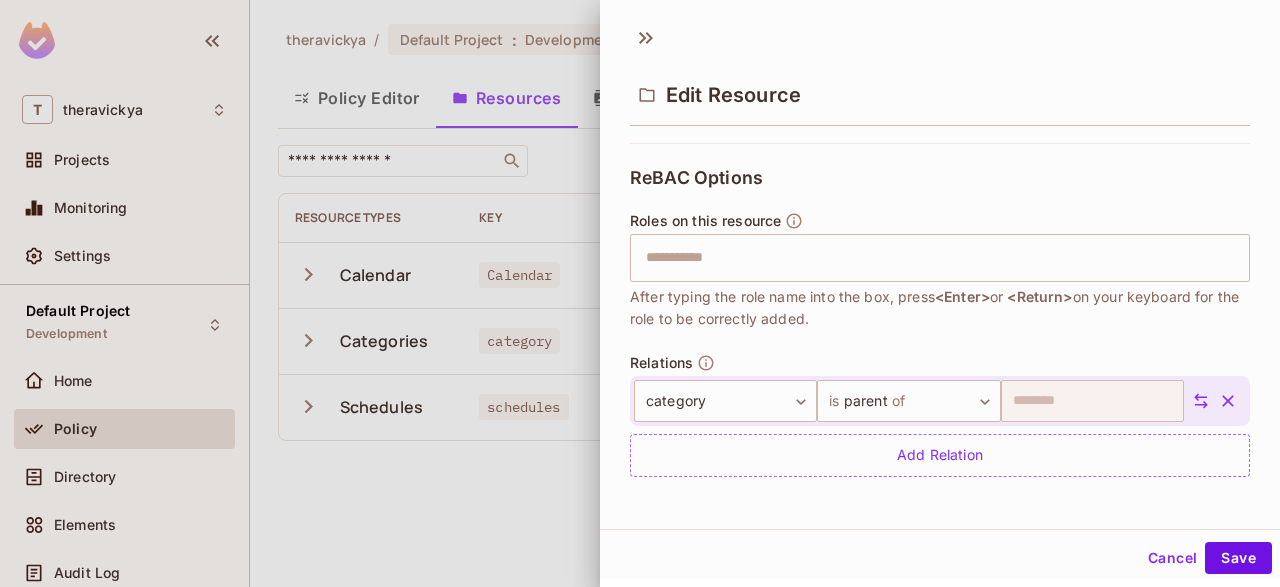 click 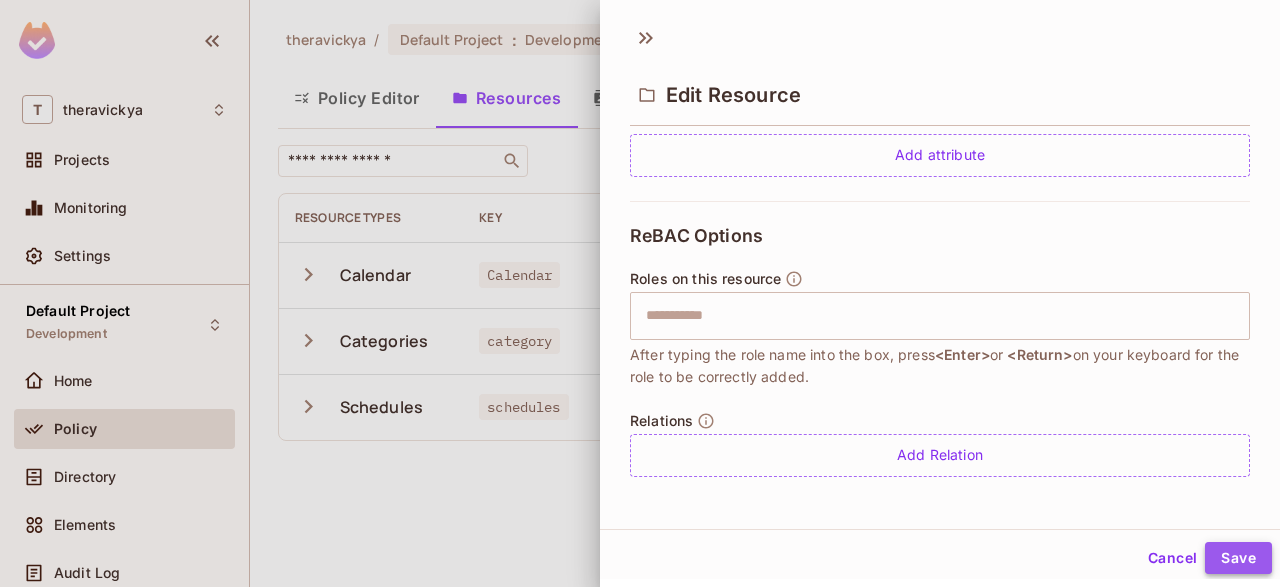 click on "Save" at bounding box center [1238, 558] 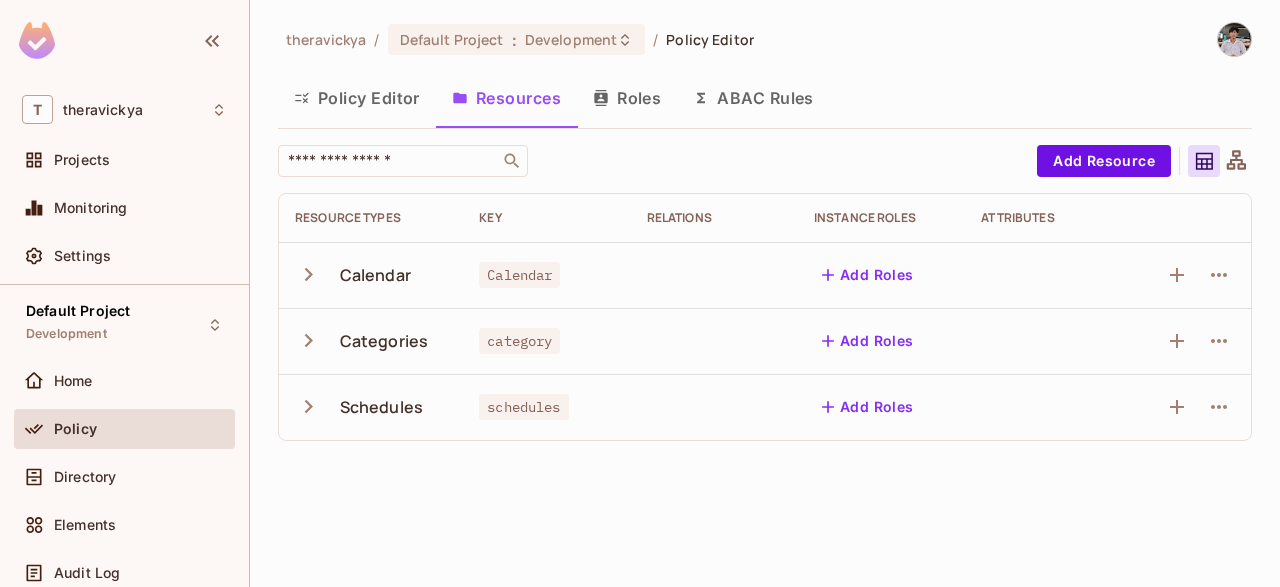 click on "Policy Editor" at bounding box center [357, 98] 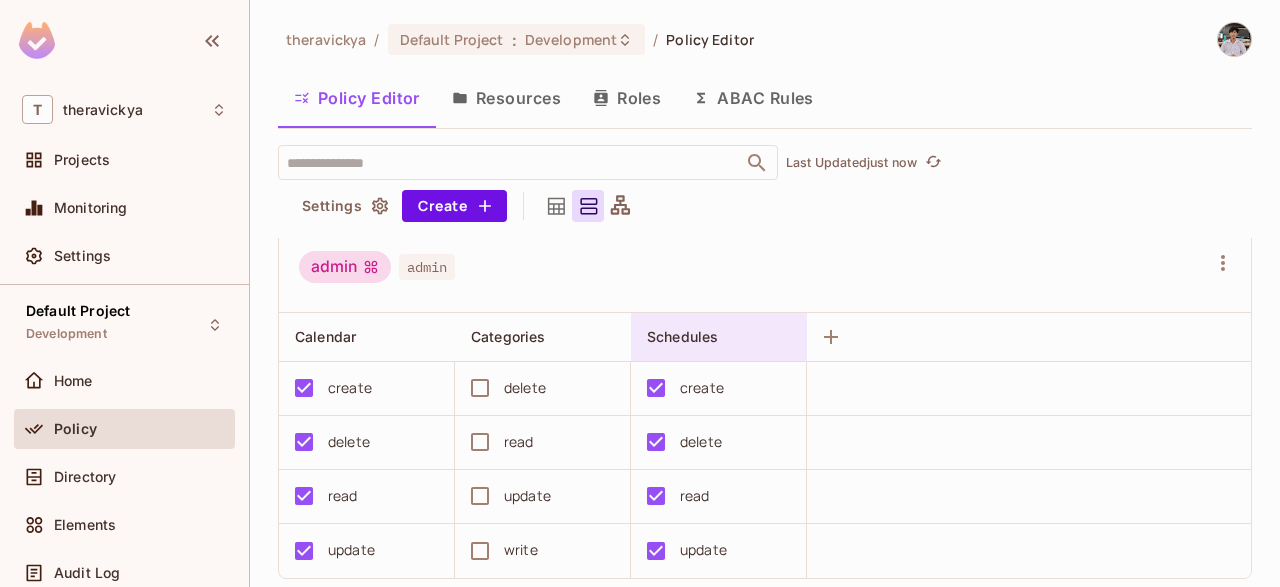 scroll, scrollTop: 0, scrollLeft: 0, axis: both 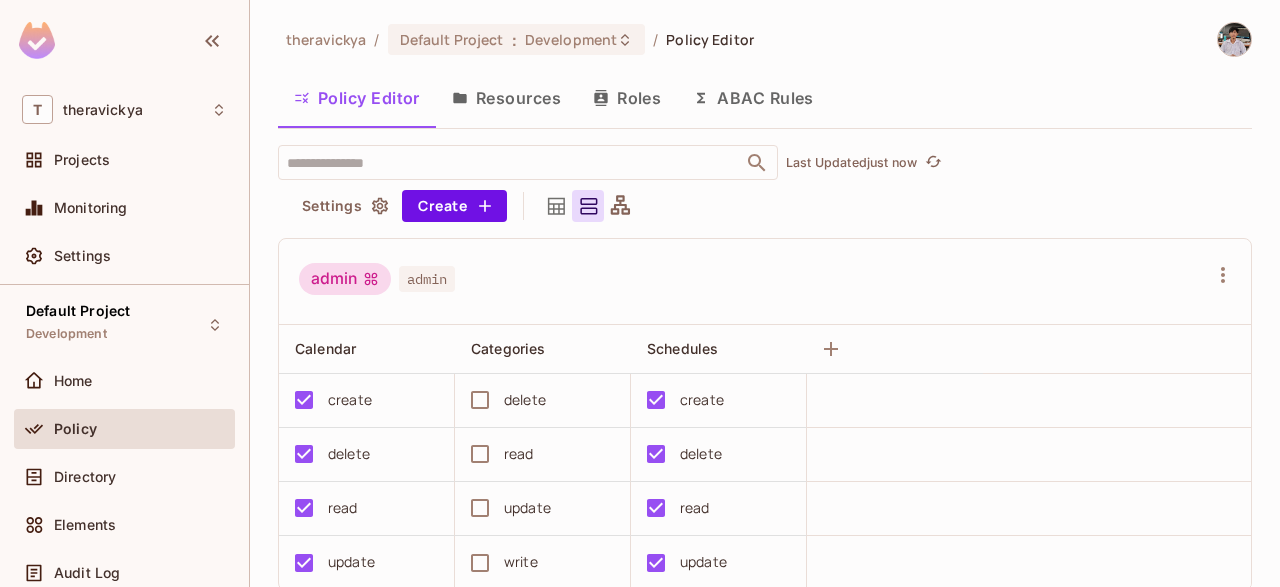 click on "Roles" at bounding box center [627, 98] 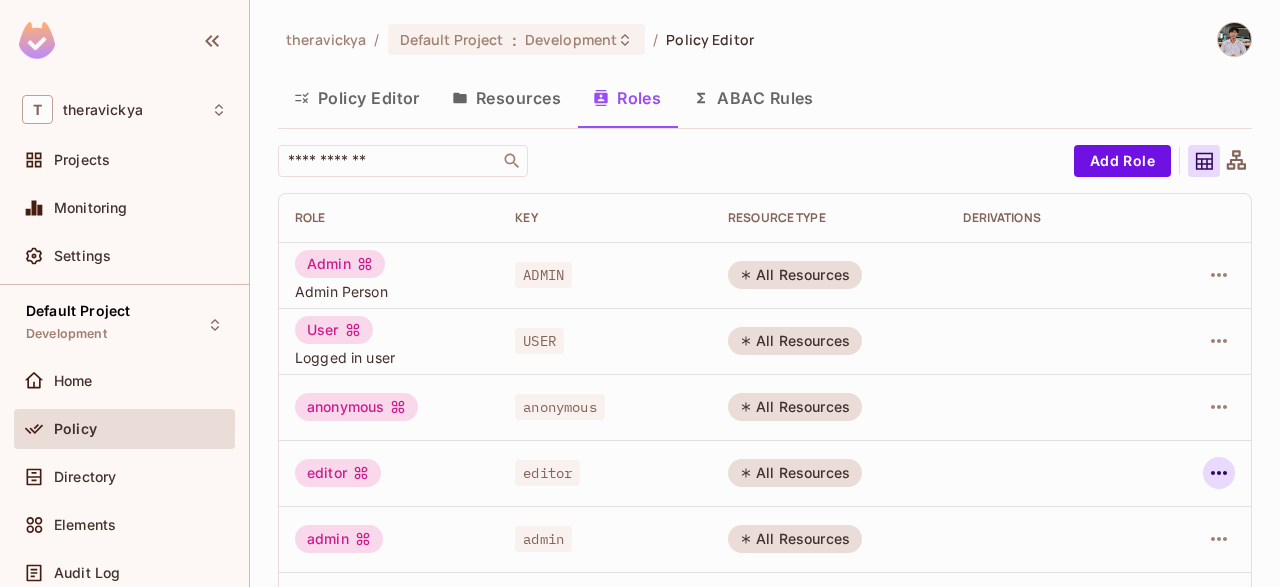 click 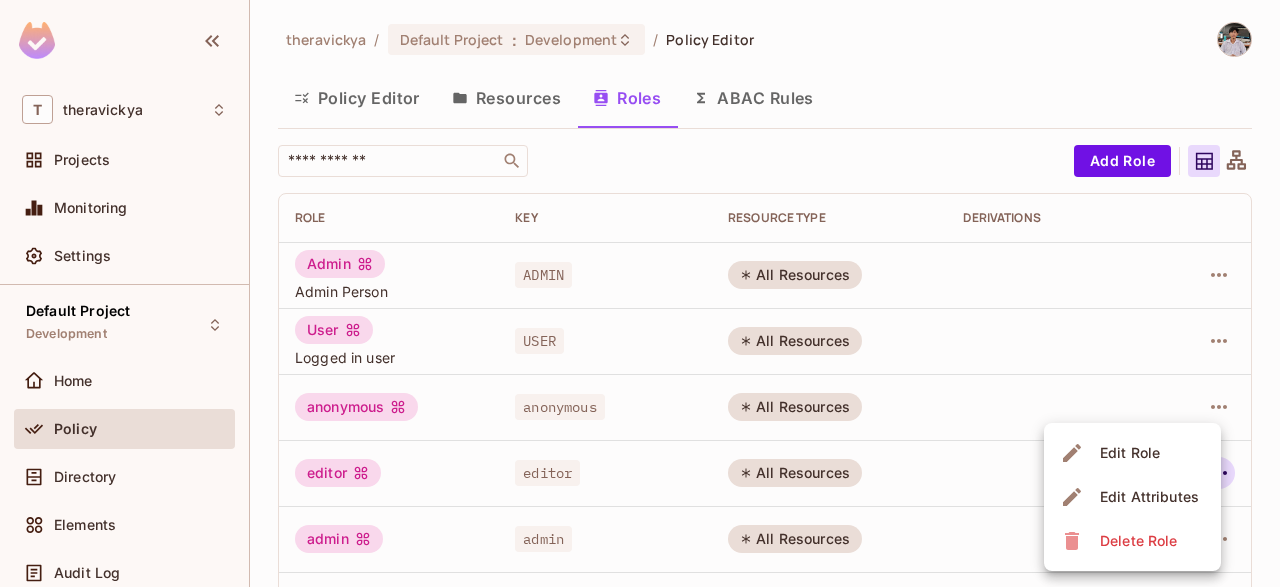click on "Delete Role" at bounding box center [1138, 541] 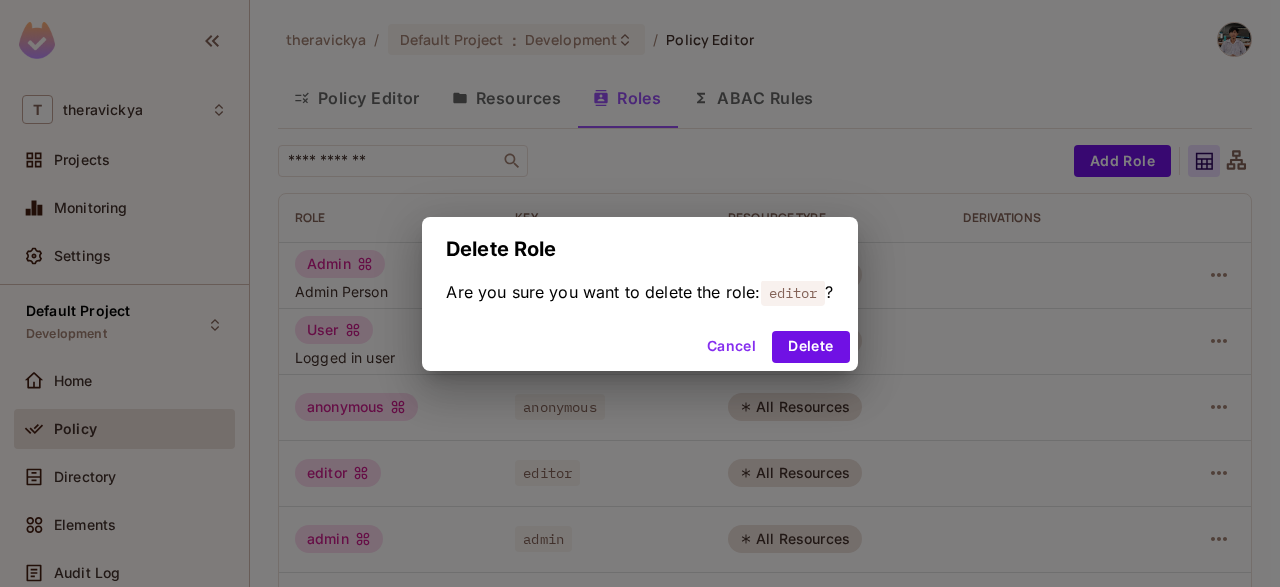 click on "Cancel Delete" at bounding box center (639, 347) 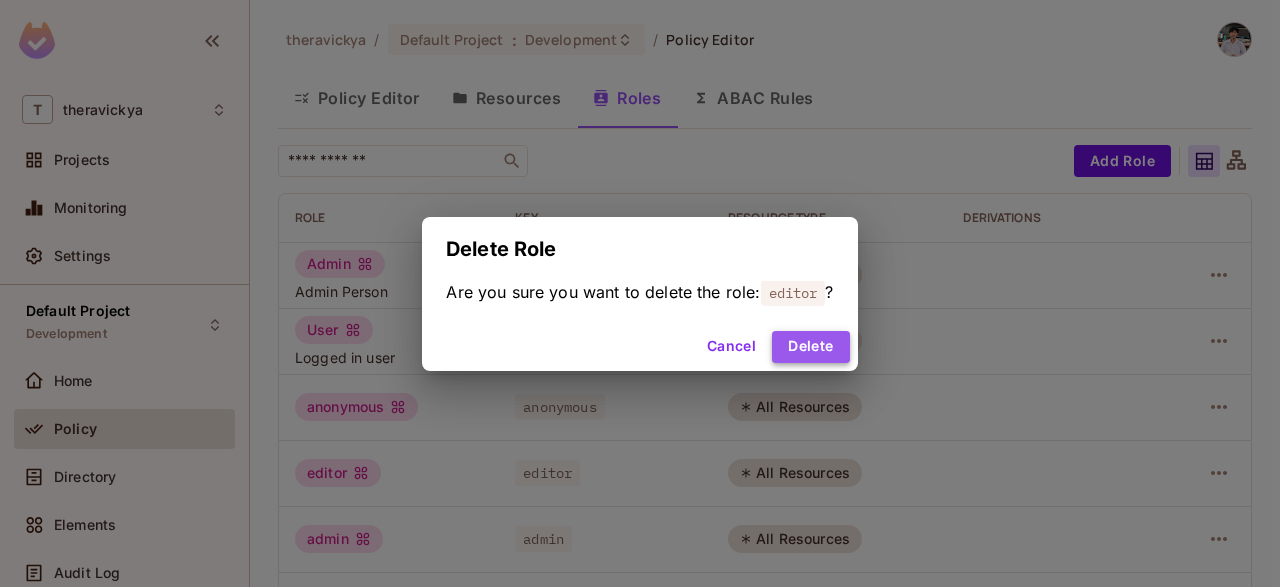 click on "Delete" at bounding box center (810, 347) 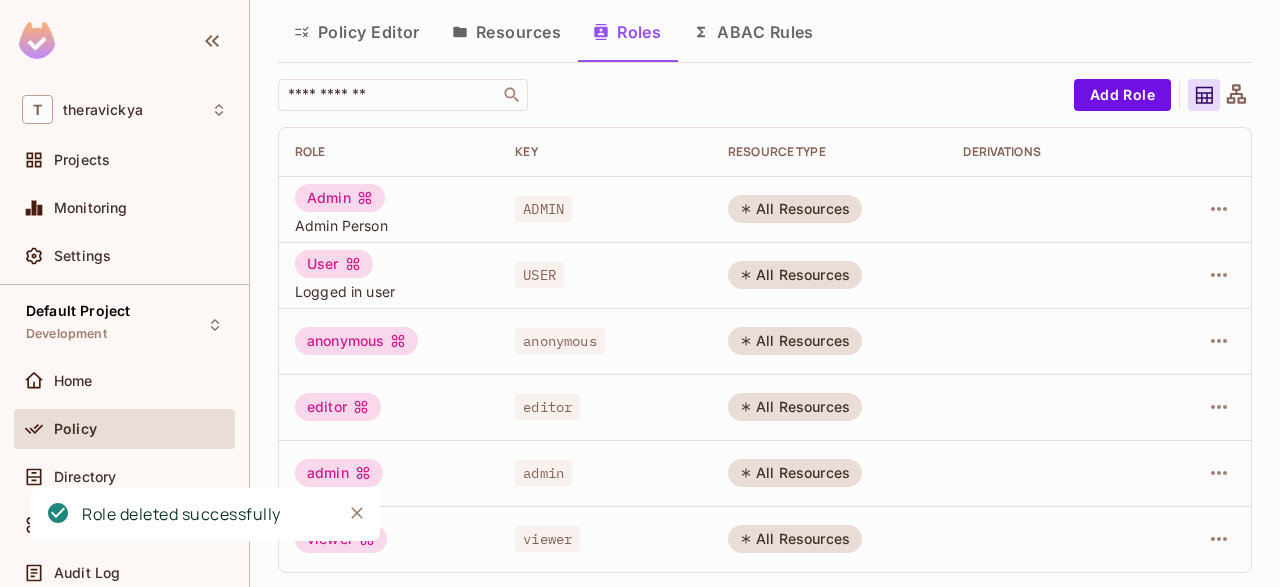 scroll, scrollTop: 0, scrollLeft: 0, axis: both 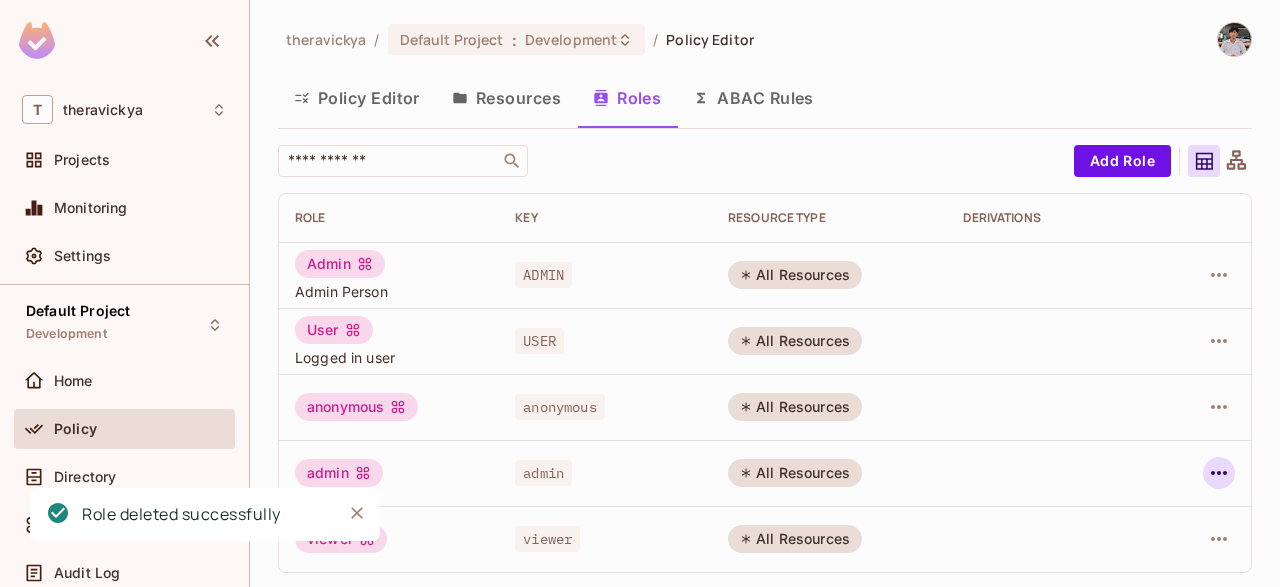 click 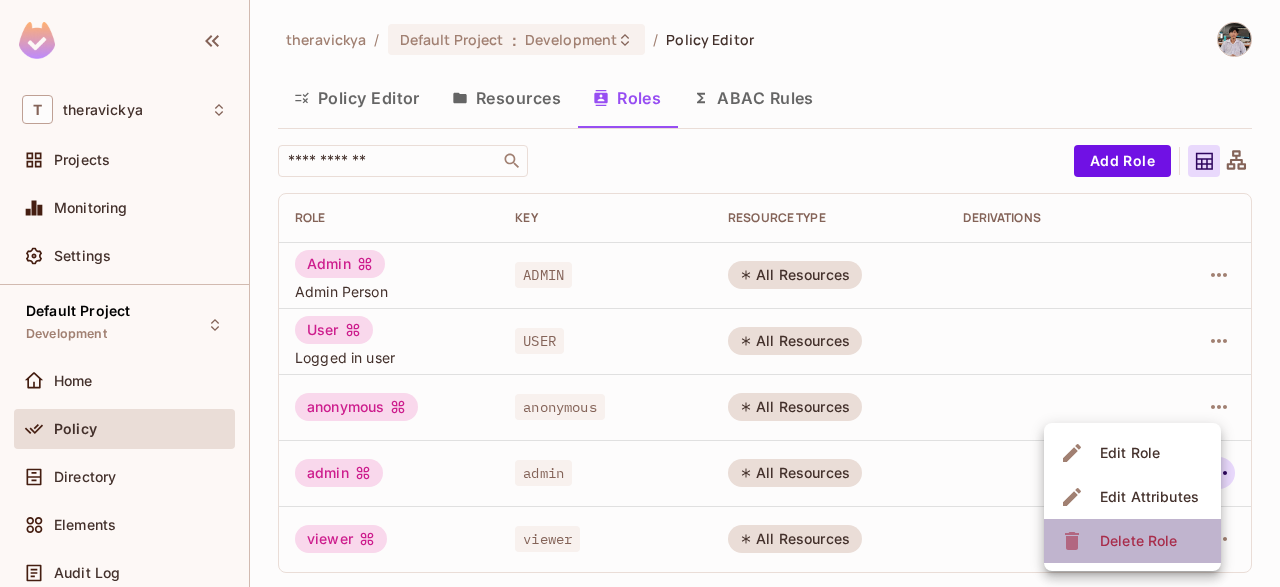 click on "Delete Role" at bounding box center [1138, 541] 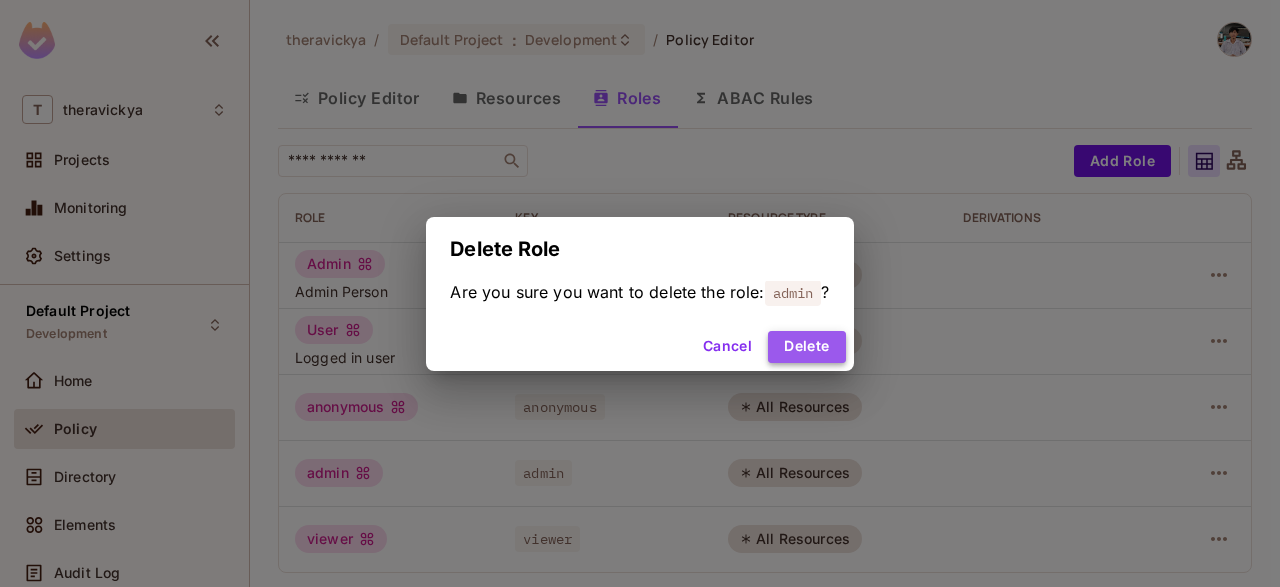 click on "Delete" at bounding box center (806, 347) 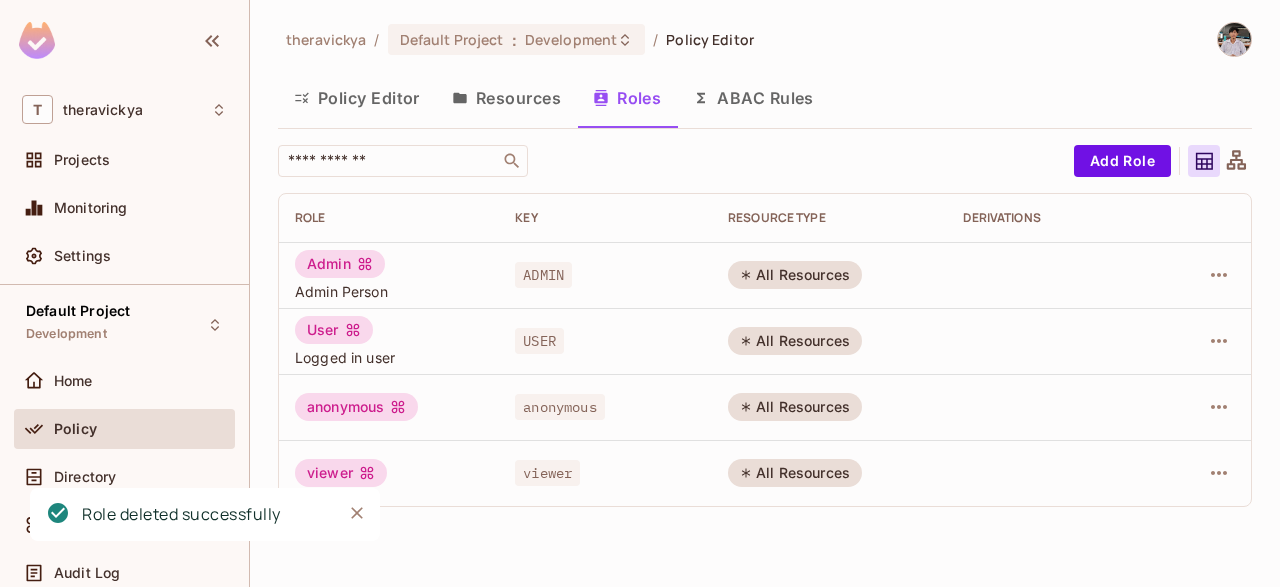 scroll, scrollTop: 0, scrollLeft: 0, axis: both 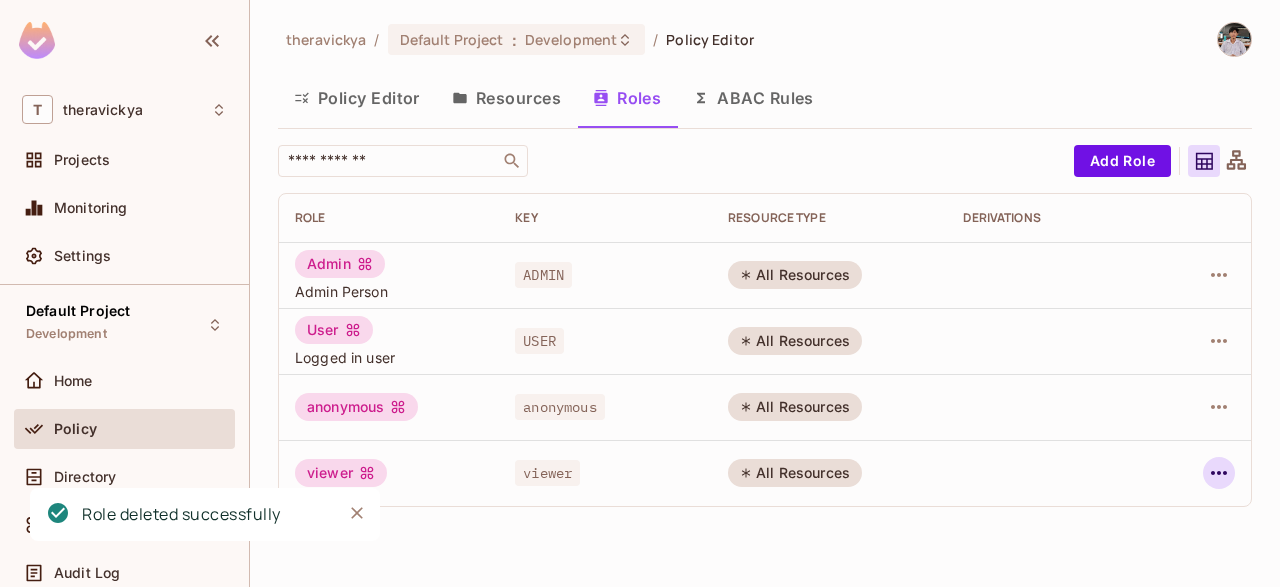 click 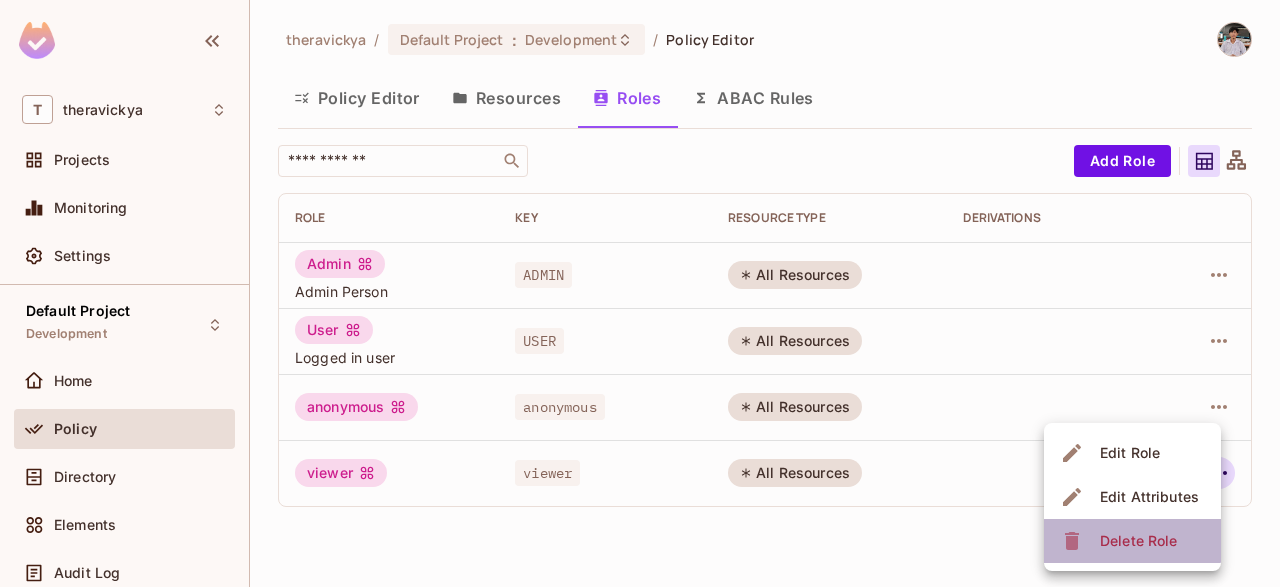 click on "Delete Role" at bounding box center (1138, 541) 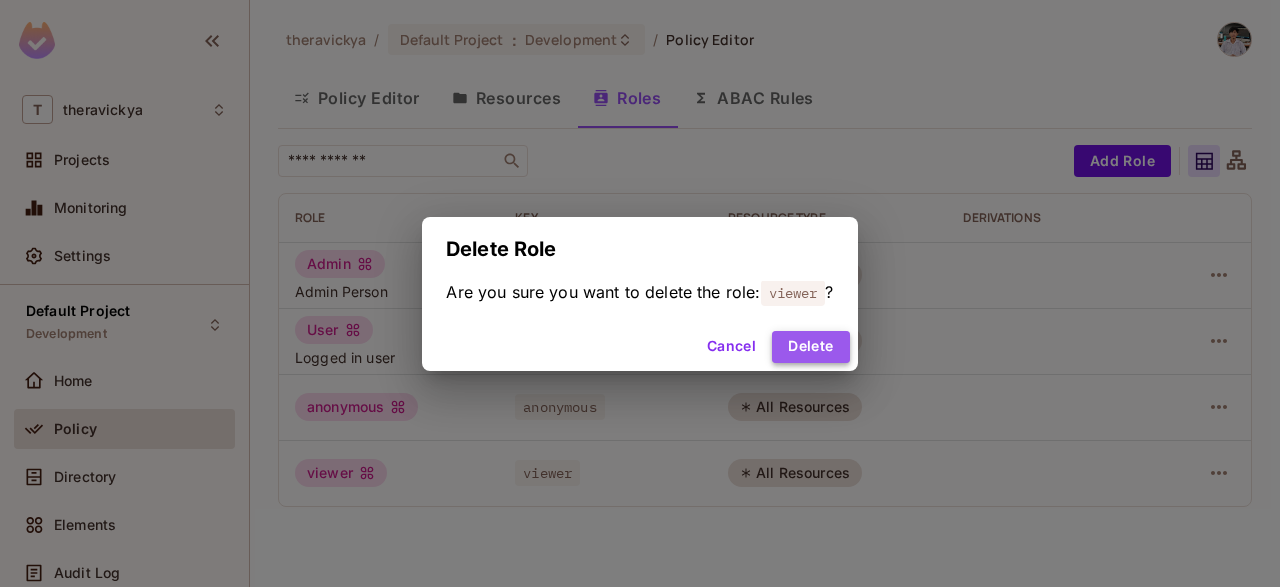 click on "Delete" at bounding box center [810, 347] 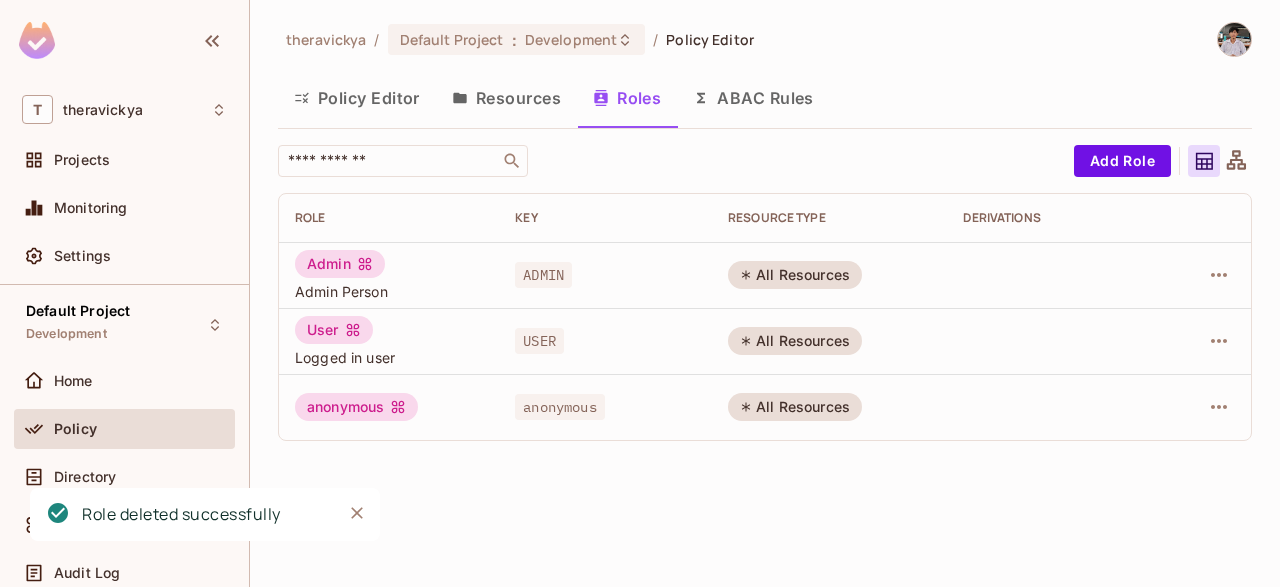 click on "Policy Editor" at bounding box center [357, 98] 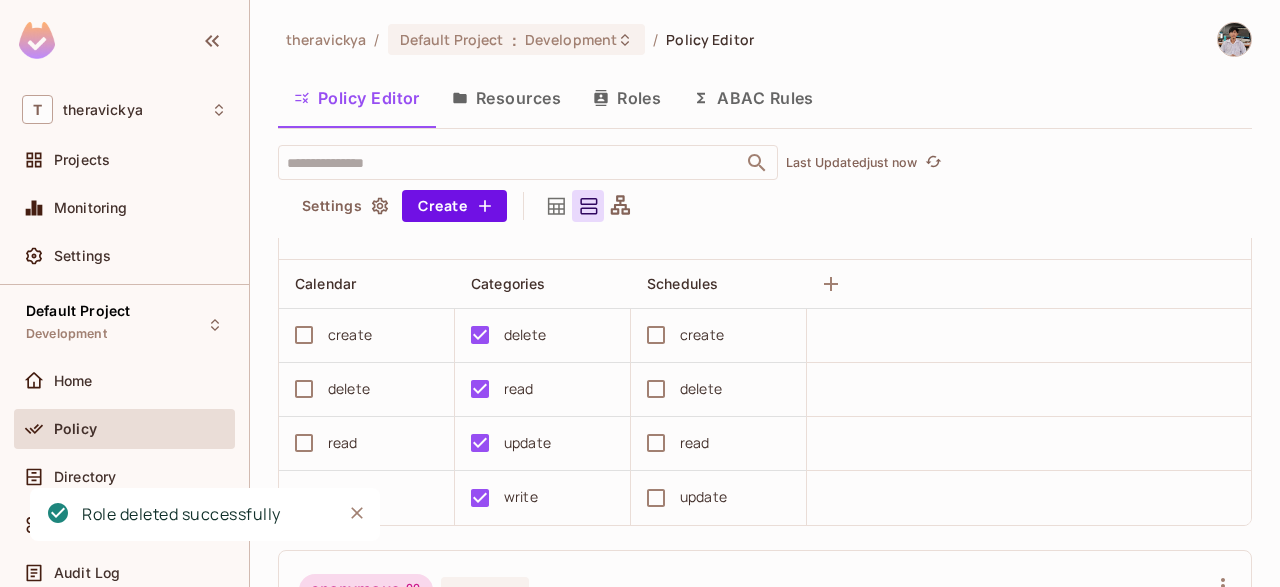 scroll, scrollTop: 87, scrollLeft: 0, axis: vertical 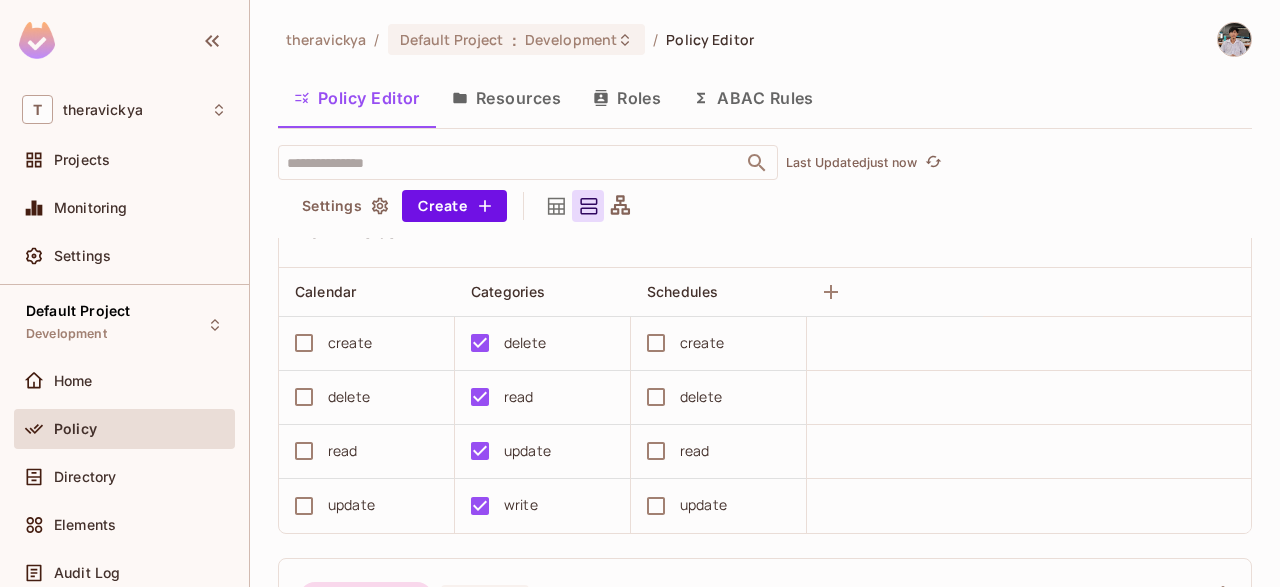 click on "Resources" at bounding box center (506, 98) 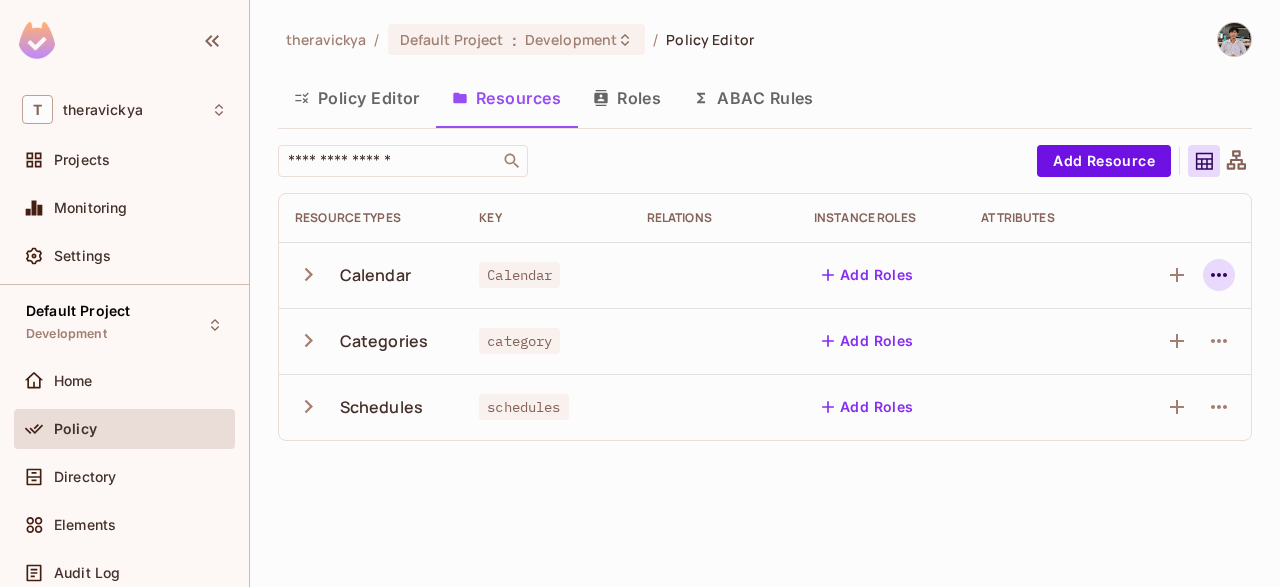 click 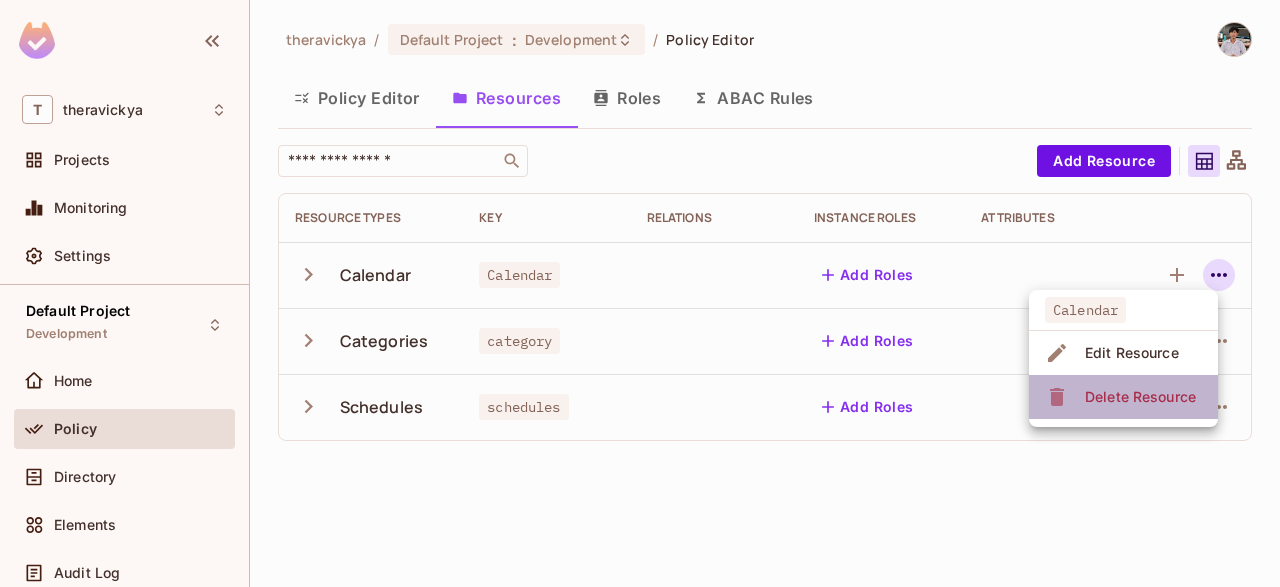 click on "Delete Resource" at bounding box center [1140, 397] 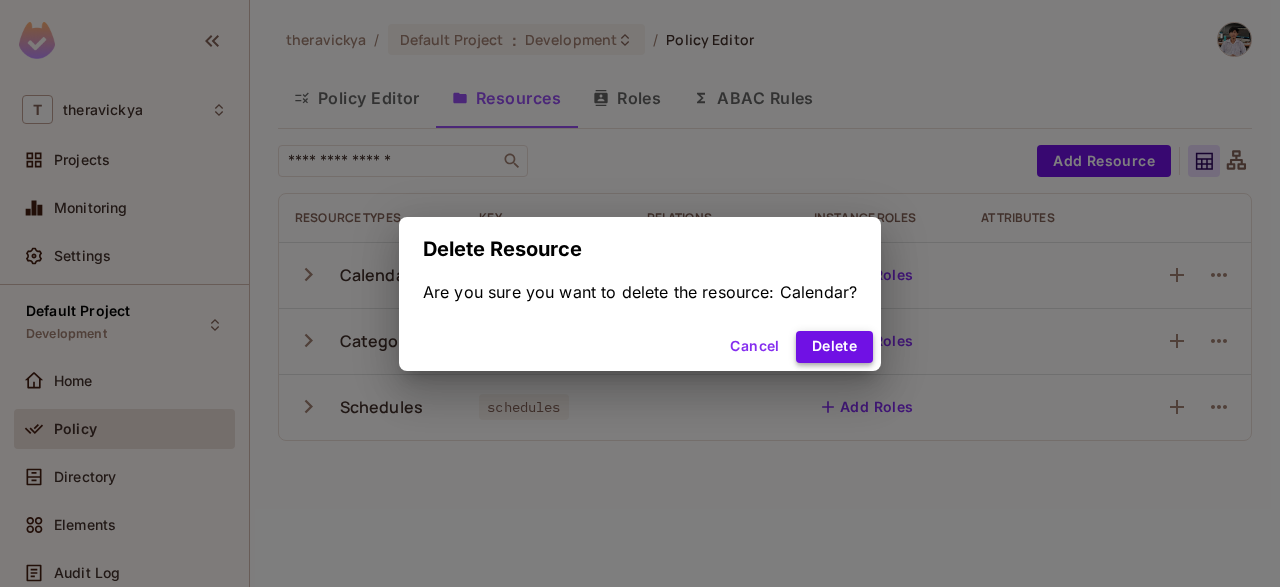 click on "Delete" at bounding box center (834, 347) 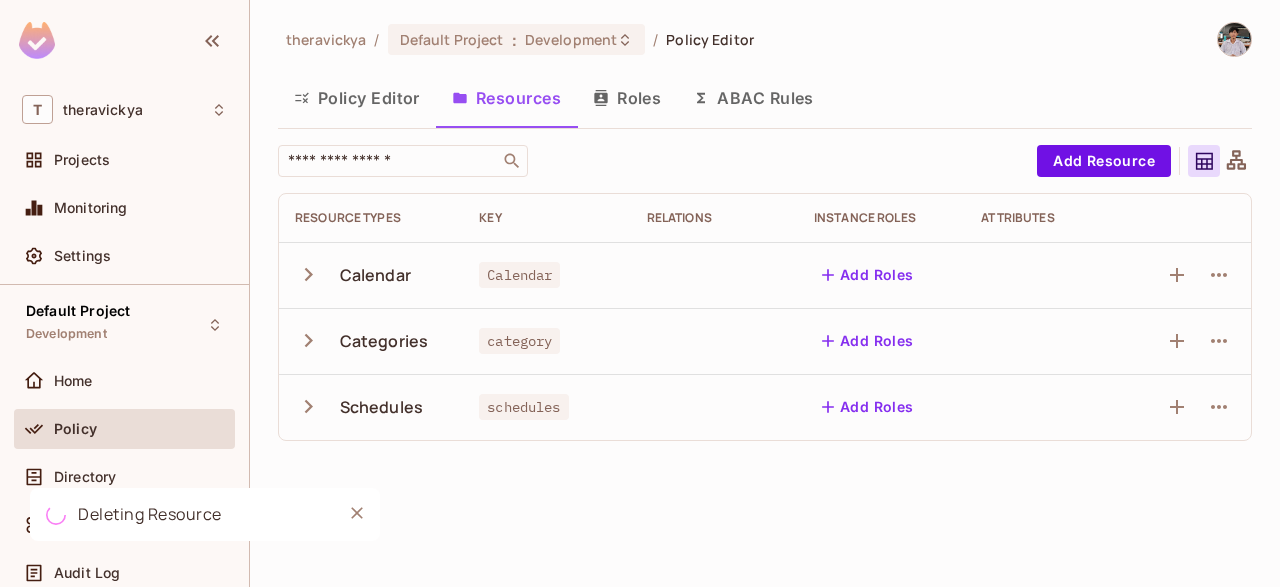 click on "Policy Editor" at bounding box center (357, 98) 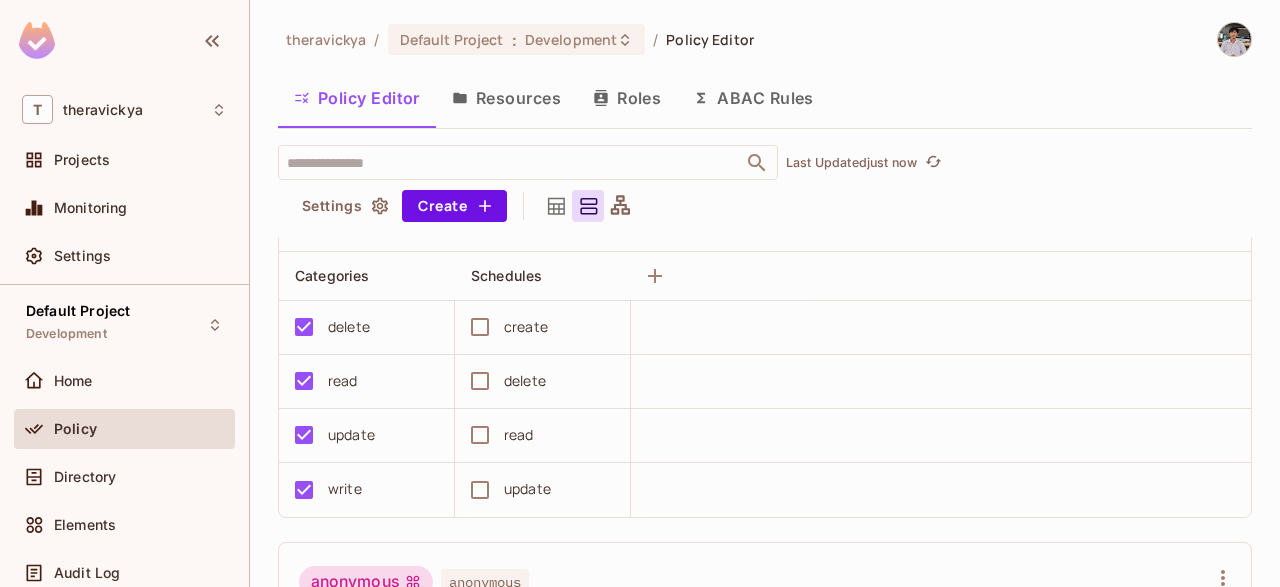 scroll, scrollTop: 110, scrollLeft: 0, axis: vertical 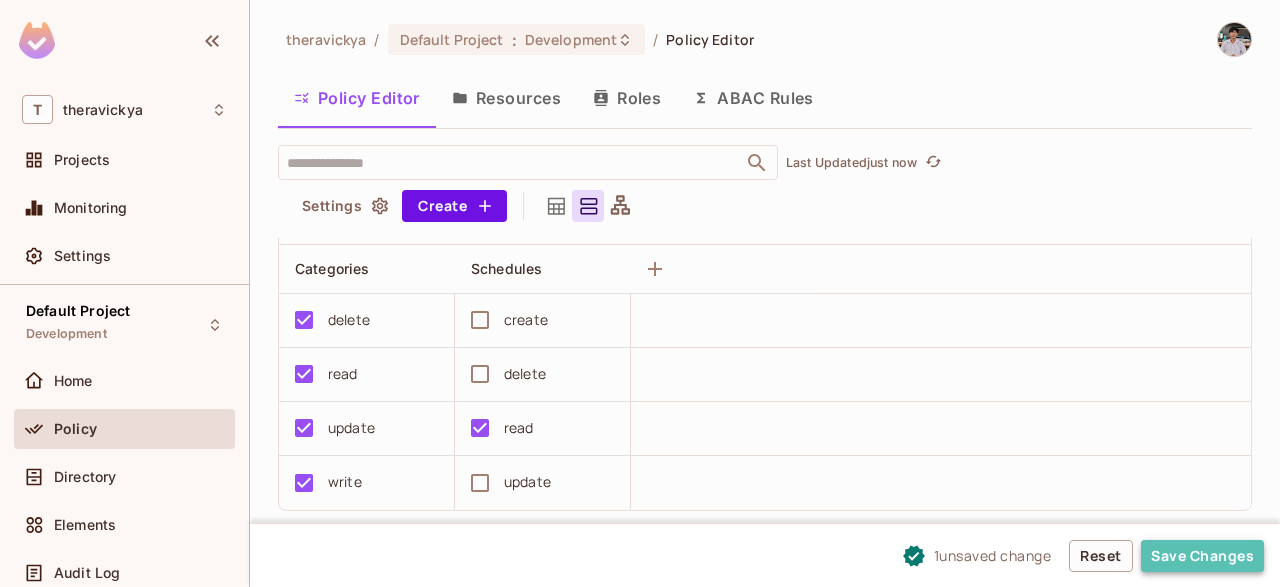 click on "Save Changes" at bounding box center (1202, 556) 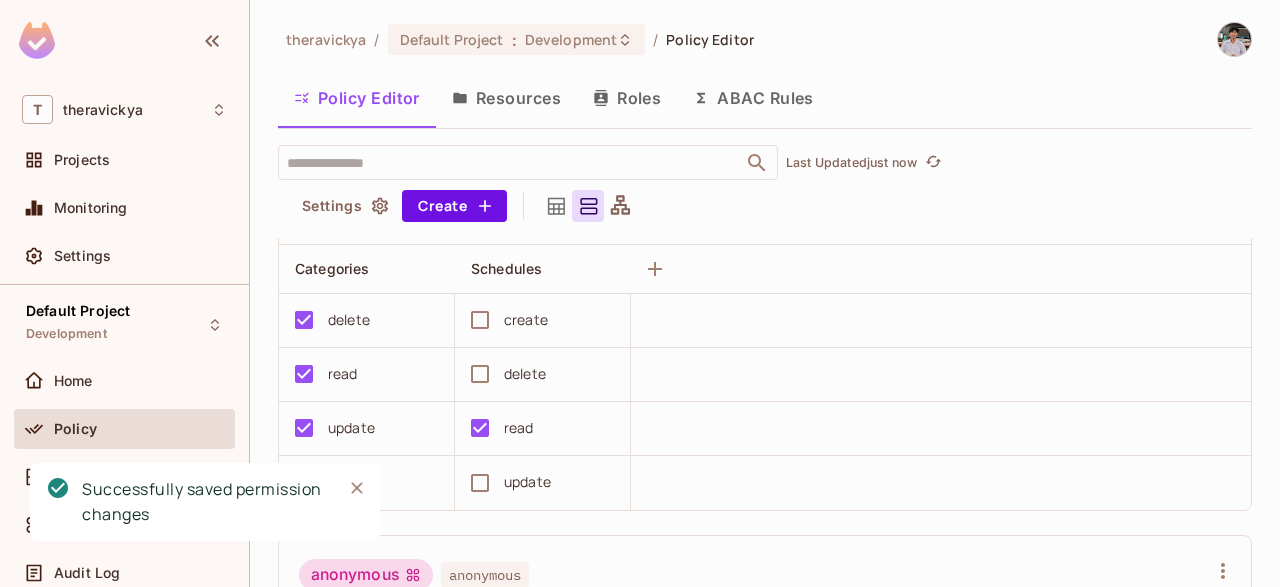 click on "Resources" at bounding box center (506, 98) 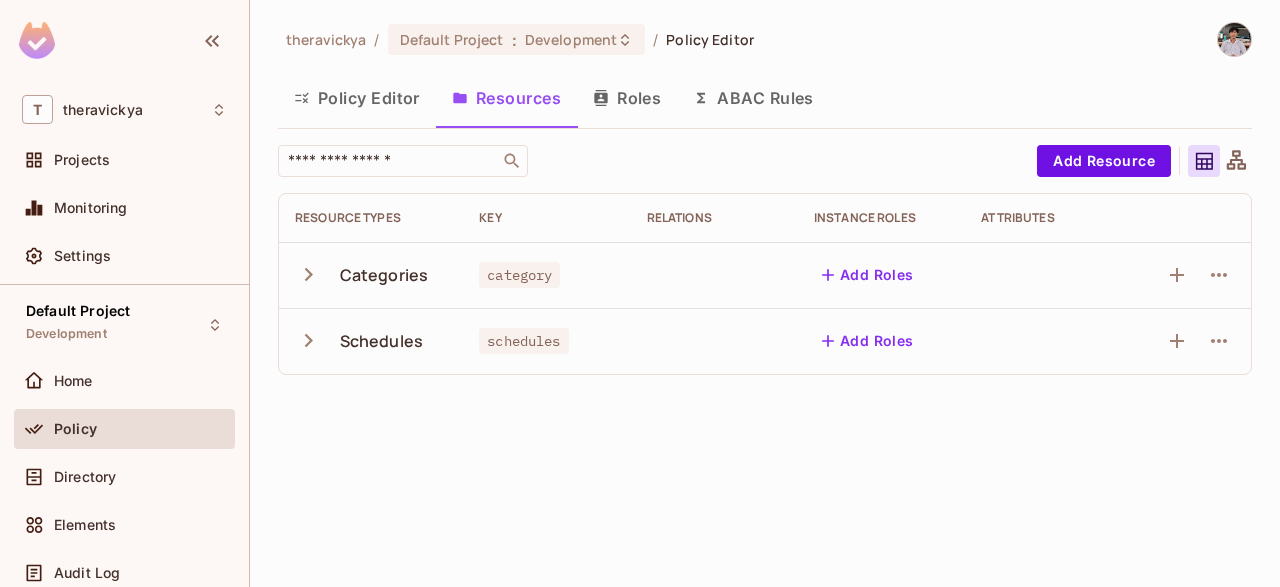 click on "schedules" at bounding box center (523, 341) 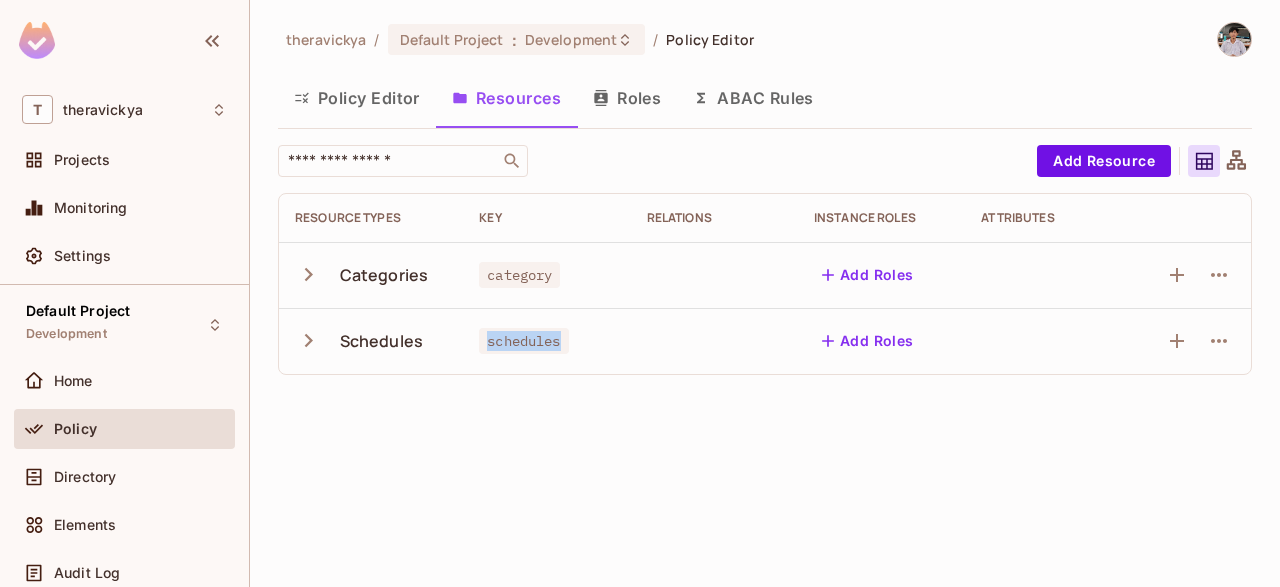 click on "schedules" at bounding box center (523, 341) 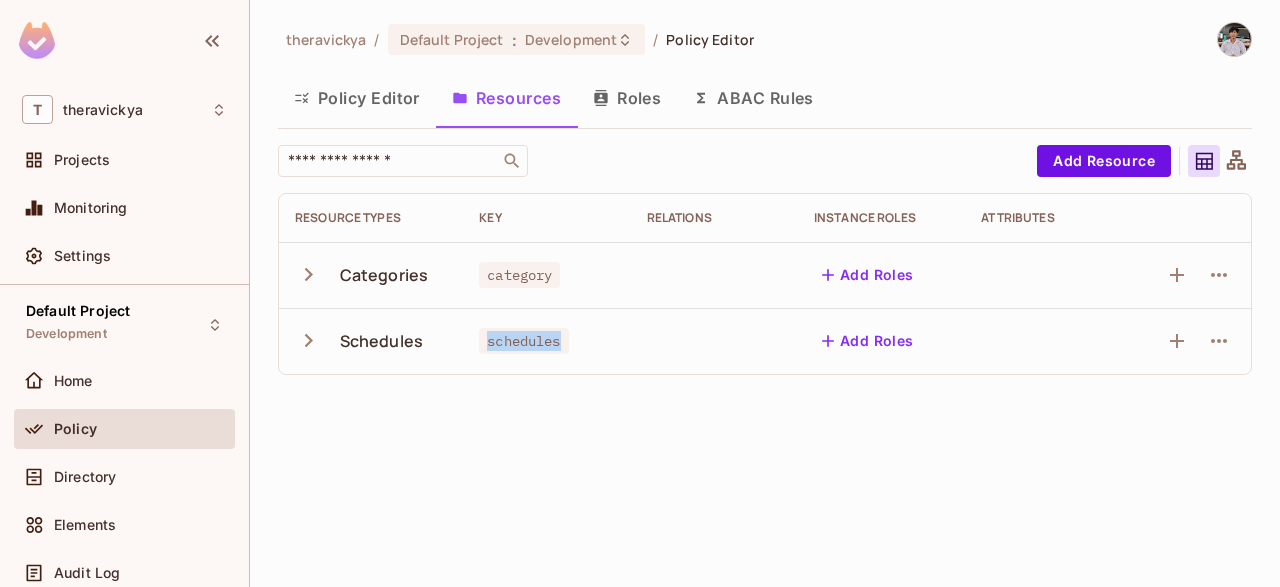 click on "Policy Editor" at bounding box center (357, 98) 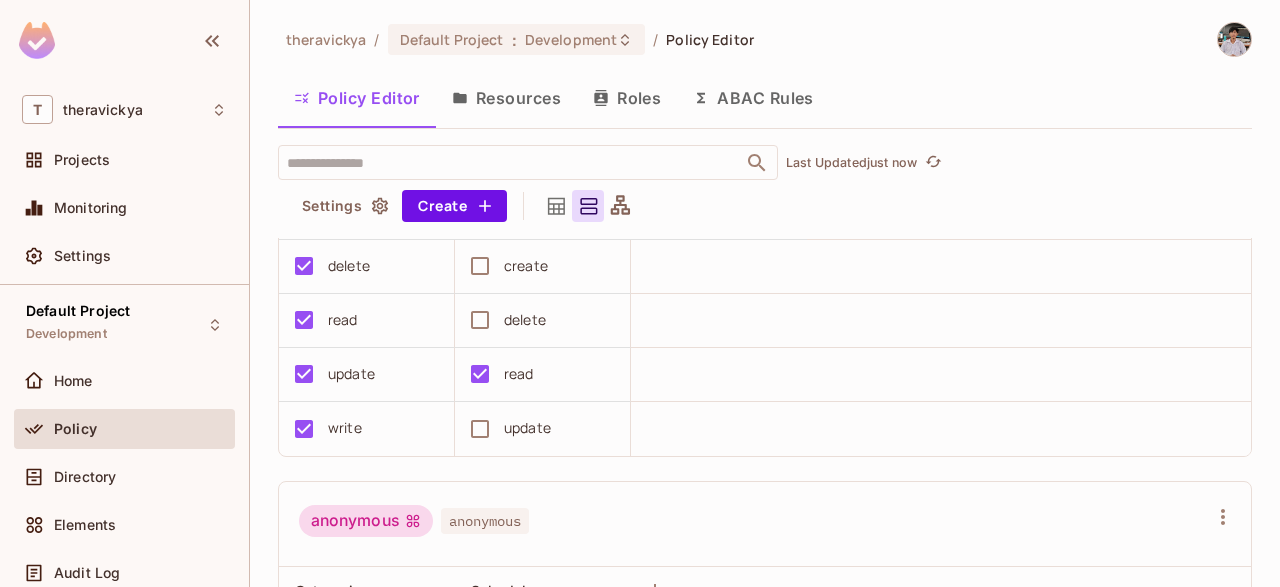 scroll, scrollTop: 0, scrollLeft: 0, axis: both 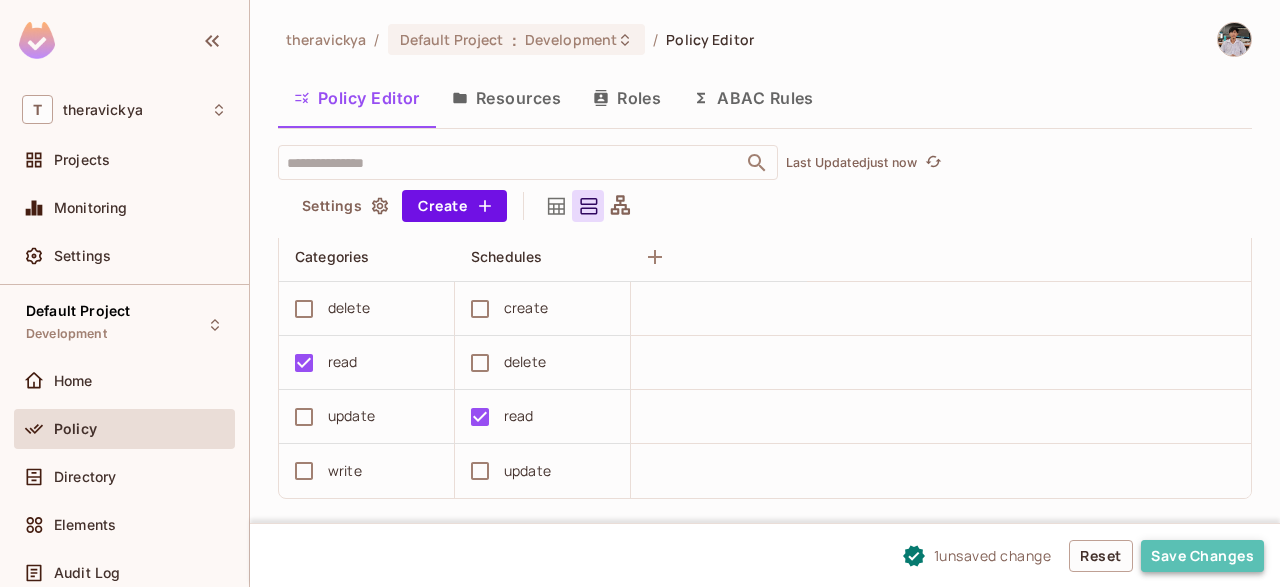 click on "Save Changes" at bounding box center [1202, 556] 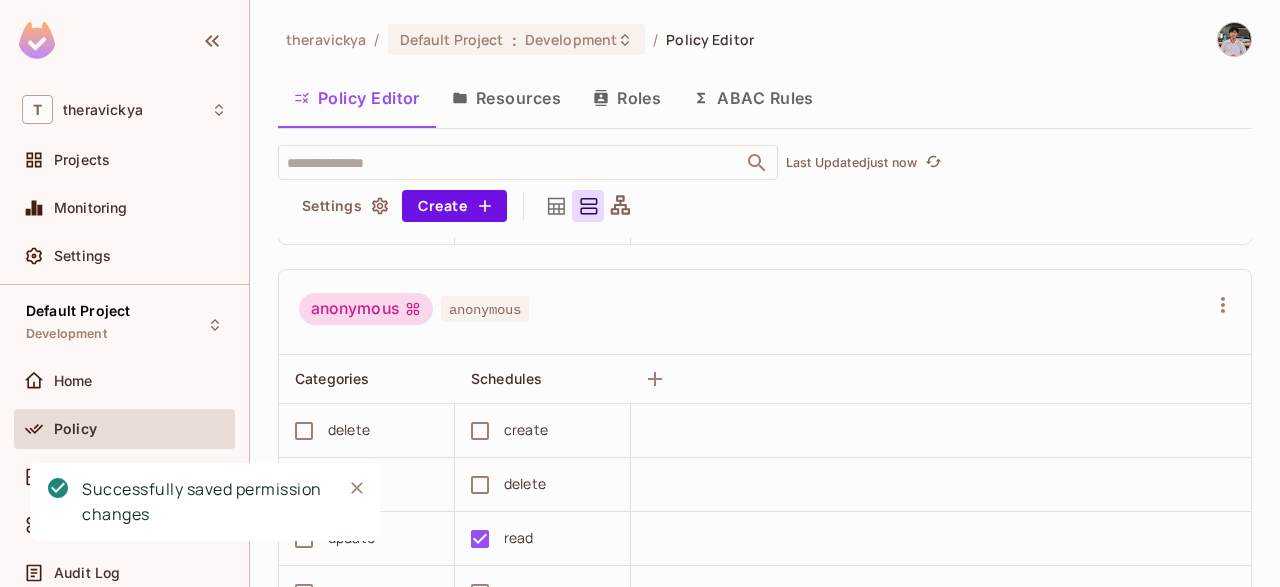 scroll, scrollTop: 819, scrollLeft: 0, axis: vertical 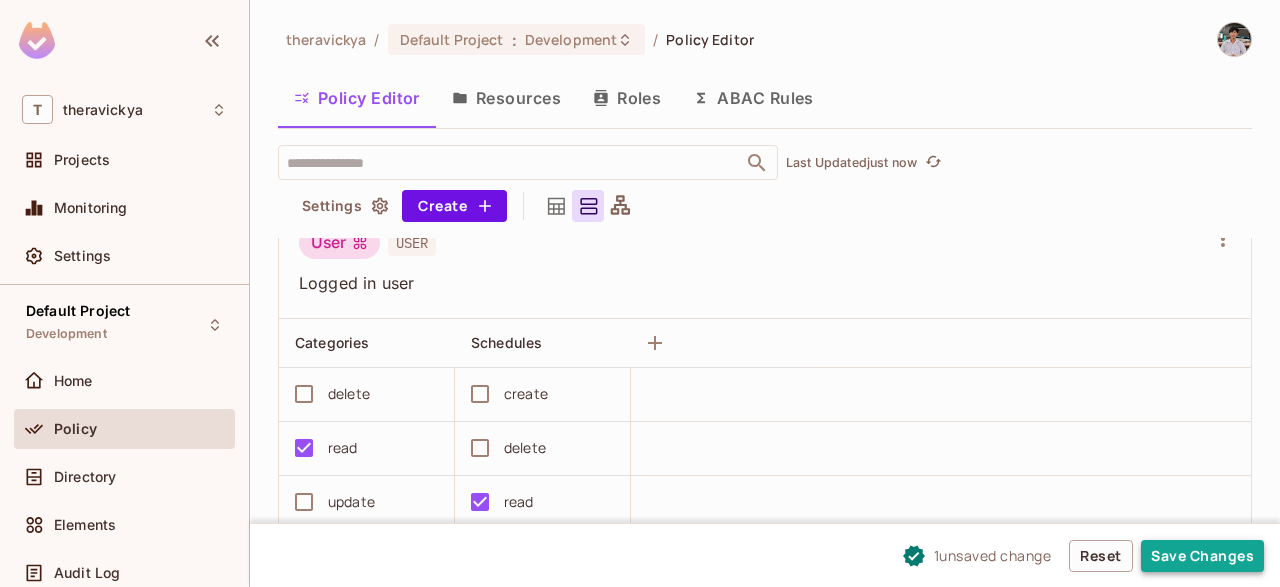 click on "Save Changes" at bounding box center [1202, 556] 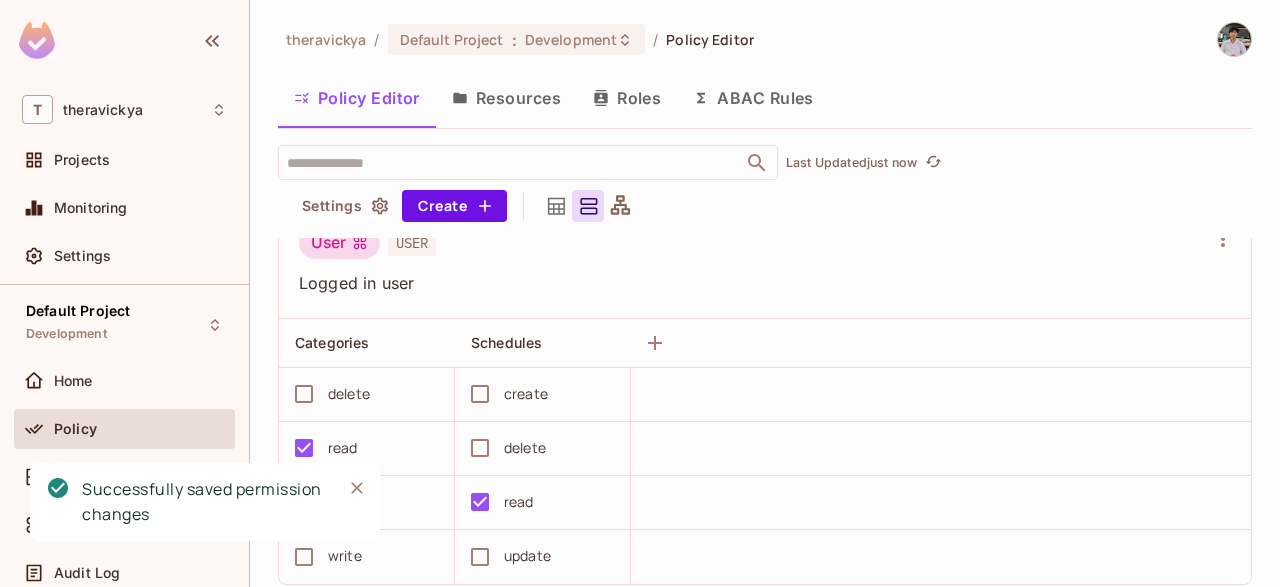 click on "theravickya / Default Project : Development / Policy Editor Policy Editor Resources Roles ABAC Rules ​ Last Updated  just now Settings Create Admin ADMIN Admin Person Categories Schedules   delete   create   read   delete   update   read   write   update anonymous anonymous Categories Schedules   delete   create   read   delete   update   read   write   update User USER Logged in user Categories Schedules   delete   create   read   delete   update   read   write   update" at bounding box center (765, 293) 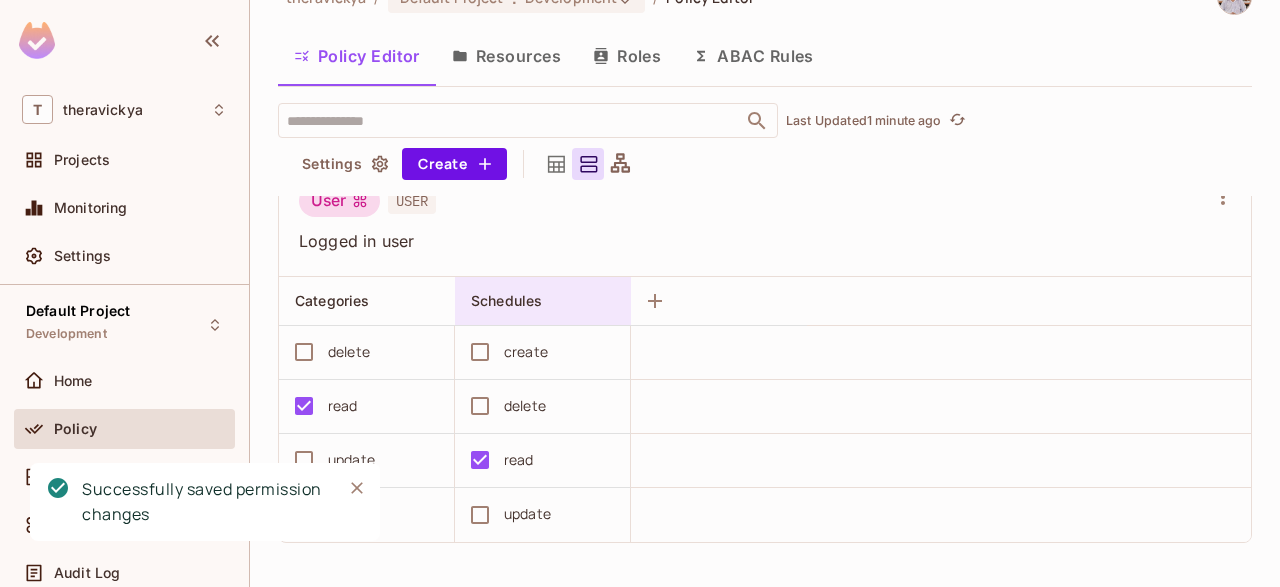 scroll, scrollTop: 0, scrollLeft: 0, axis: both 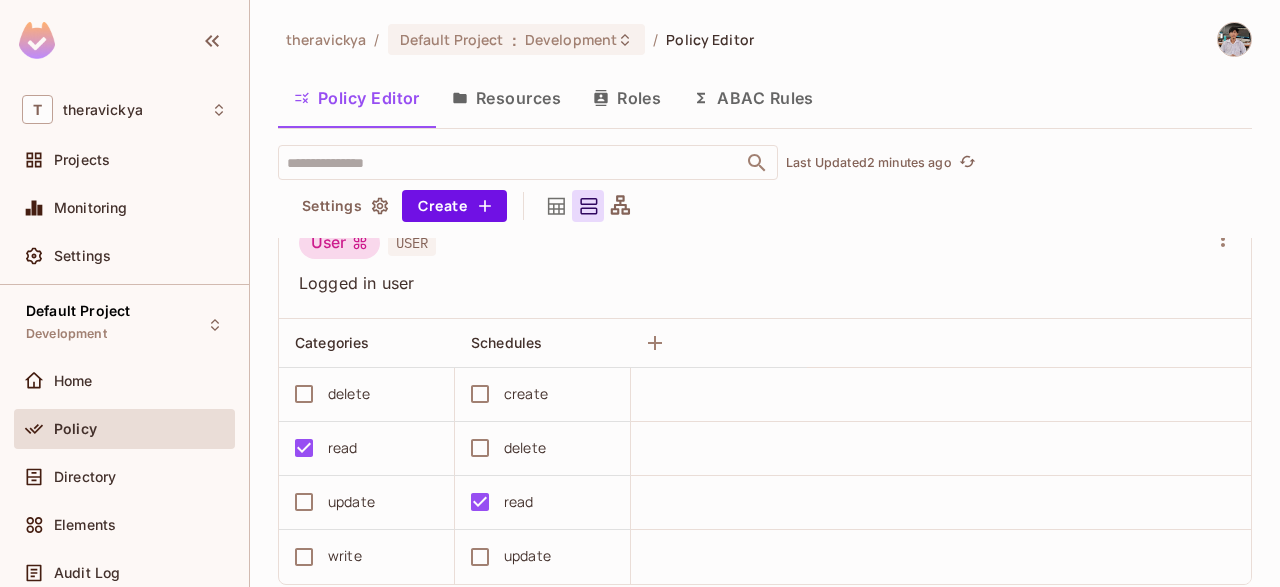 click on "Resources" at bounding box center [506, 98] 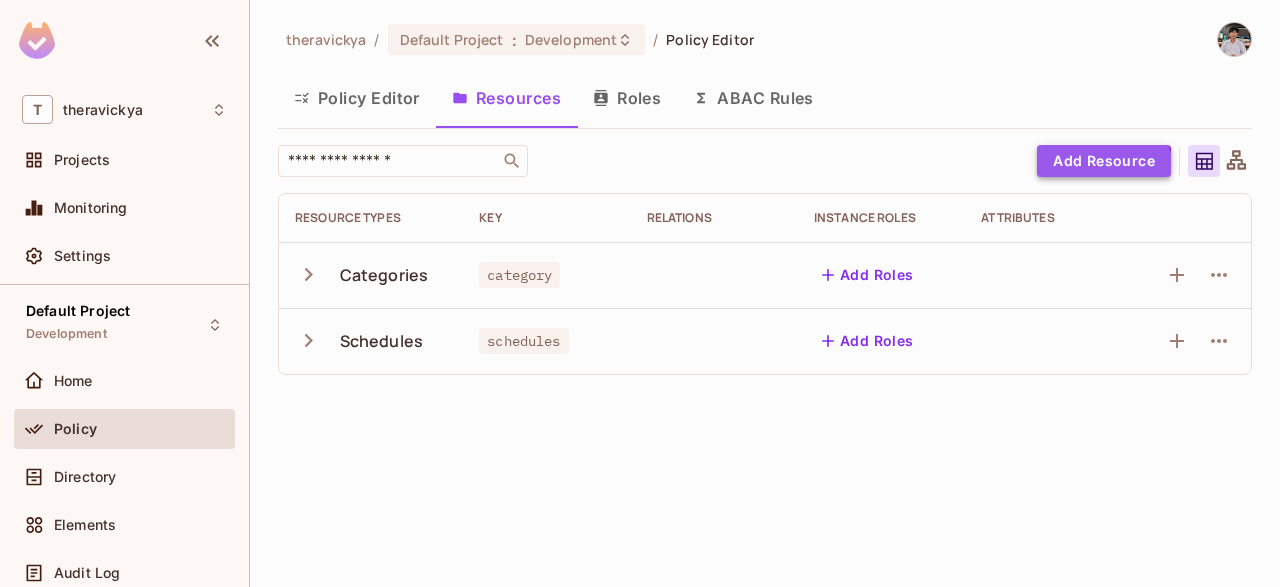 click on "Add Resource" at bounding box center (1104, 161) 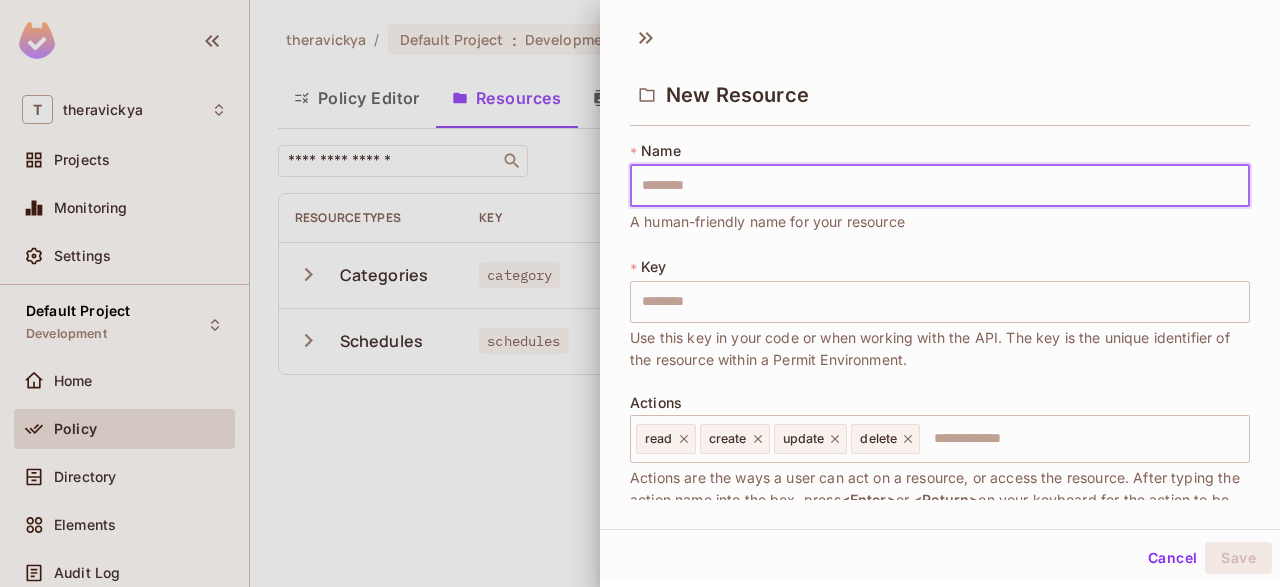 click at bounding box center (940, 186) 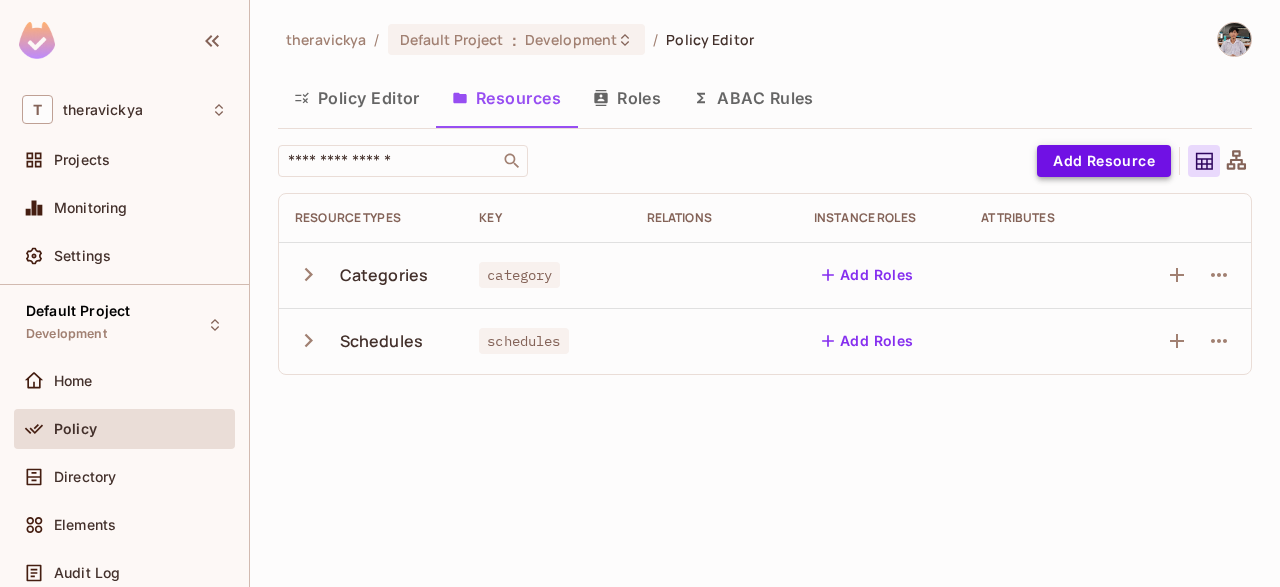 click on "Add Resource" at bounding box center [1104, 161] 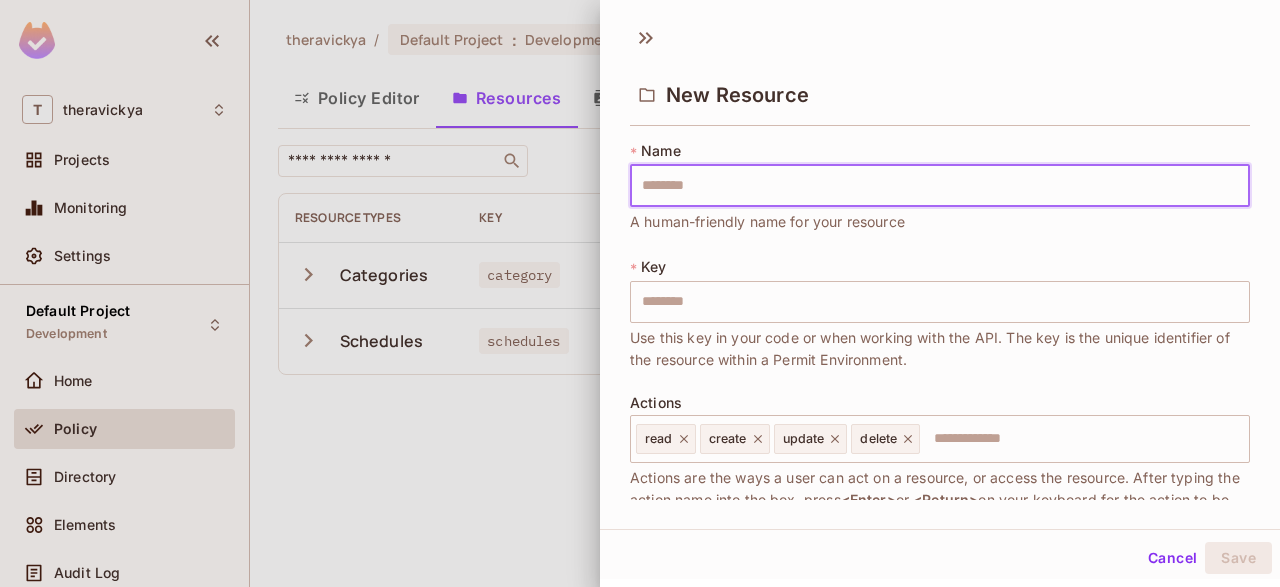 type on "*" 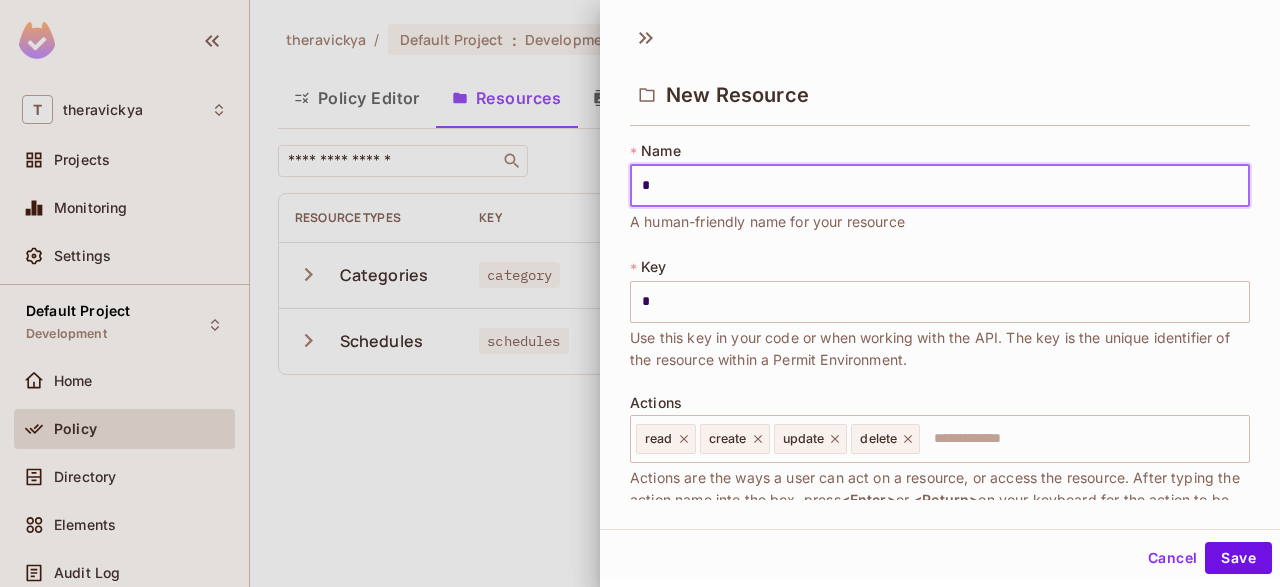 type on "**" 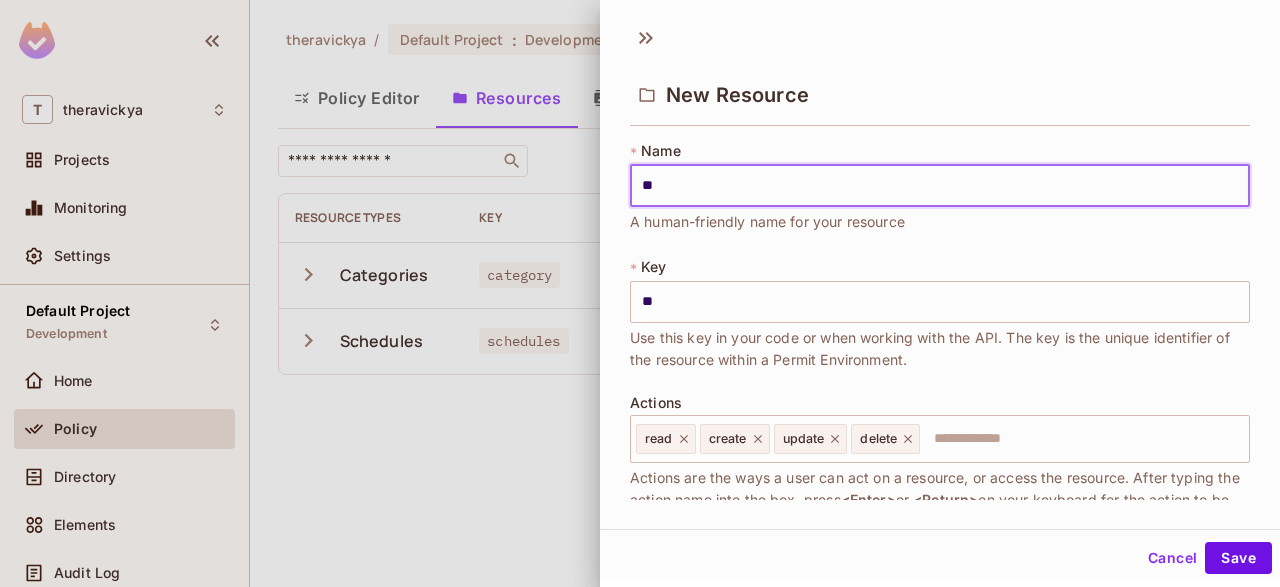 type on "***" 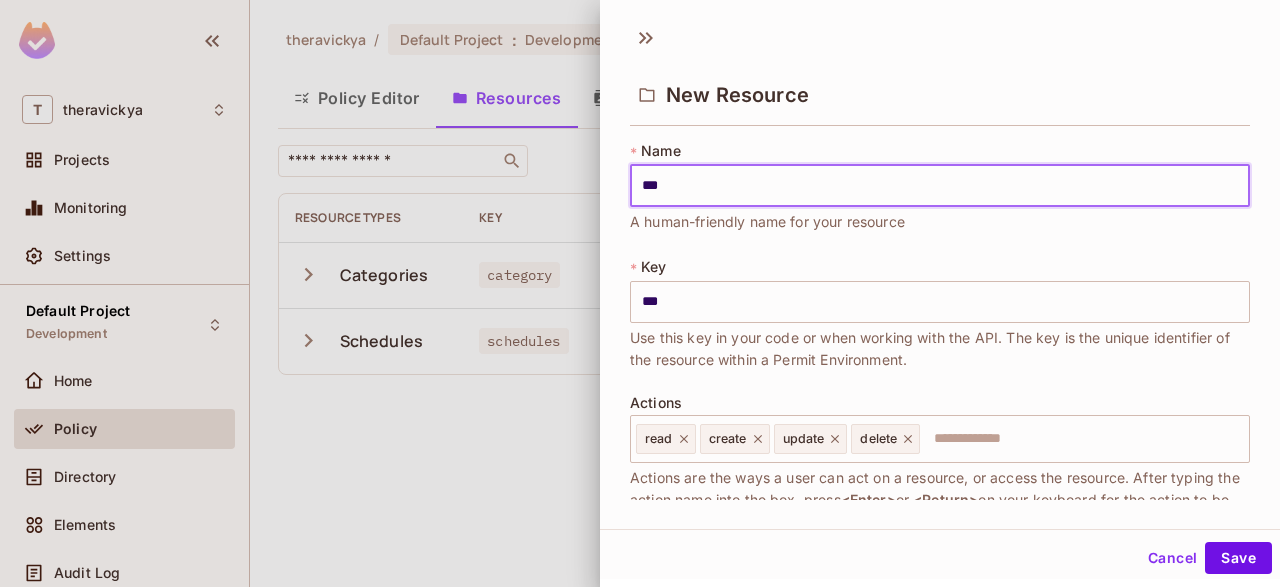 type on "****" 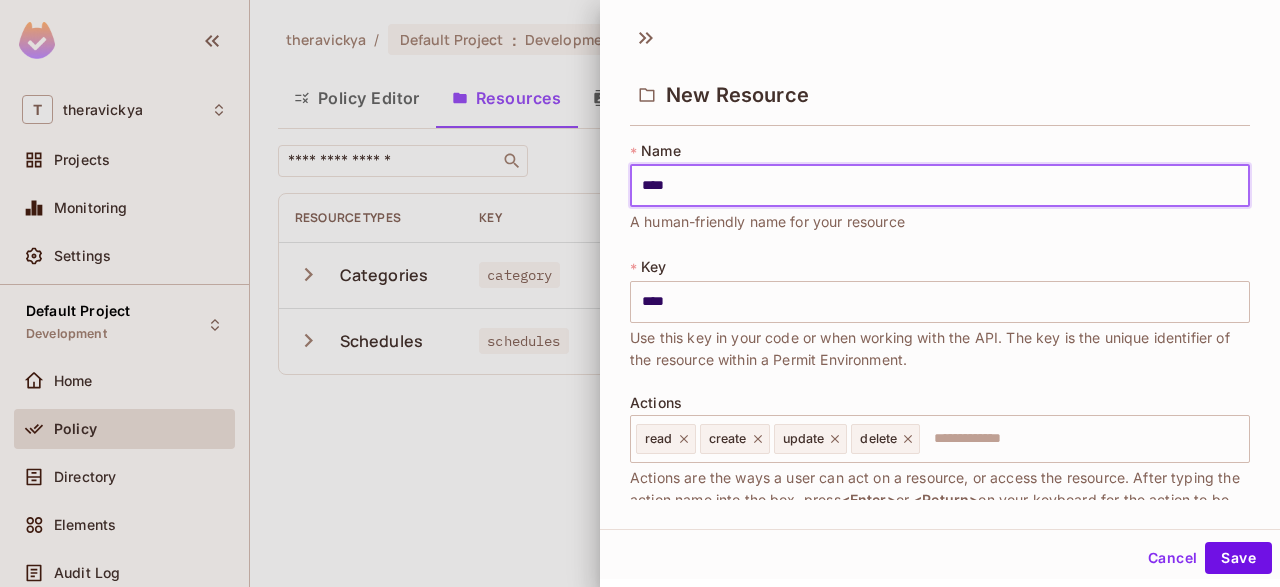 type on "***" 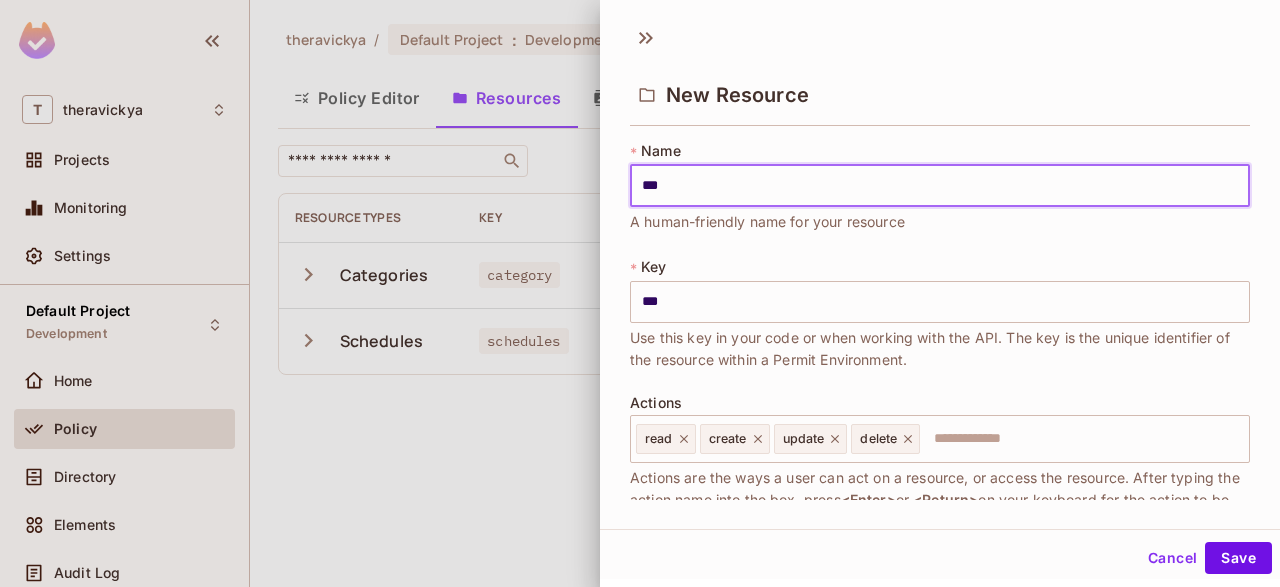 type on "**" 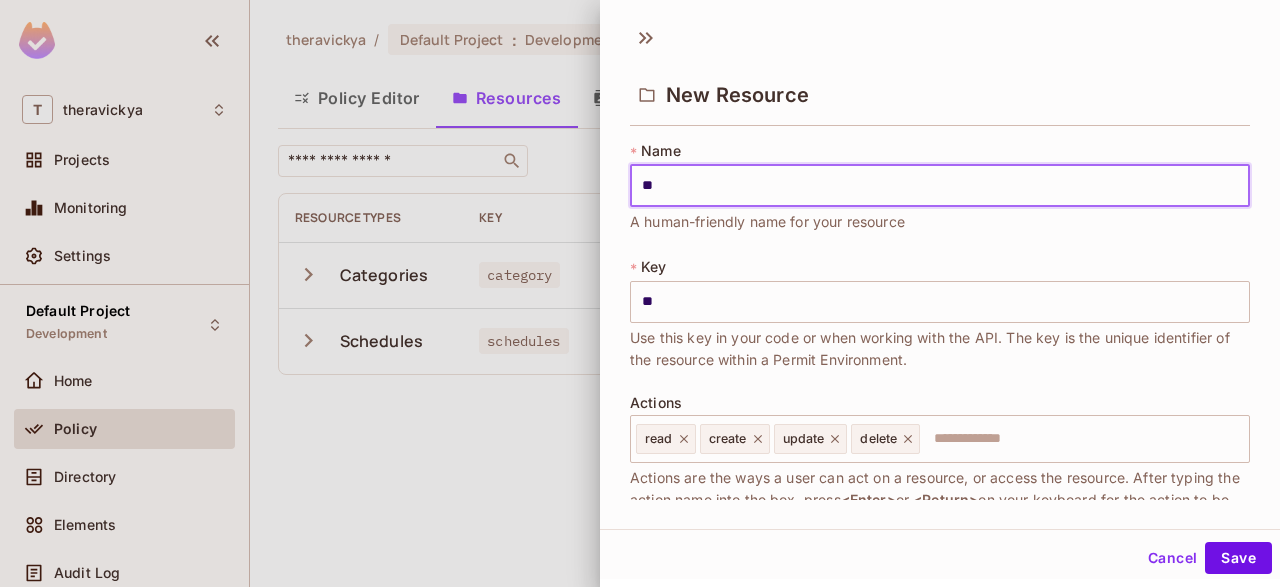 type on "*" 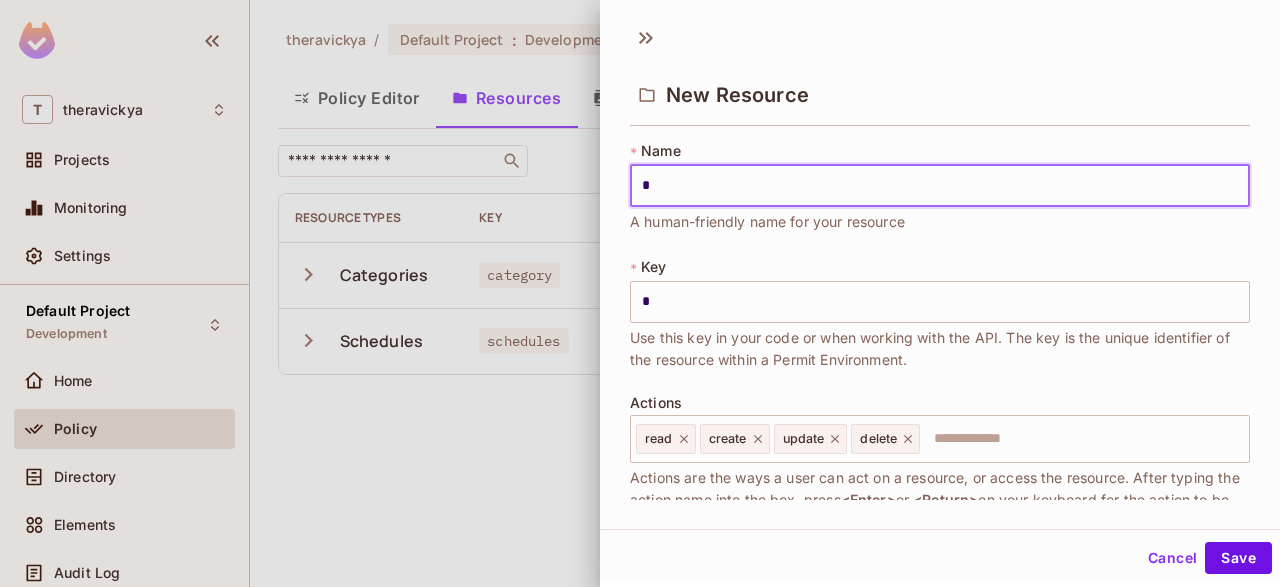 type 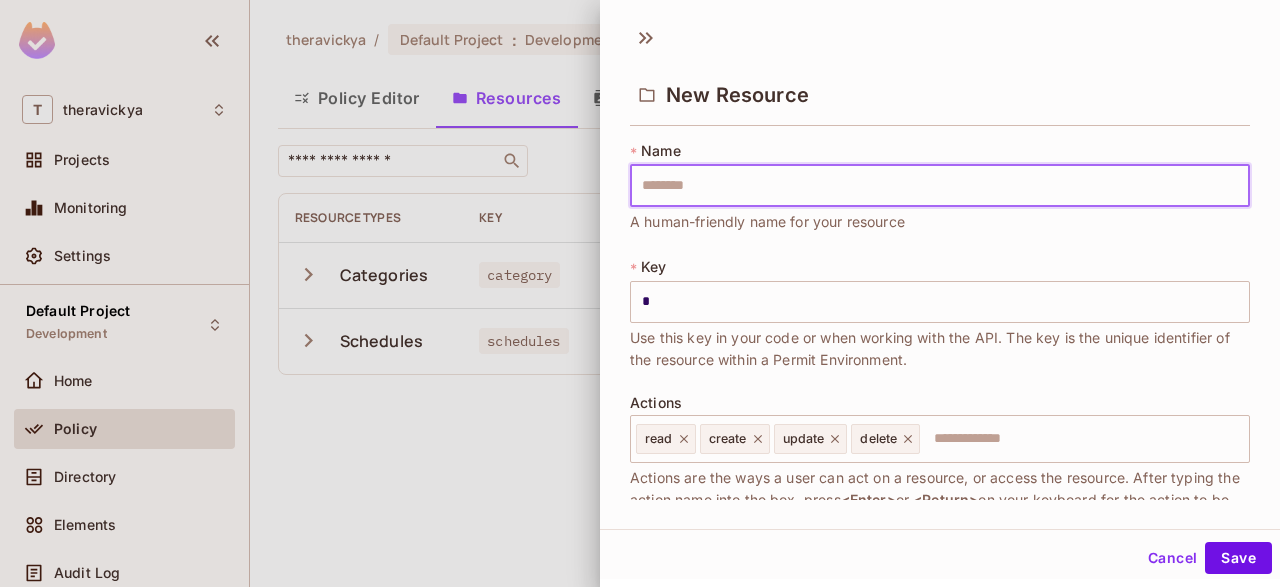 type 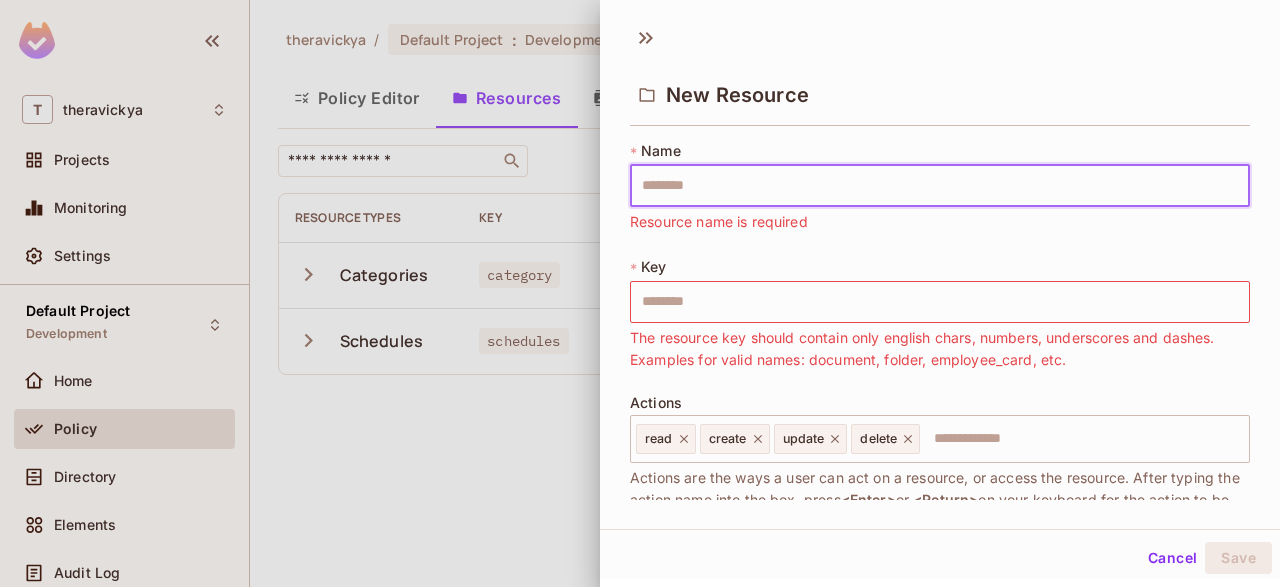 type on "*" 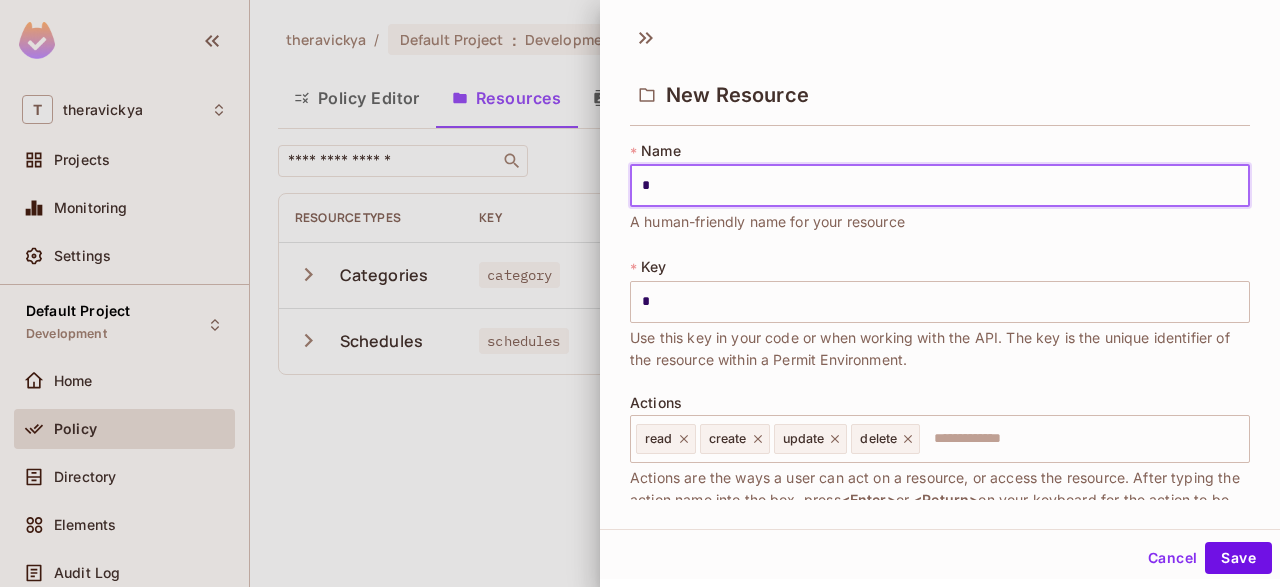 type on "**" 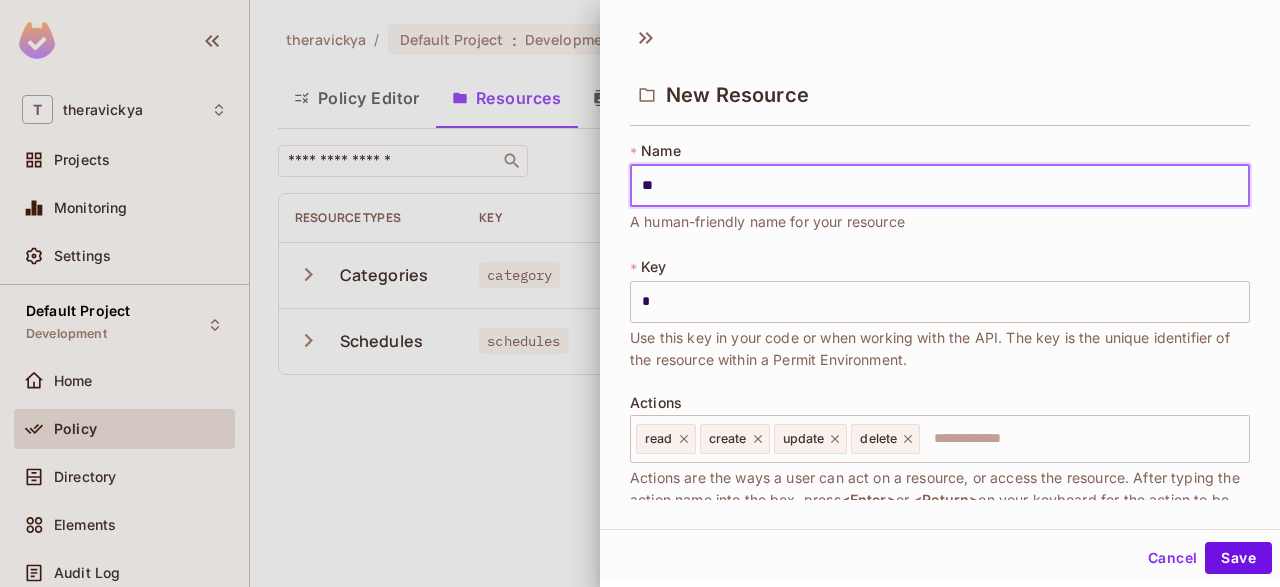 type on "**" 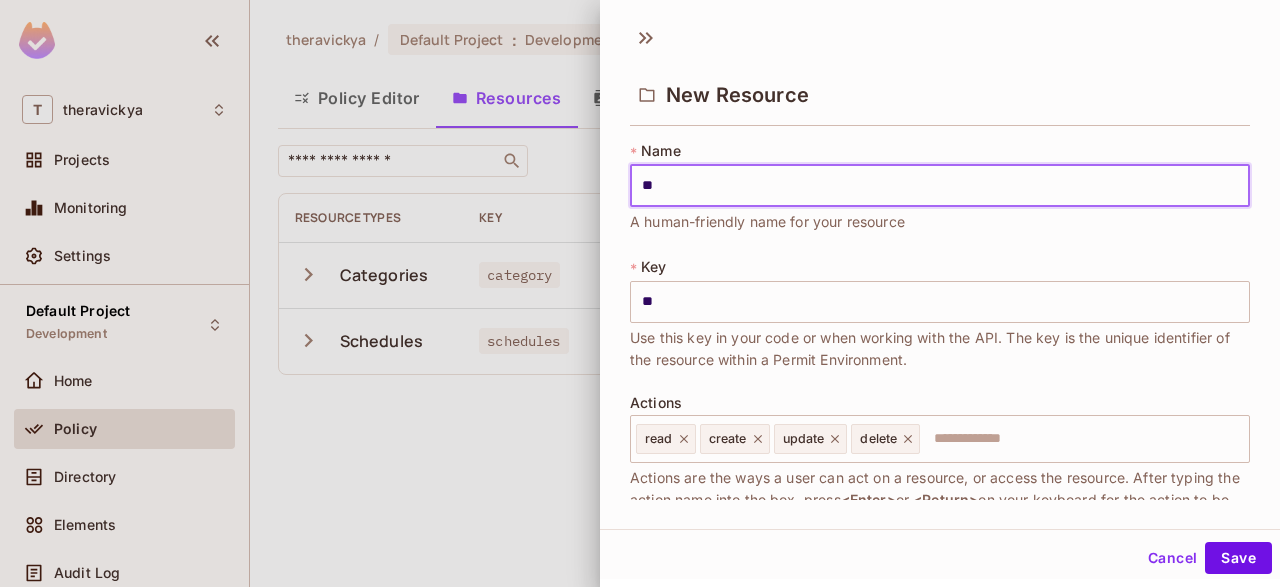 type on "***" 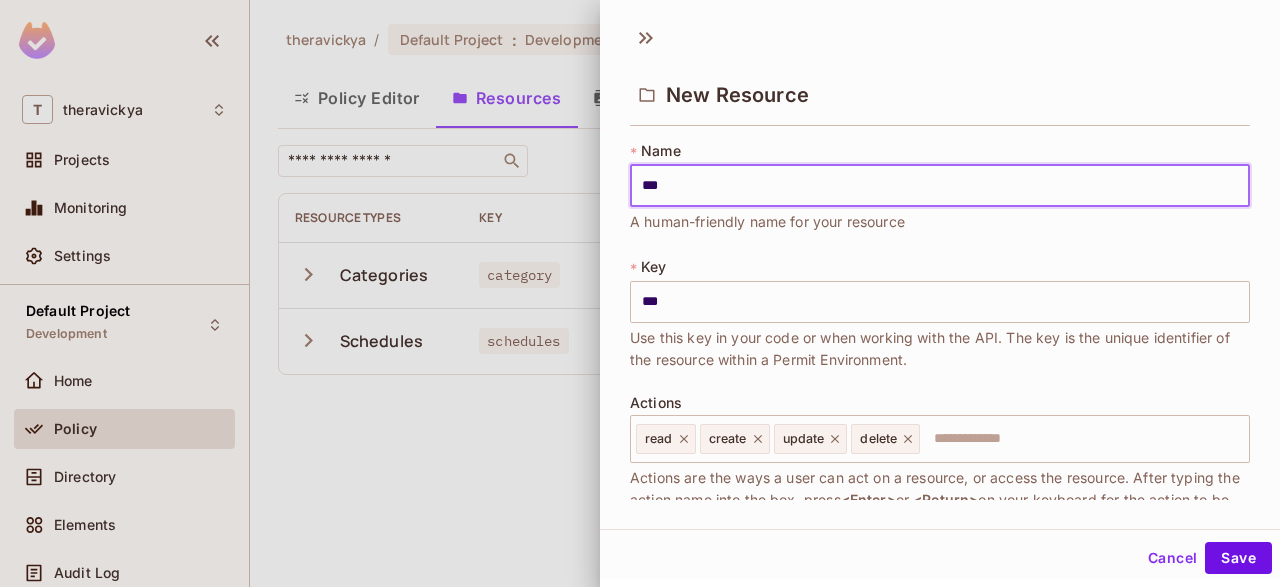 type on "****" 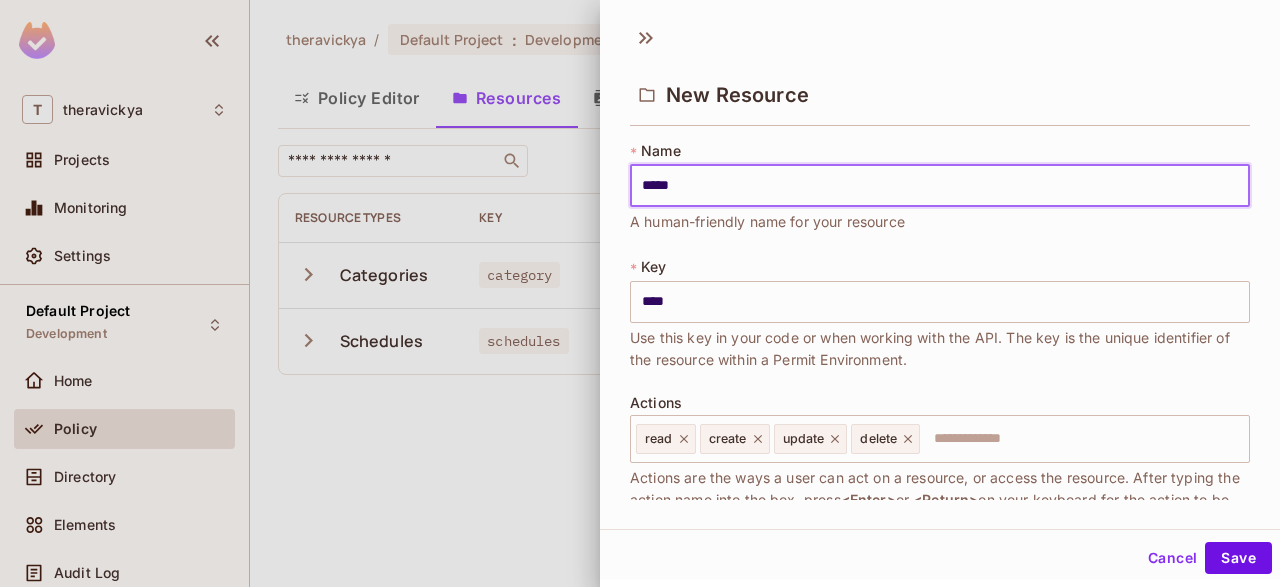 type on "******" 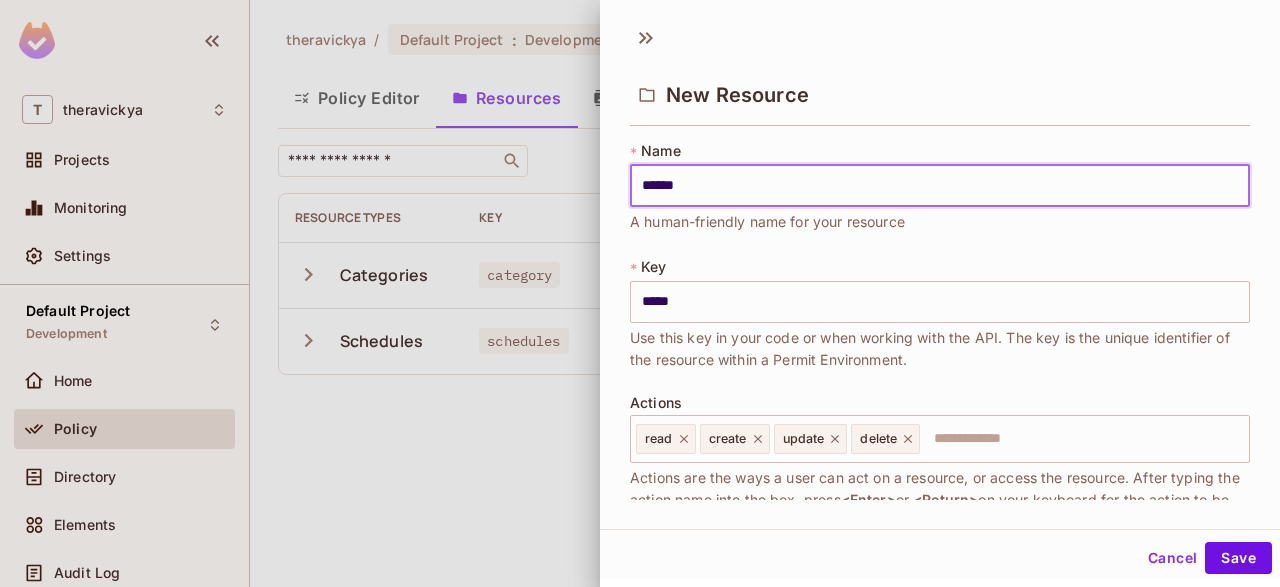 type on "*******" 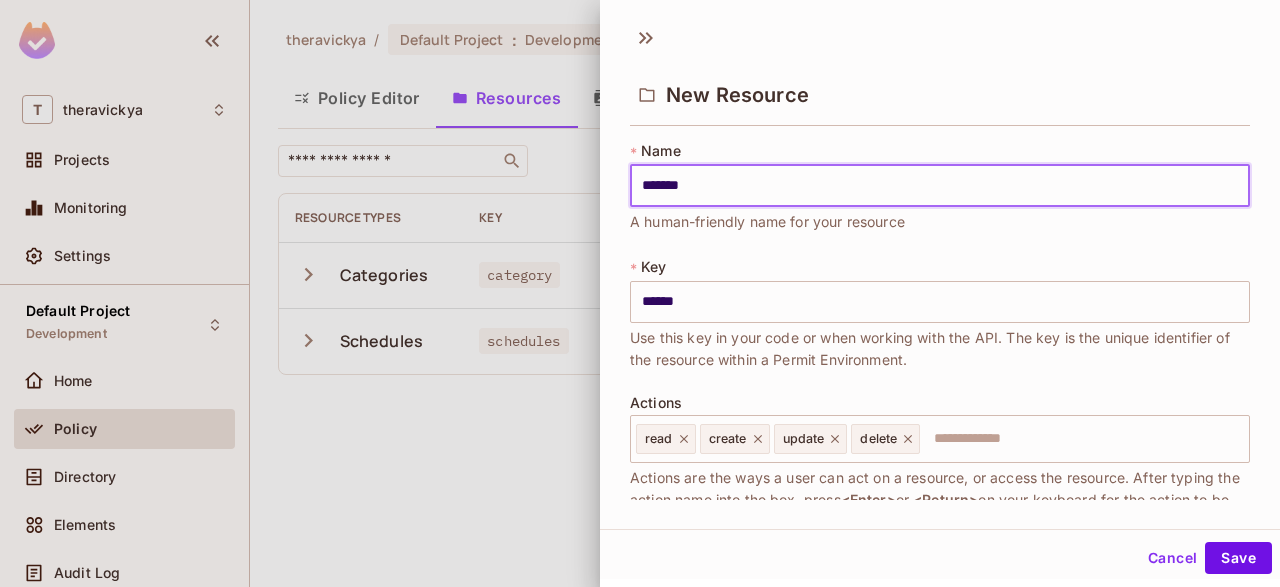 type on "********" 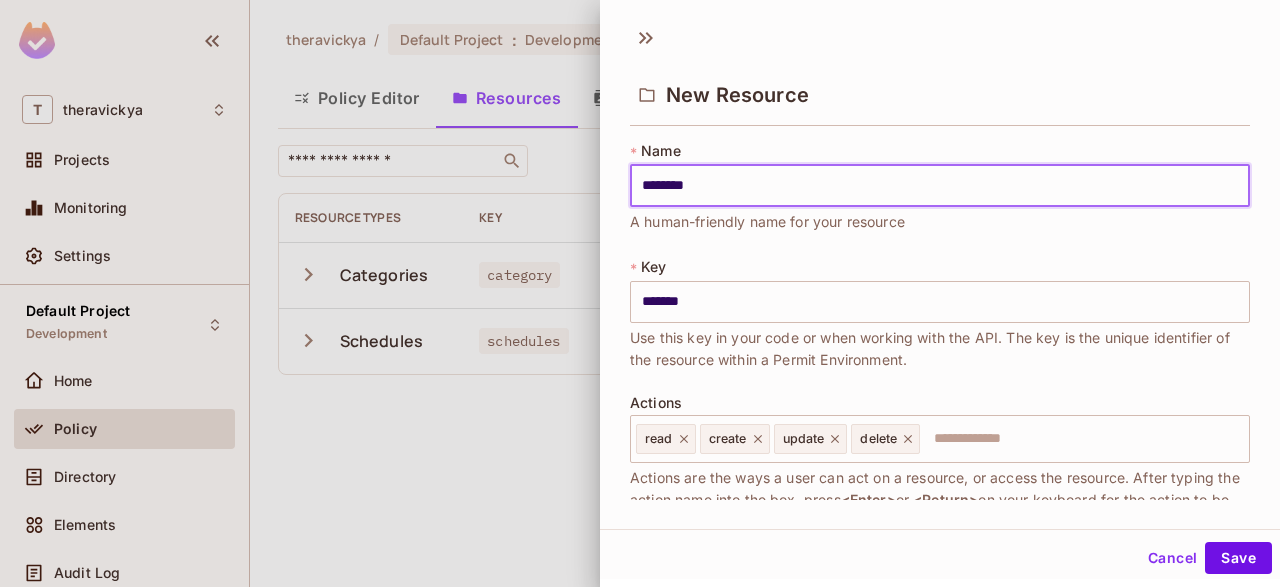 type on "*********" 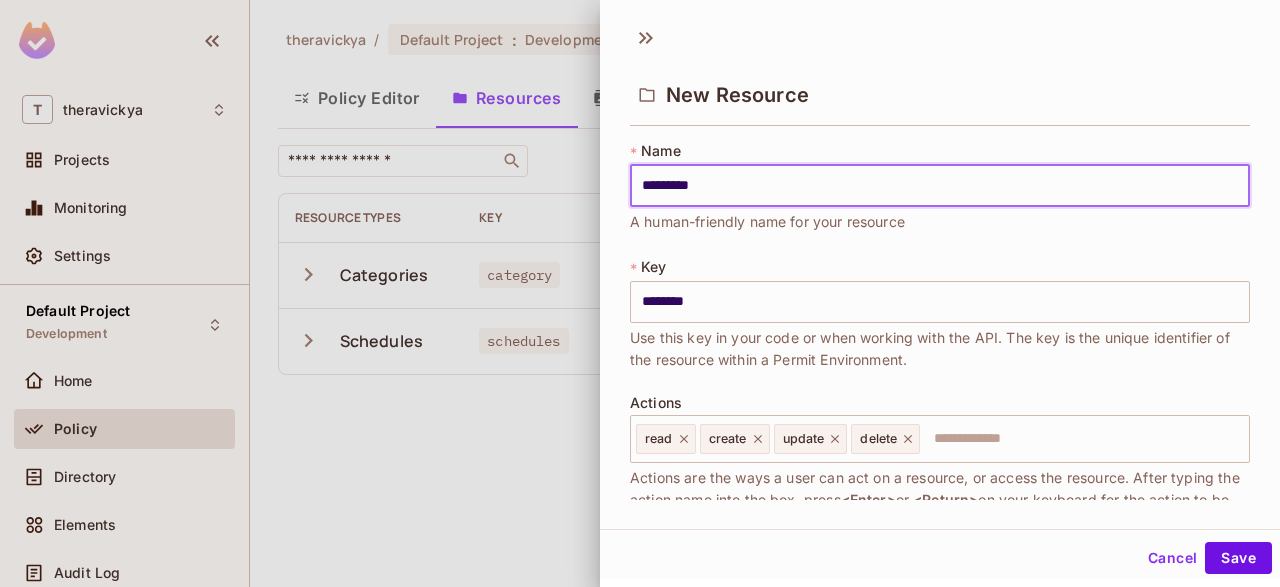 type on "**********" 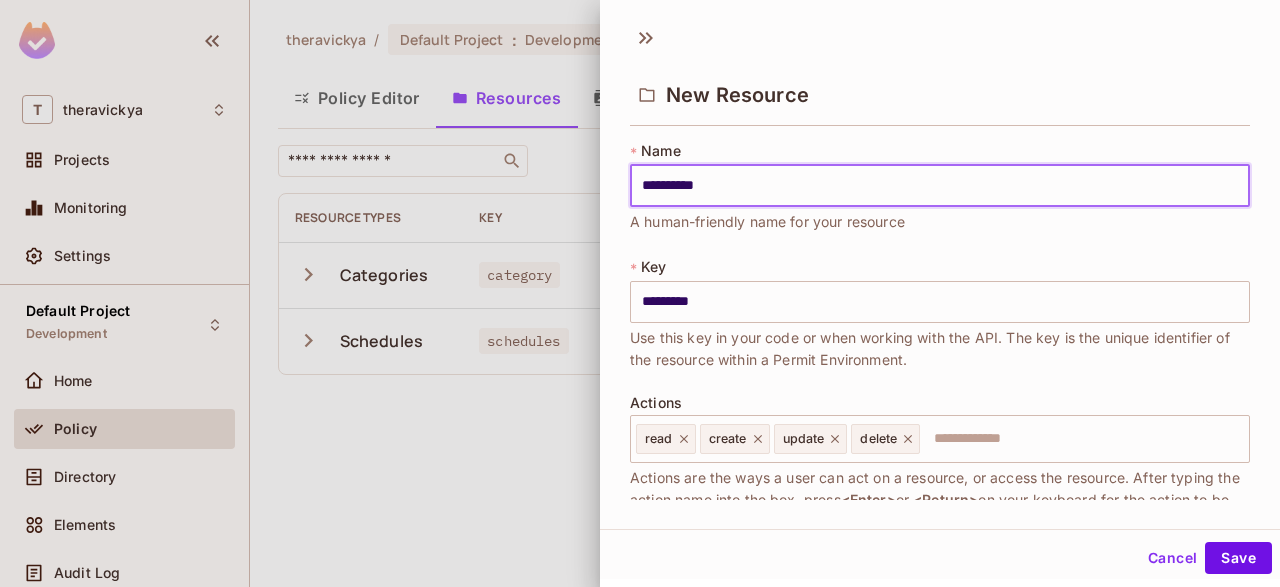type on "**********" 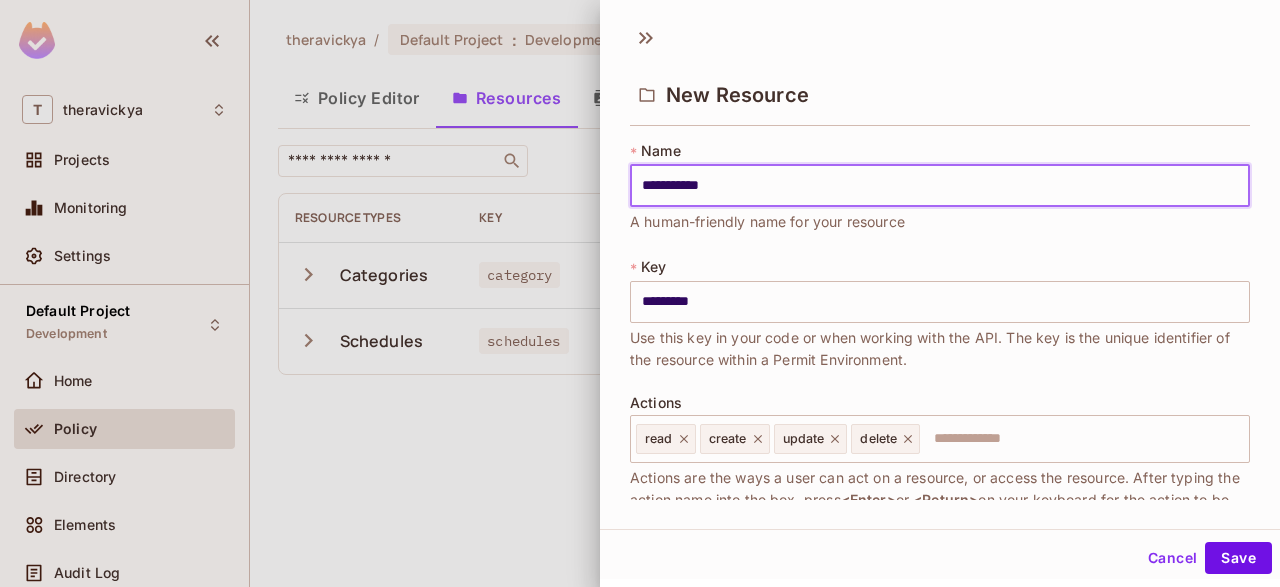type on "**********" 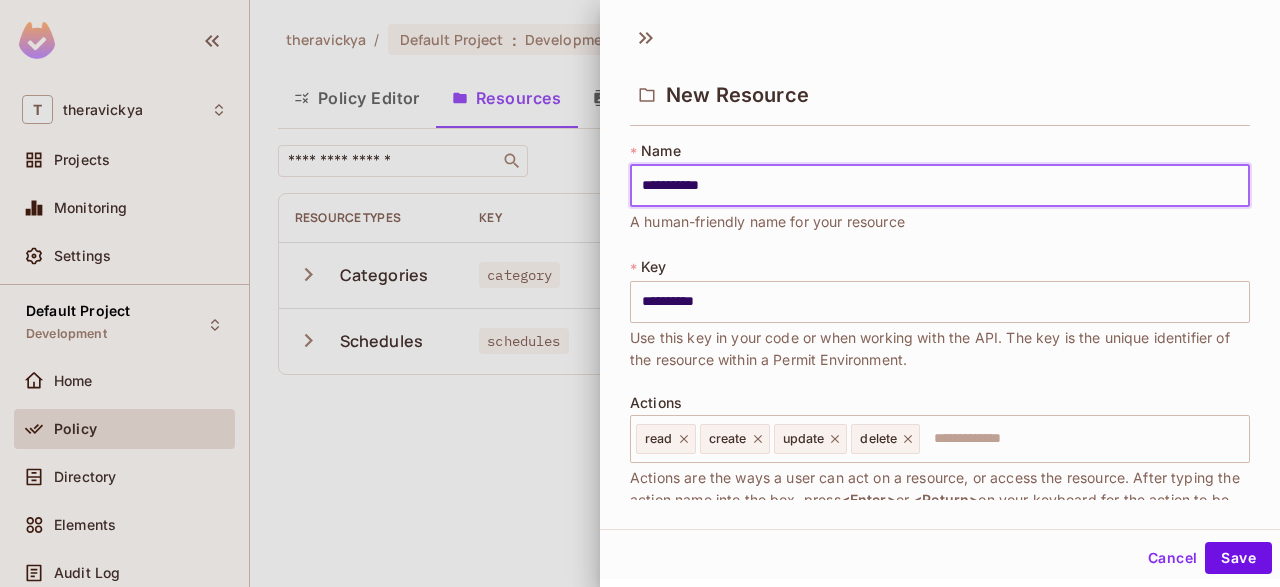type on "**********" 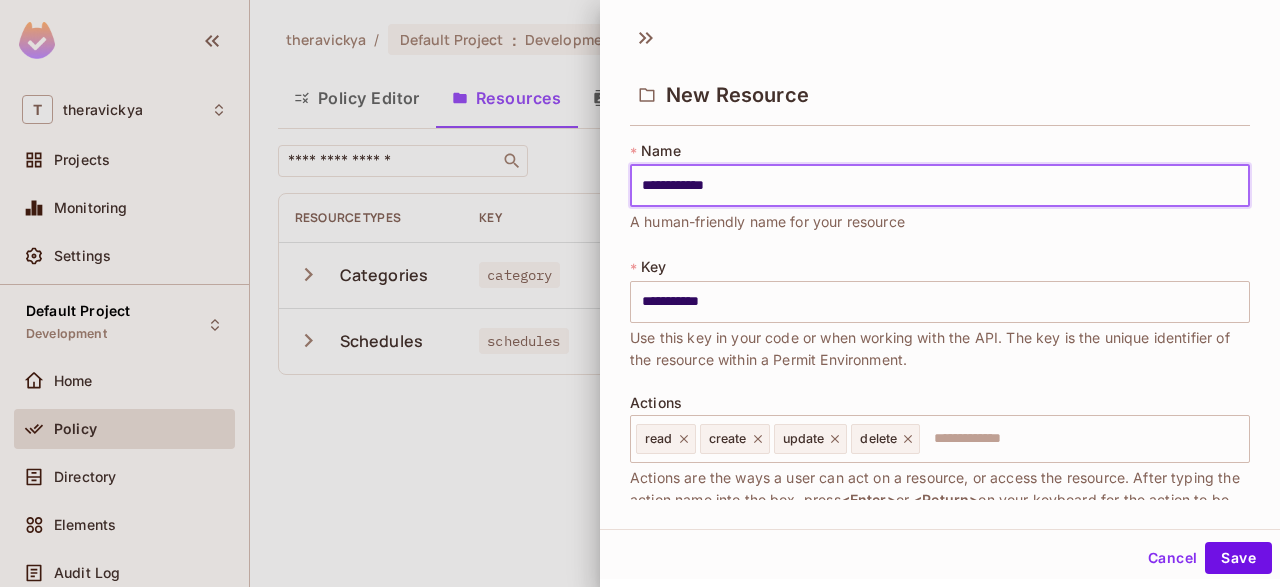 type on "**********" 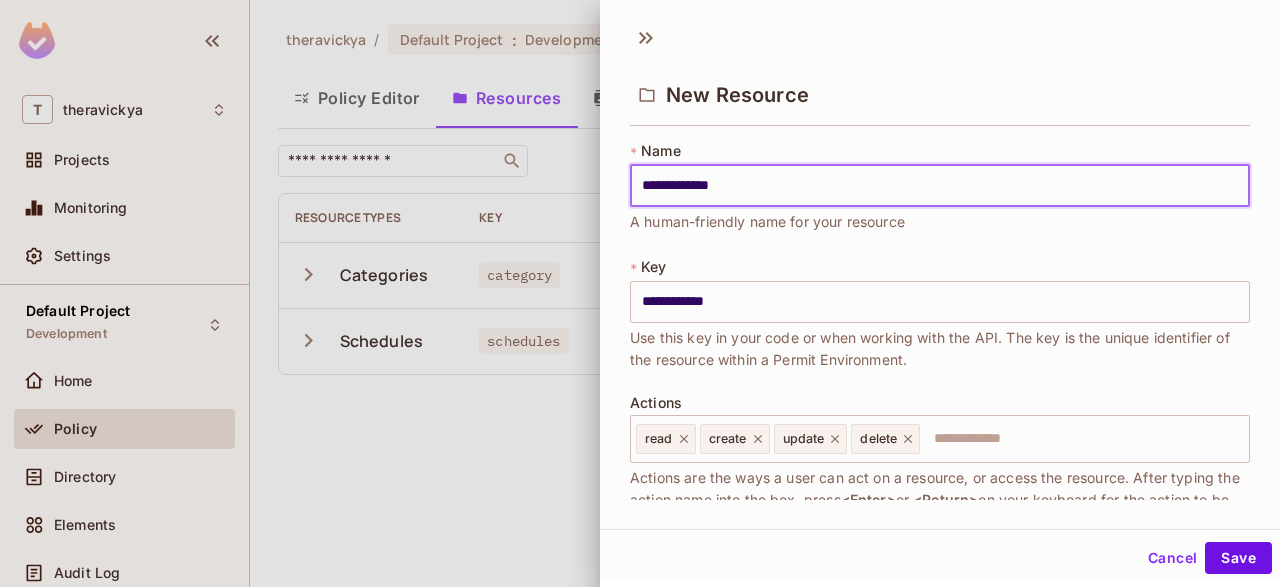 type on "**********" 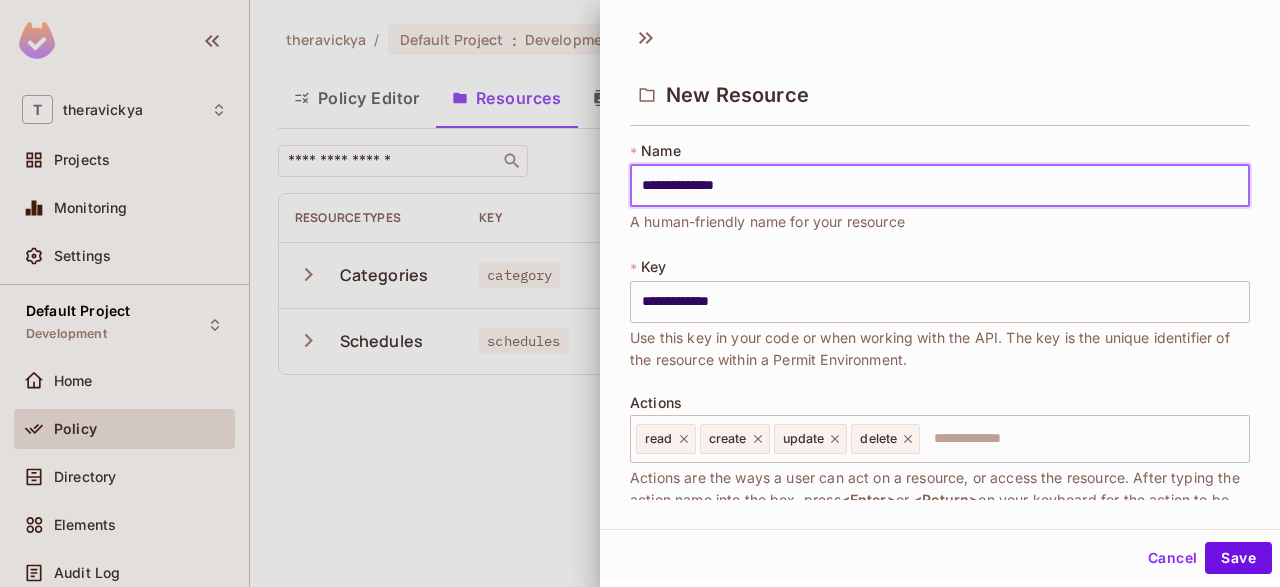click on "**********" at bounding box center [940, 186] 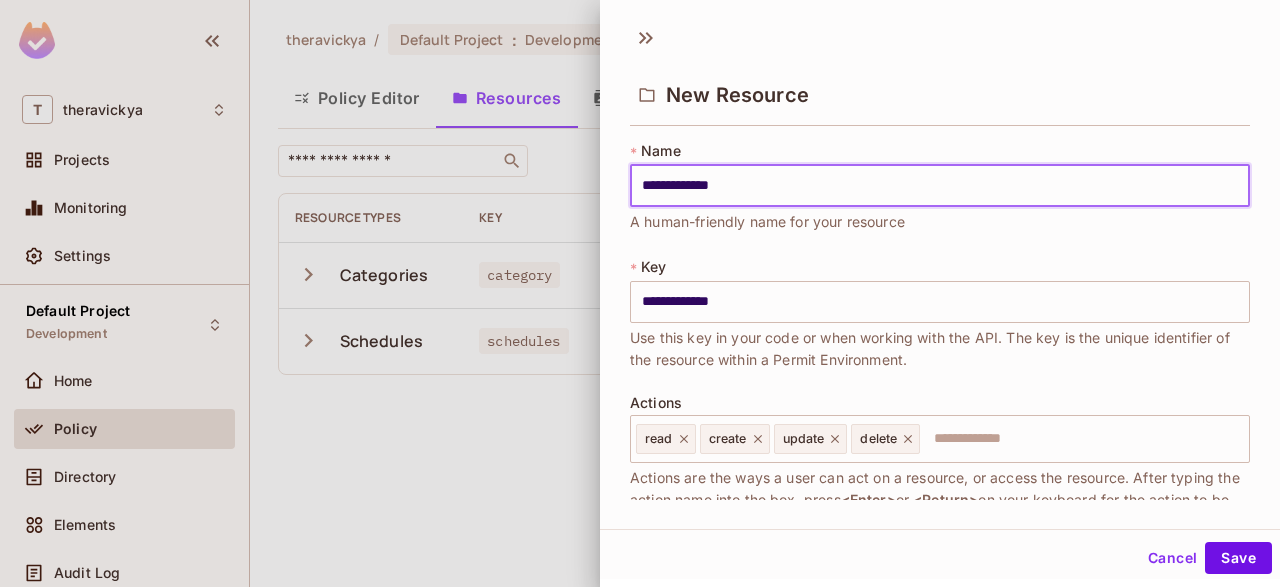 type on "**********" 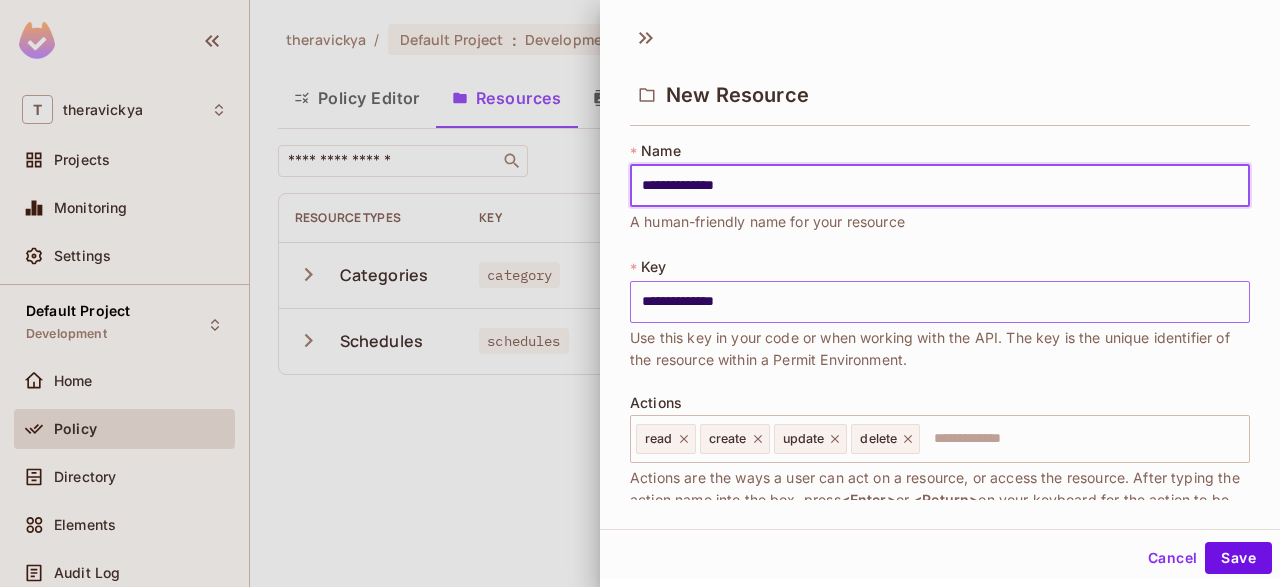 type on "**********" 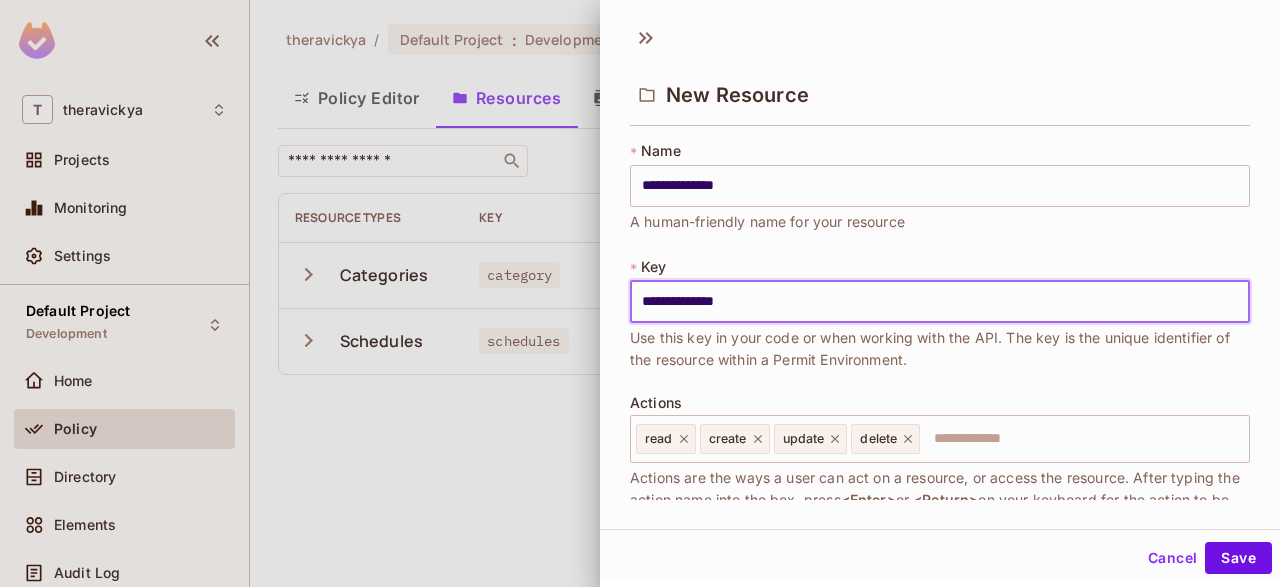 drag, startPoint x: 782, startPoint y: 299, endPoint x: 595, endPoint y: 295, distance: 187.04277 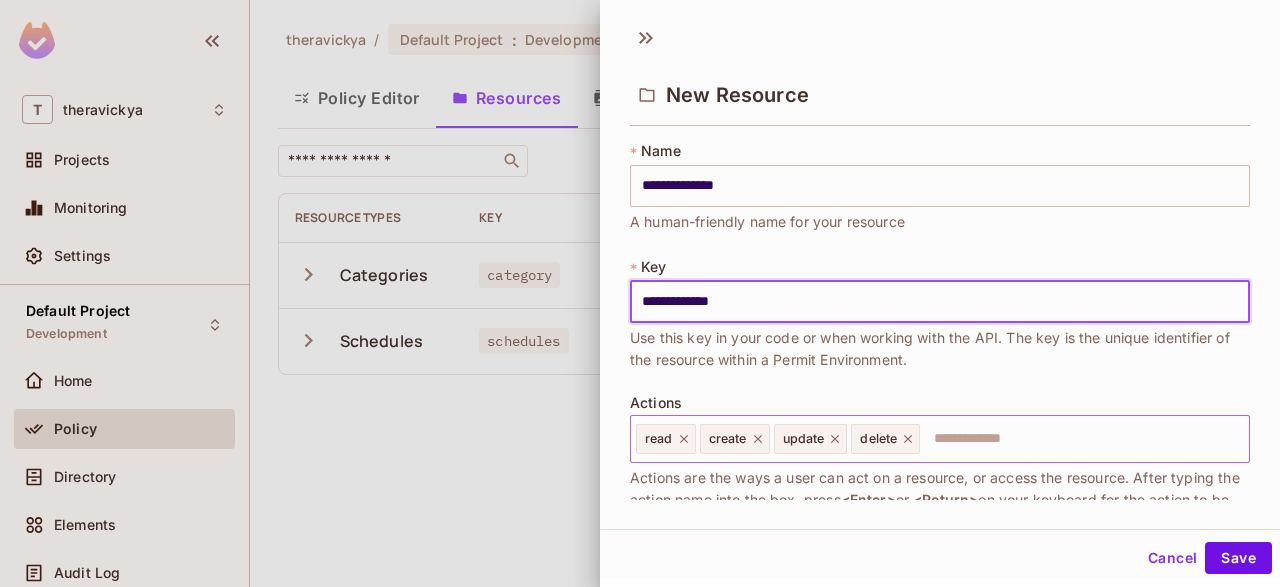 click 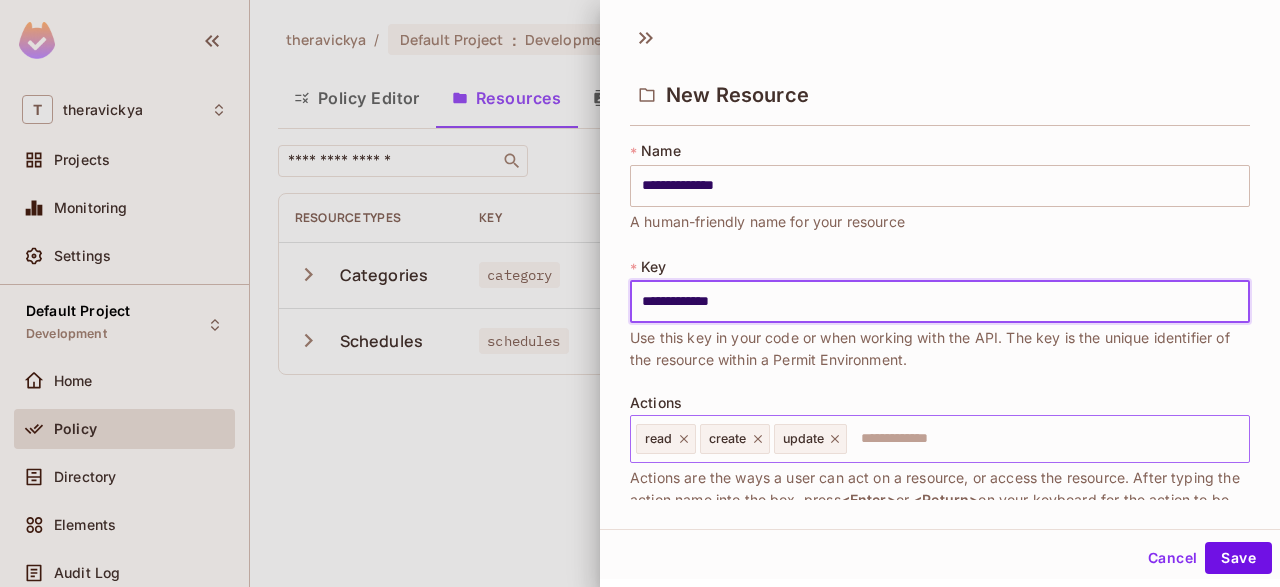 click 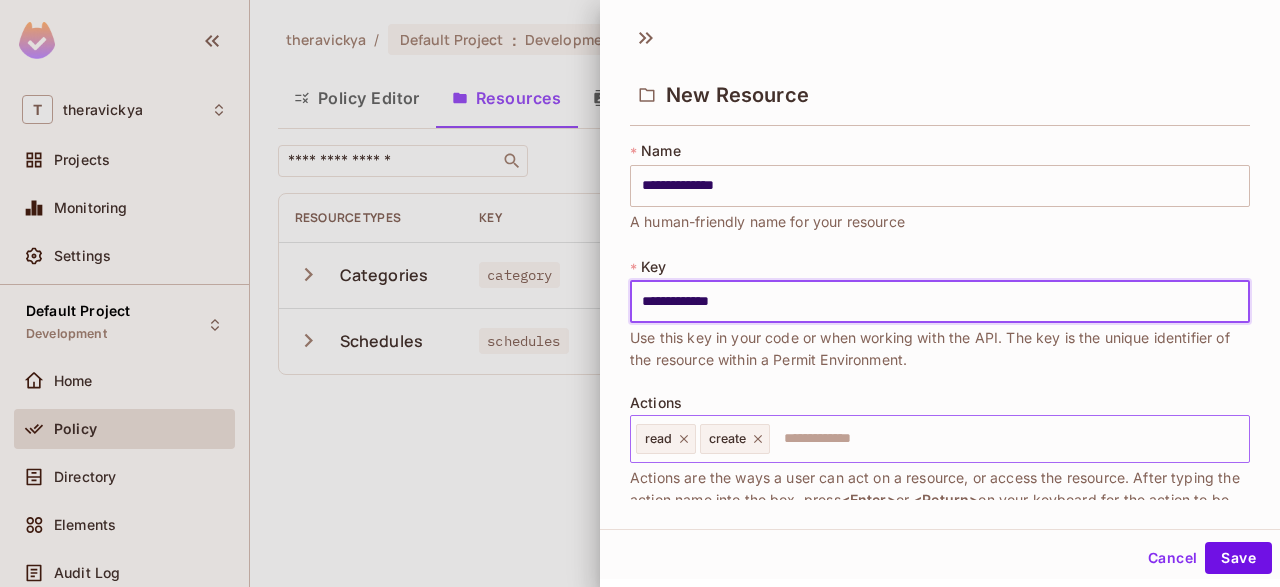 click 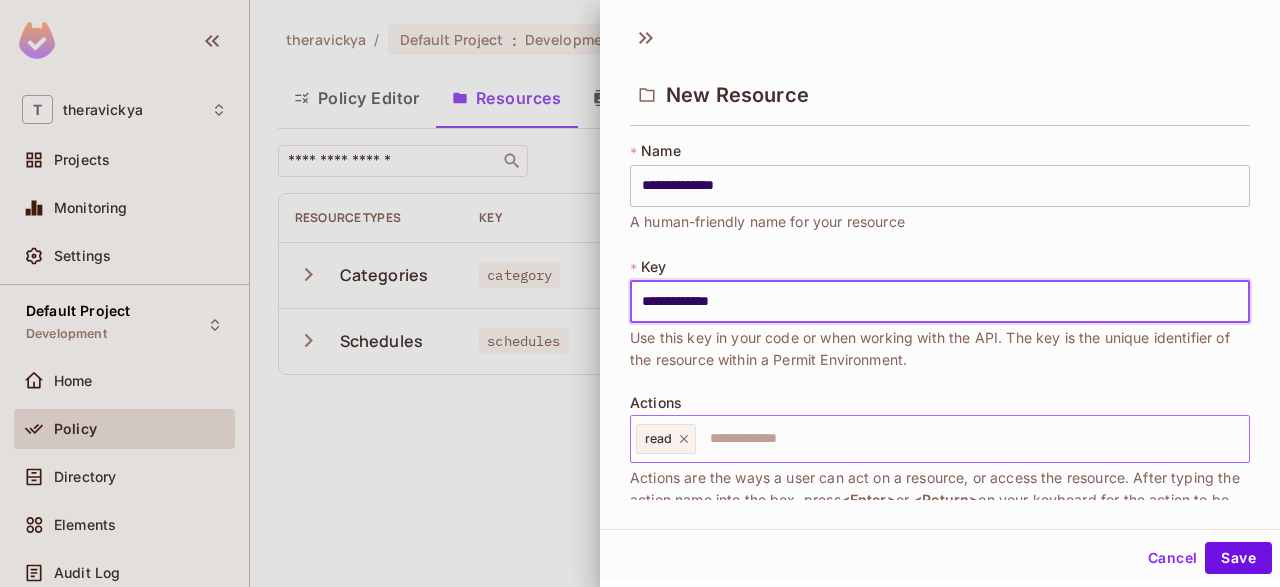 click 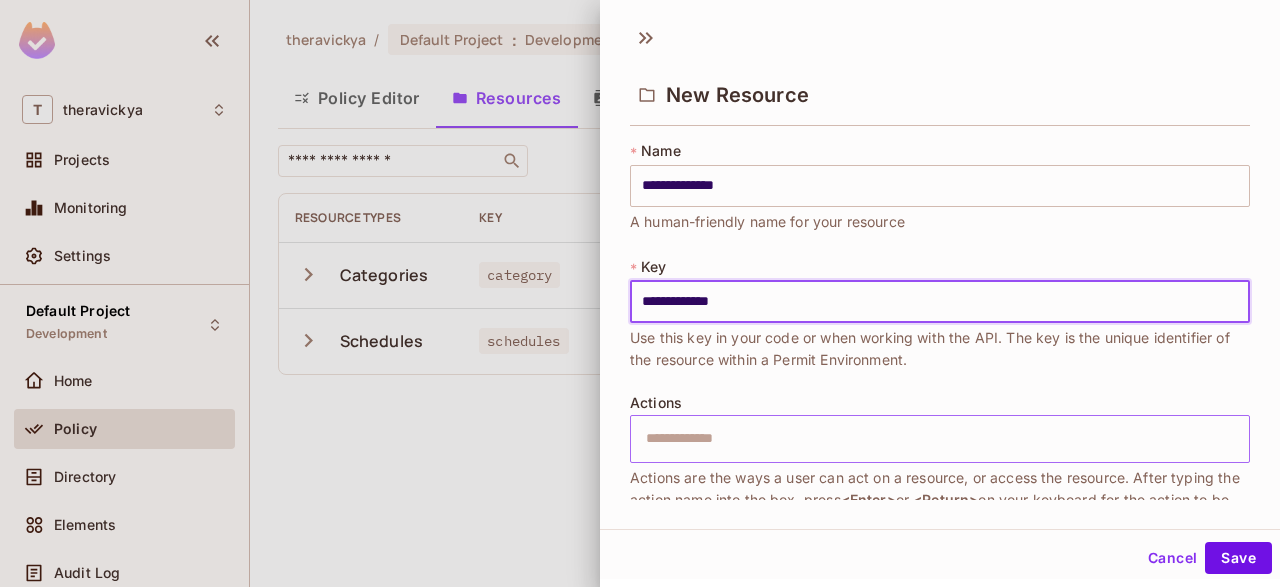 type on "**********" 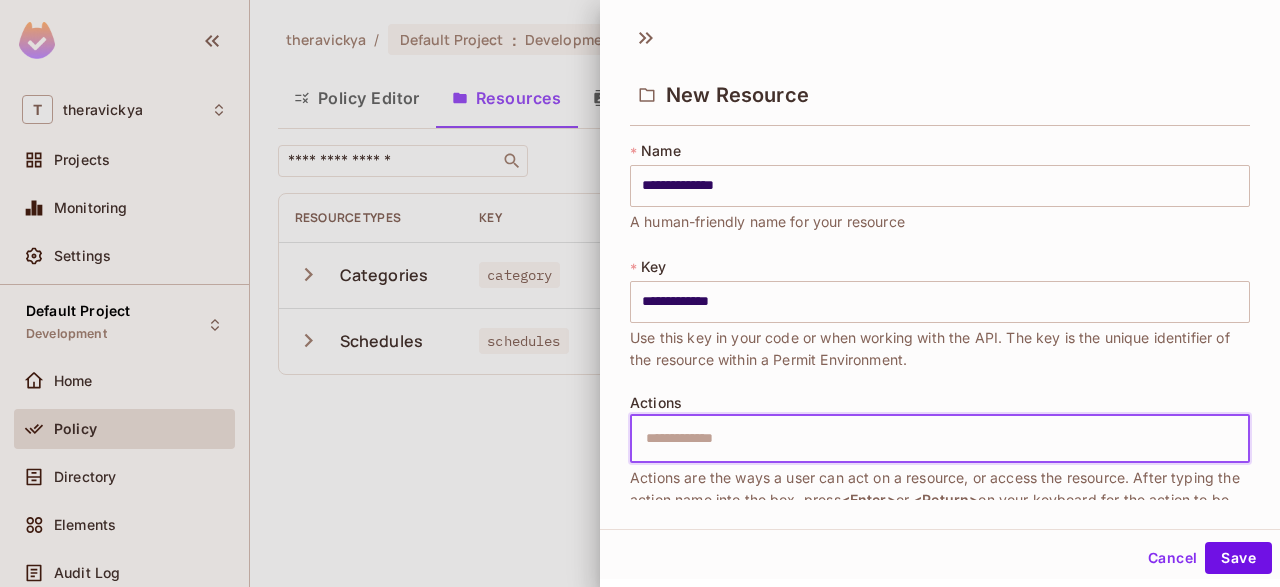 click at bounding box center [937, 439] 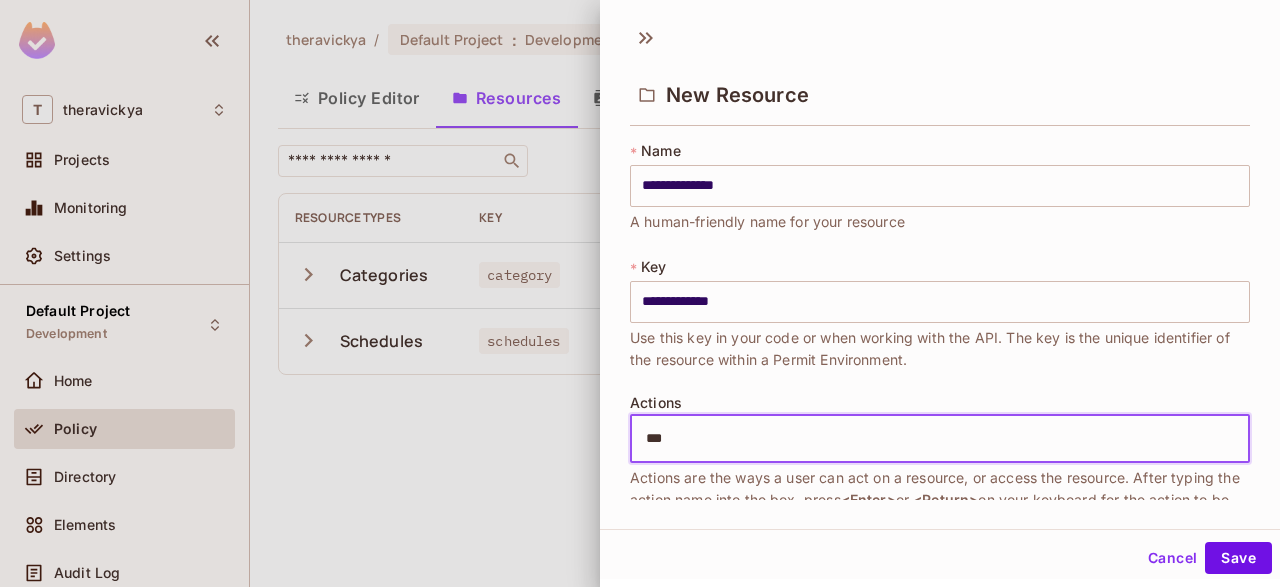 type on "****" 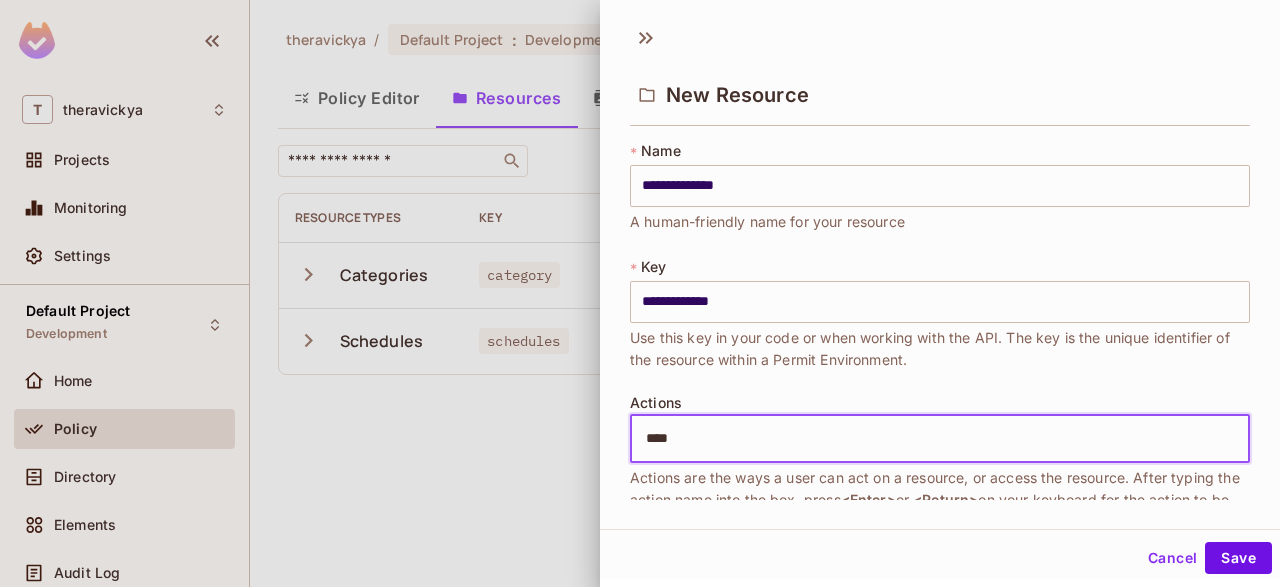 type 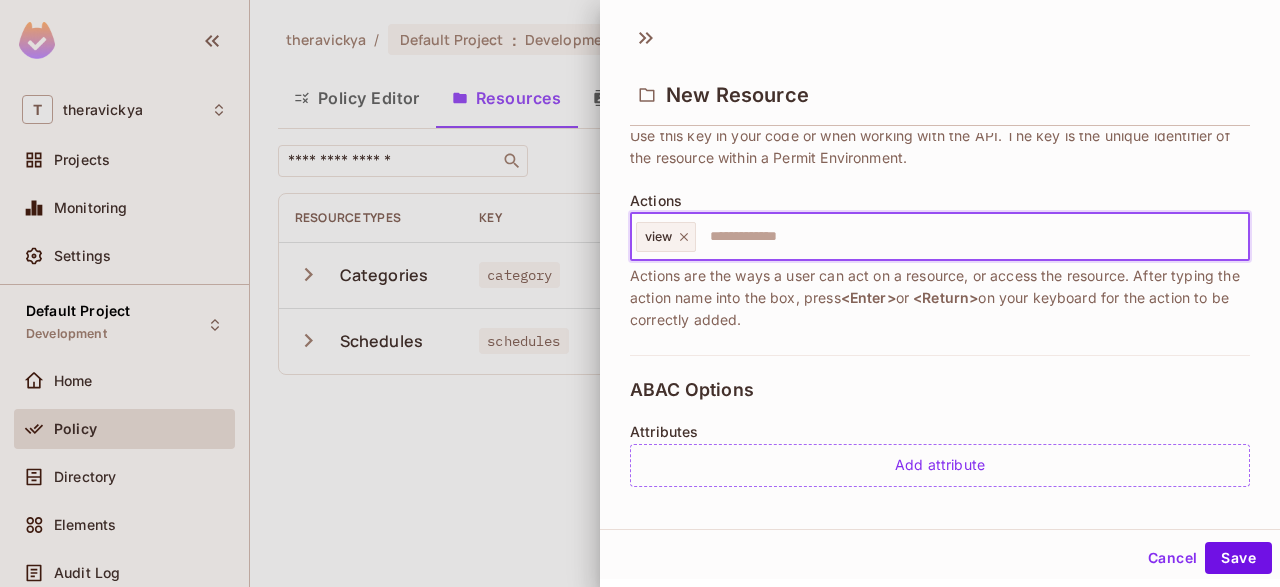 scroll, scrollTop: 226, scrollLeft: 0, axis: vertical 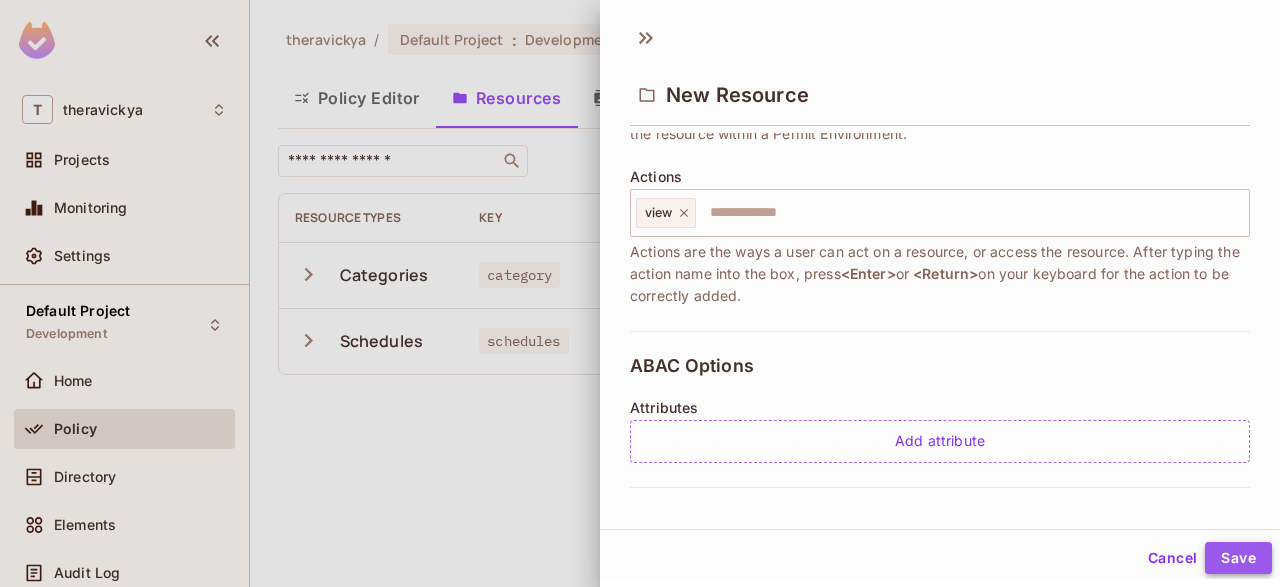 click on "Save" at bounding box center (1238, 558) 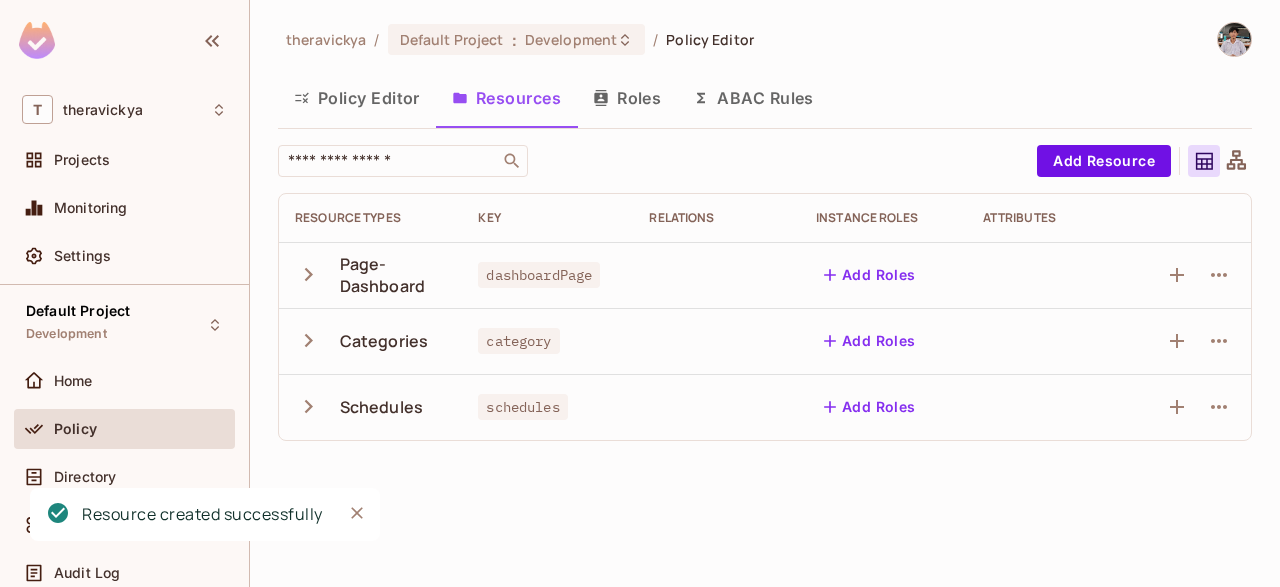 click on "dashboardPage" at bounding box center [539, 275] 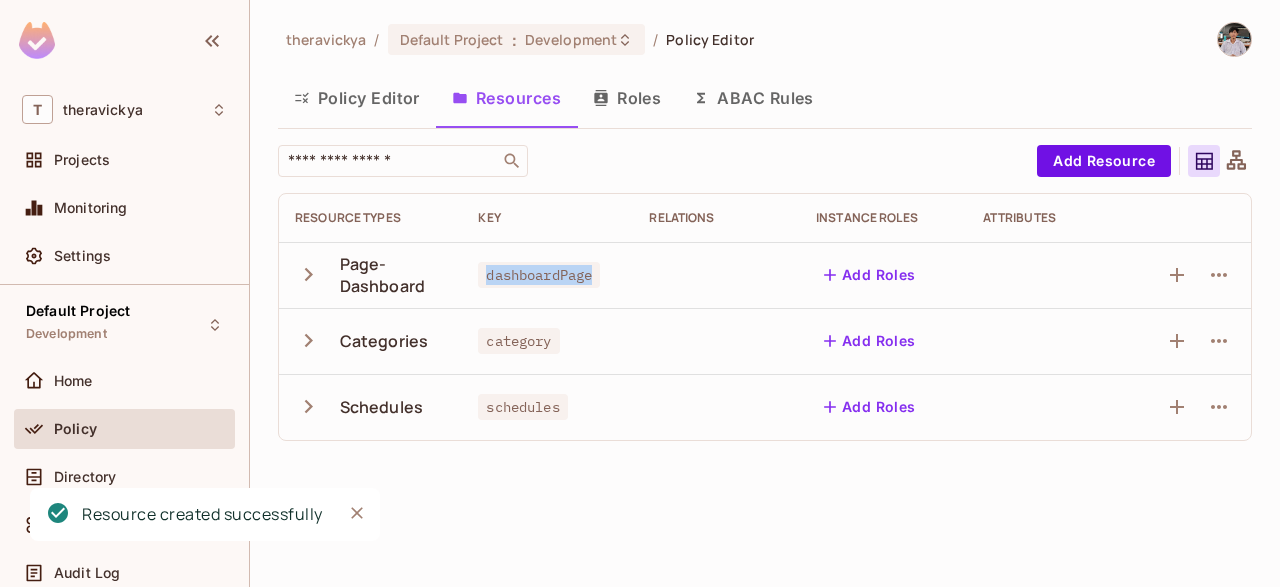 click on "dashboardPage" at bounding box center [539, 275] 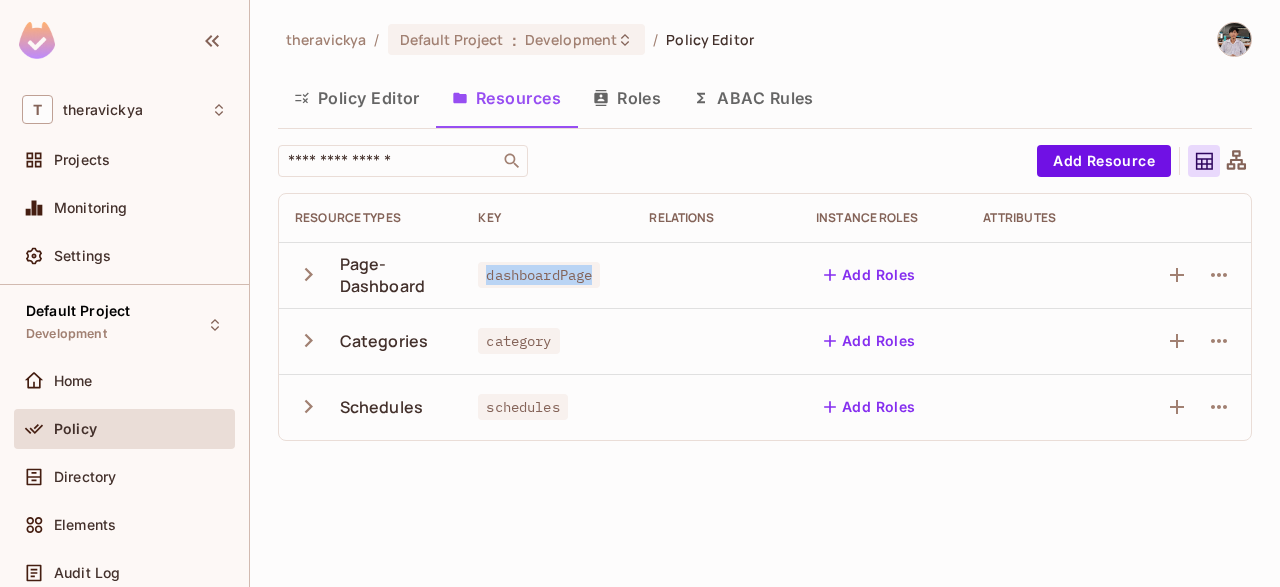 click on "dashboardPage" at bounding box center (539, 275) 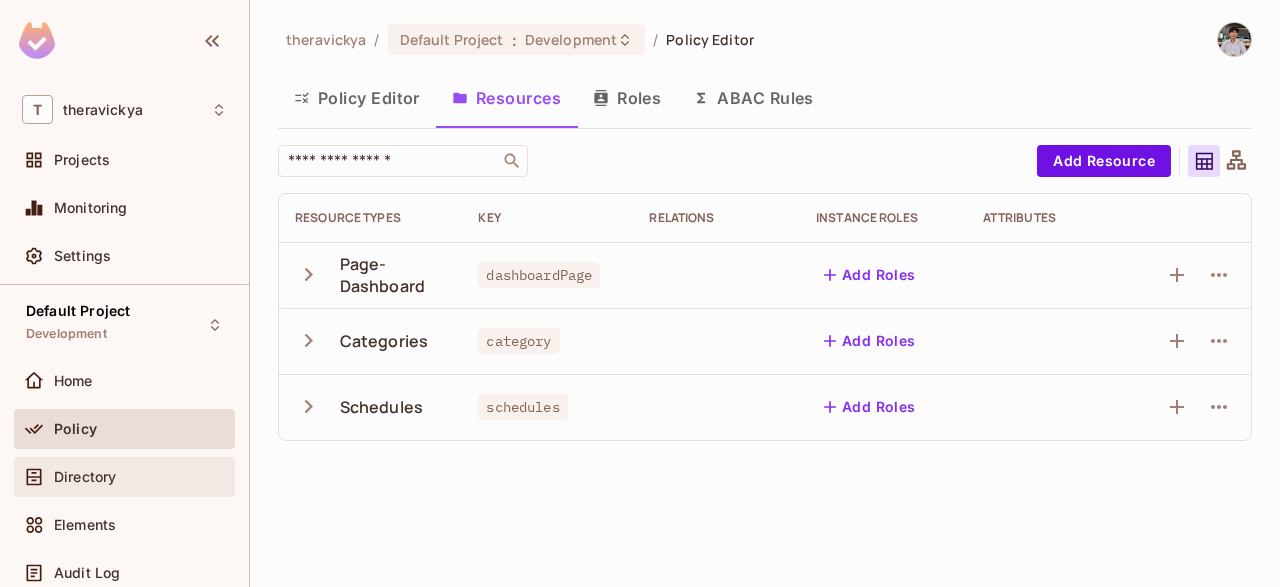 click on "Directory" at bounding box center (85, 477) 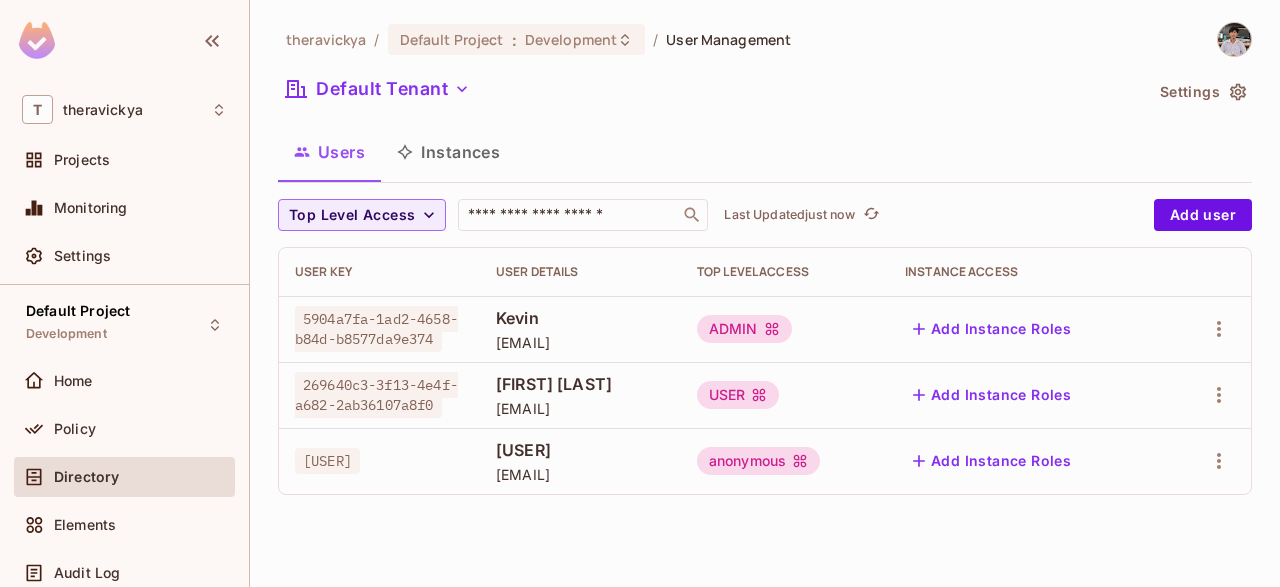 click on "anonymous_user" at bounding box center [580, 450] 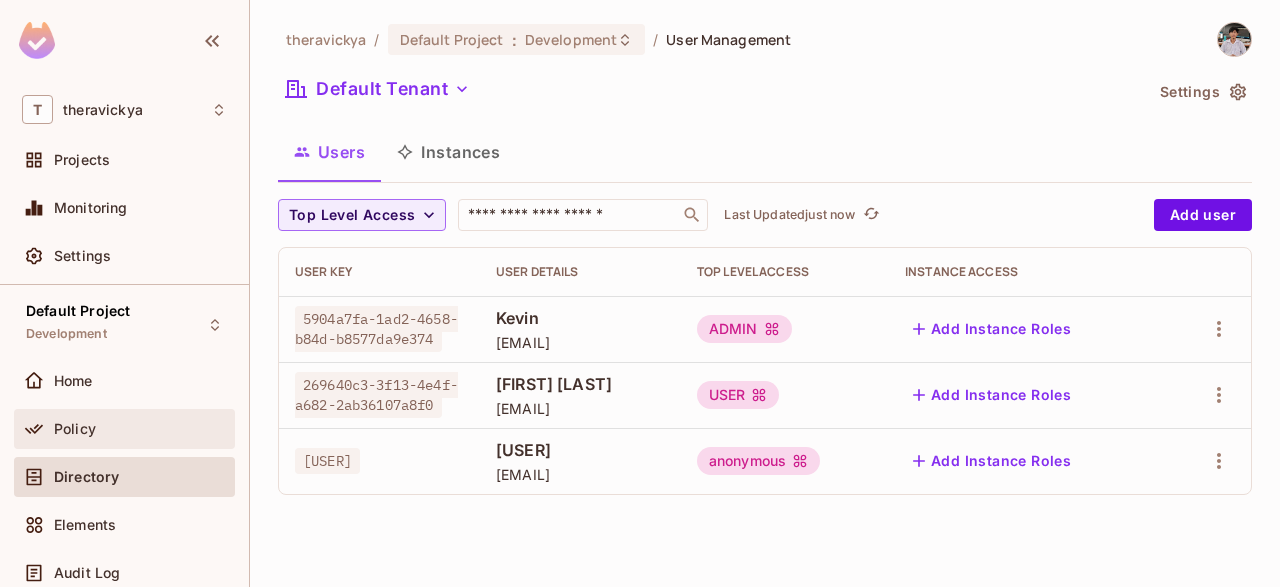 click on "Policy" at bounding box center (140, 429) 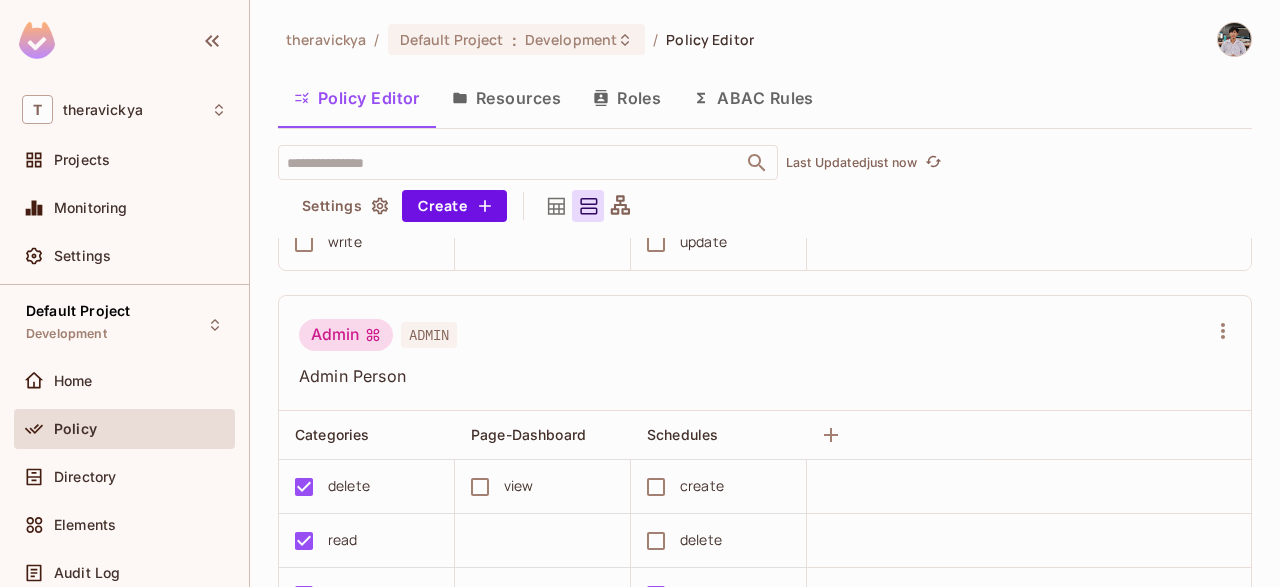 scroll, scrollTop: 318, scrollLeft: 0, axis: vertical 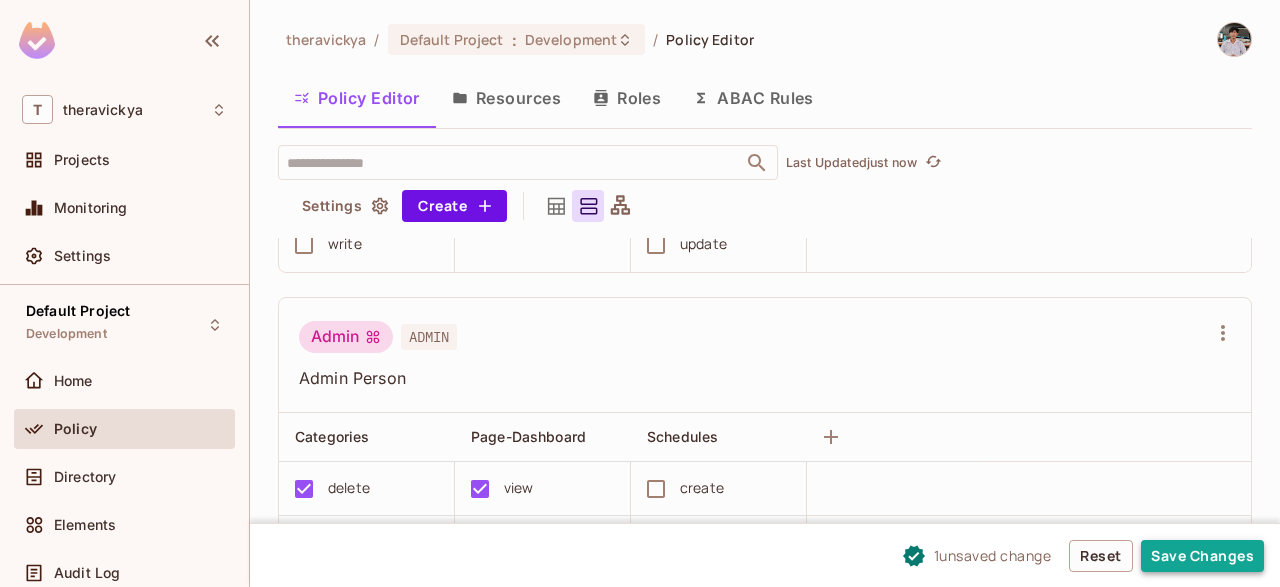 click on "Save Changes" at bounding box center [1202, 556] 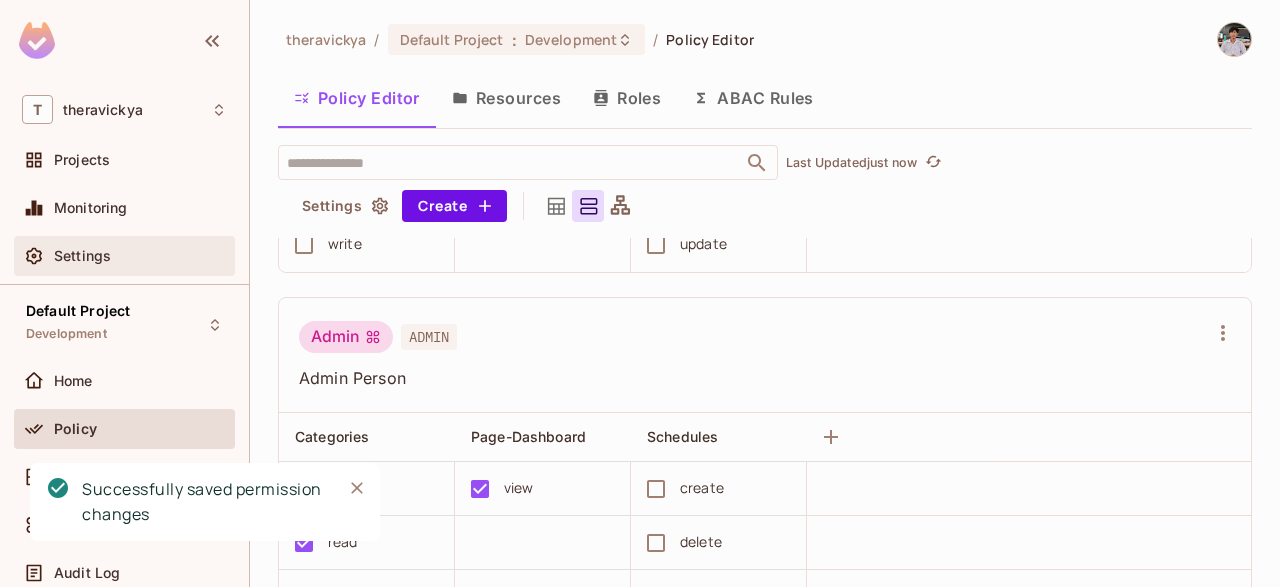 click on "Settings" at bounding box center [140, 256] 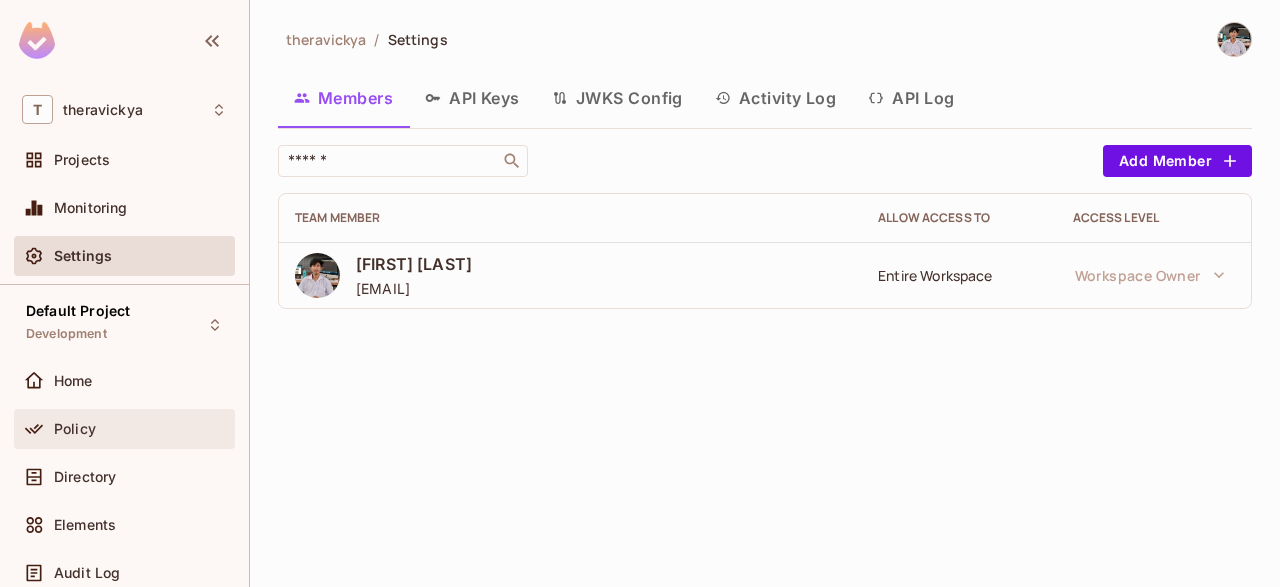 click on "Policy" at bounding box center [140, 429] 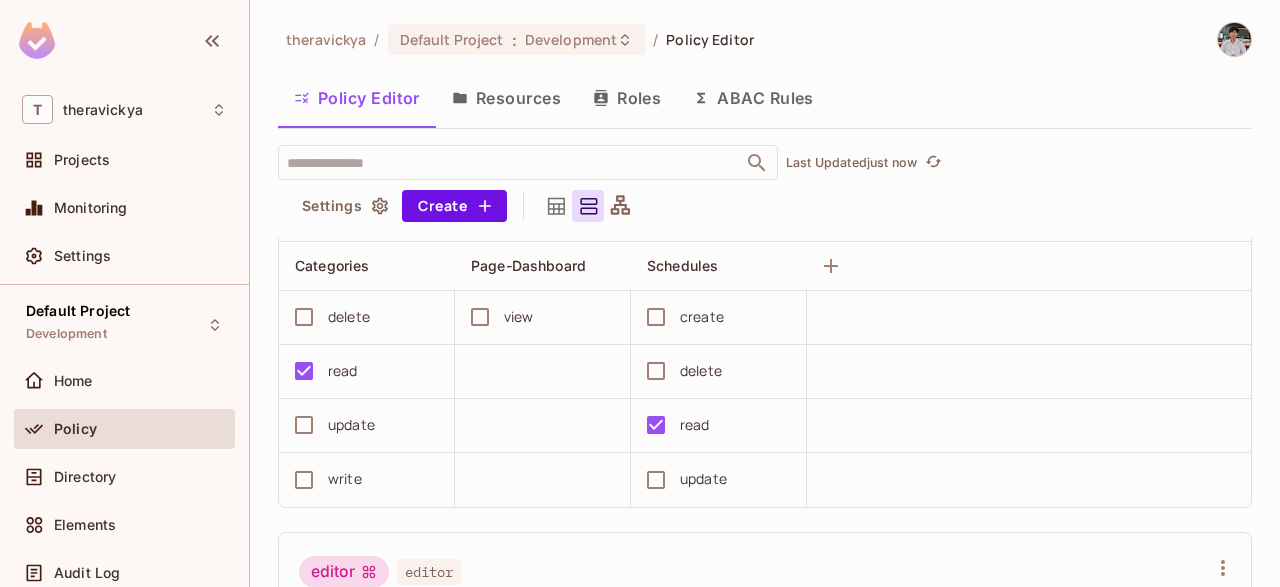 scroll, scrollTop: 862, scrollLeft: 0, axis: vertical 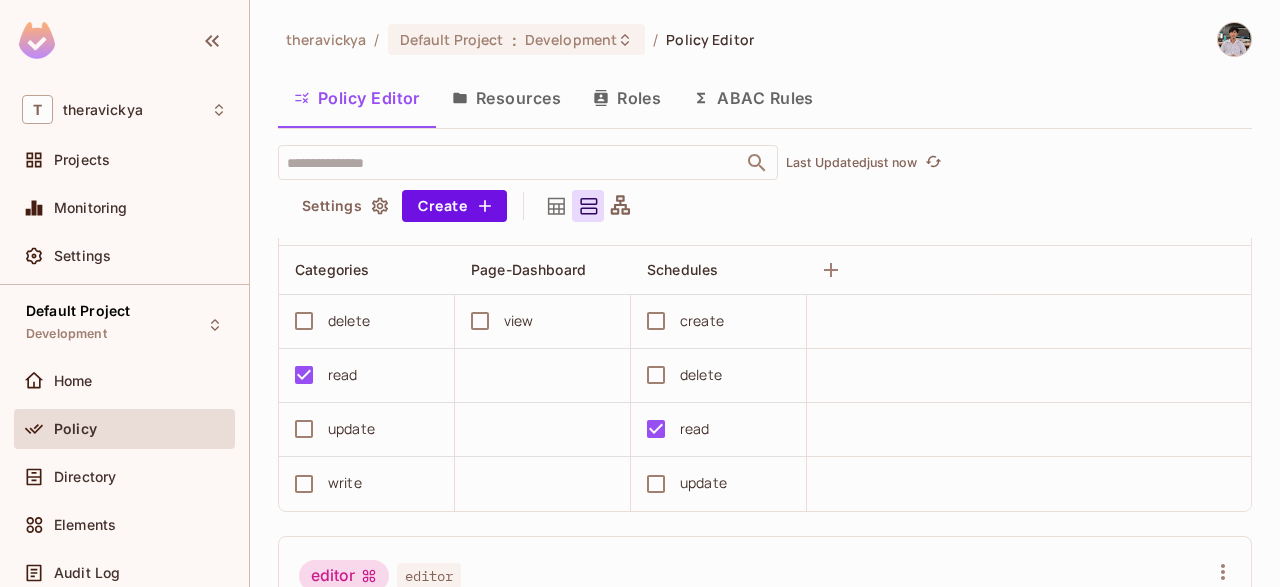 click on "Resources" at bounding box center (506, 98) 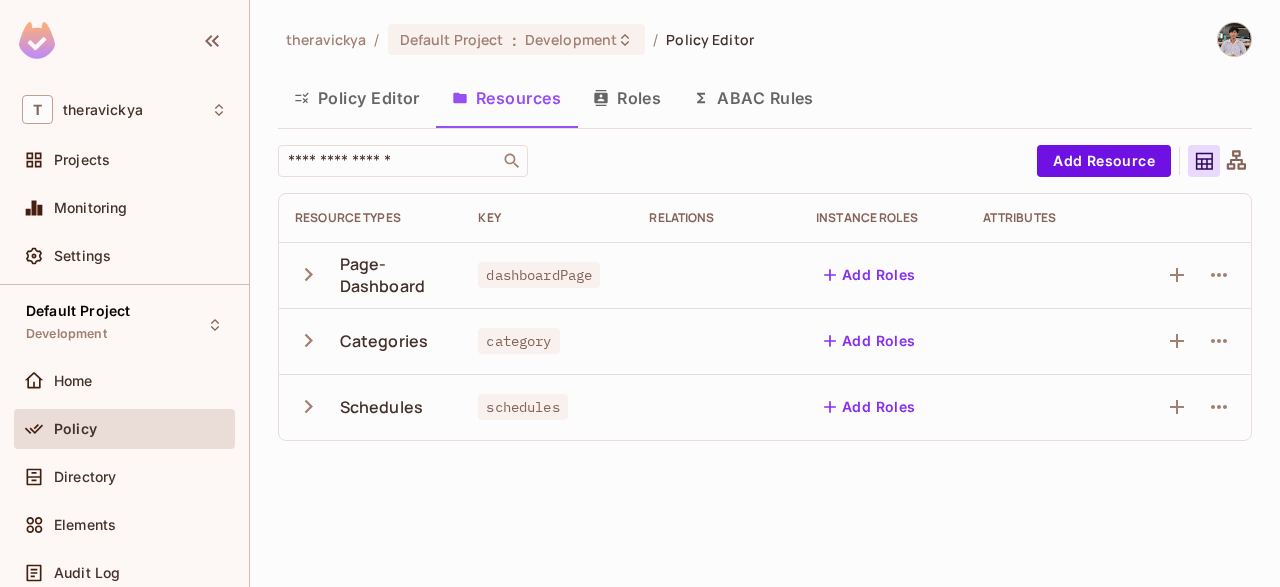 click on "Policy Editor" at bounding box center [357, 98] 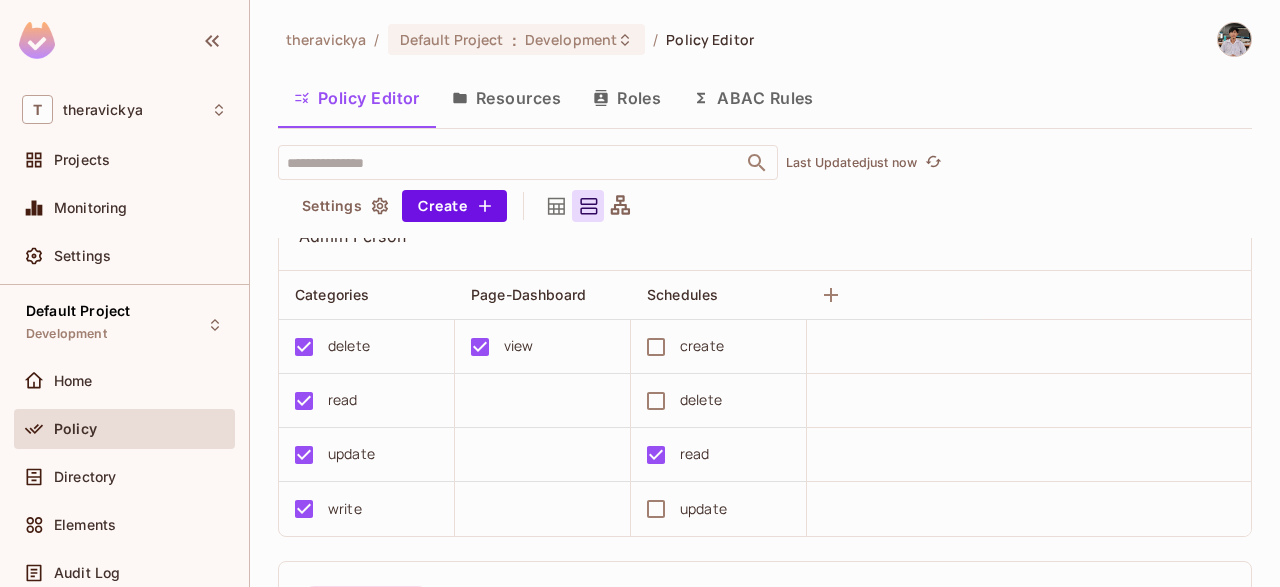 scroll, scrollTop: 392, scrollLeft: 0, axis: vertical 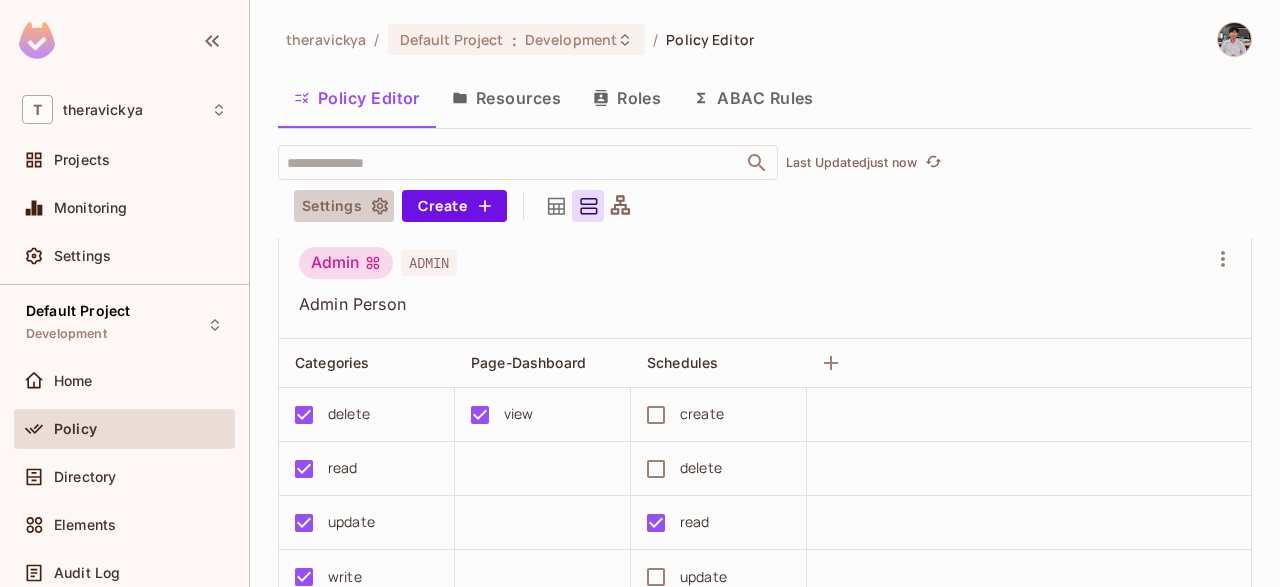 click 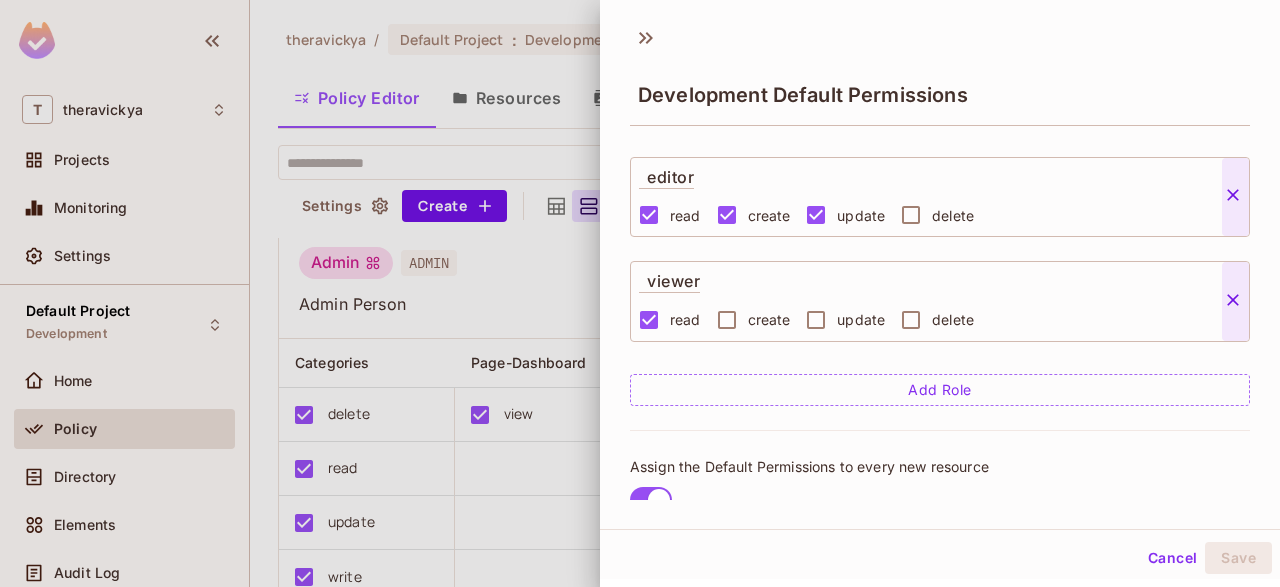 scroll, scrollTop: 254, scrollLeft: 0, axis: vertical 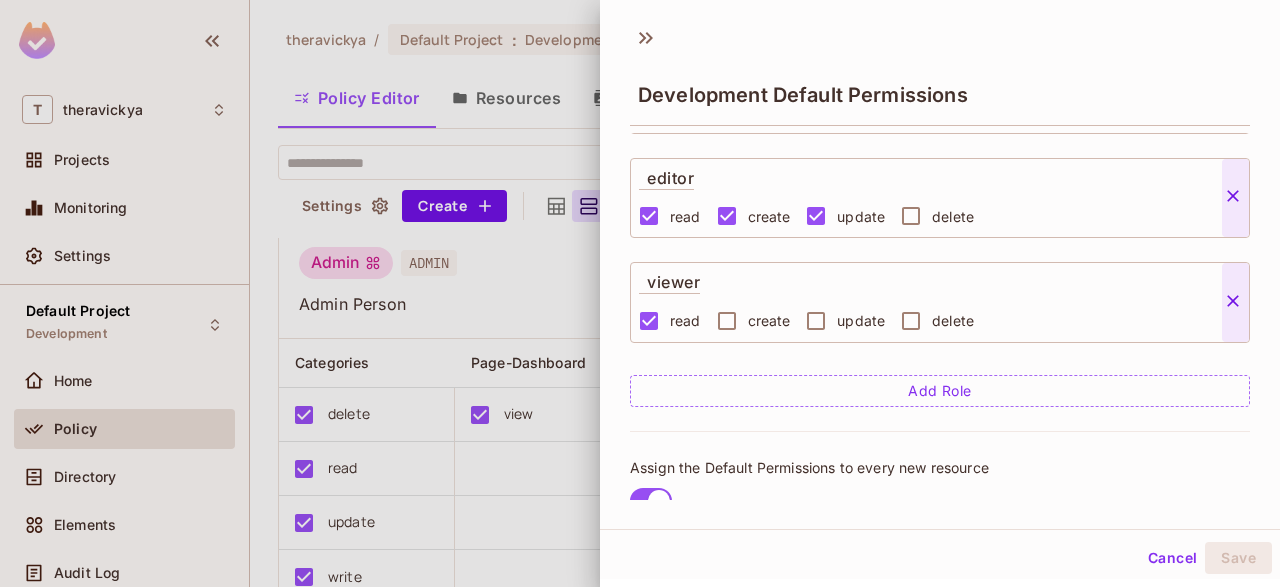 click 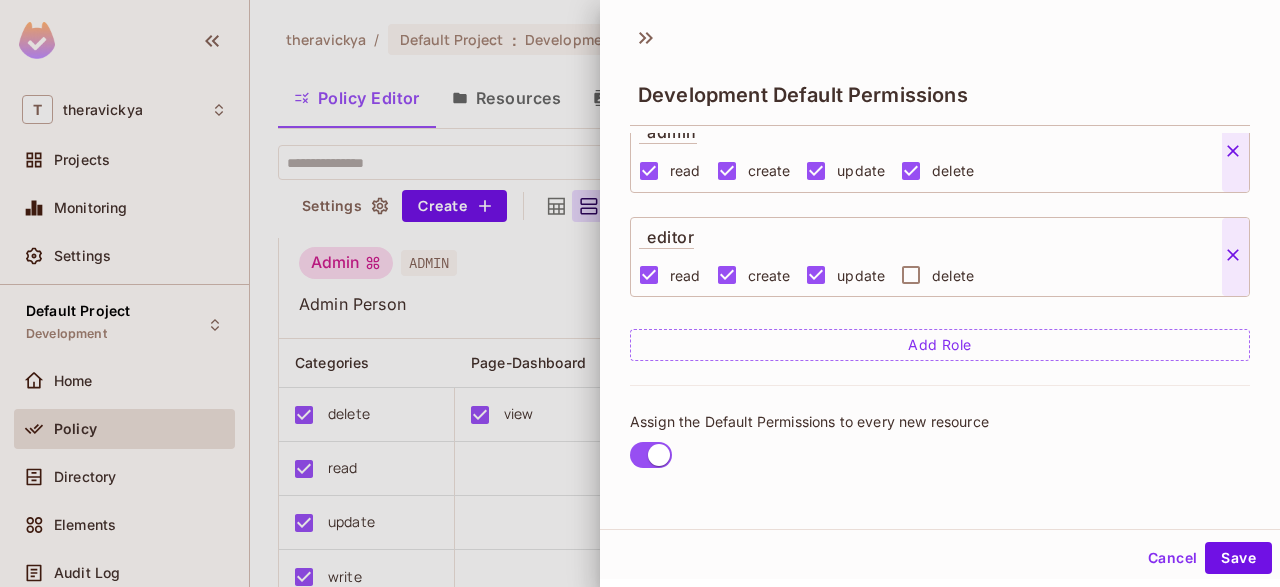 scroll, scrollTop: 192, scrollLeft: 0, axis: vertical 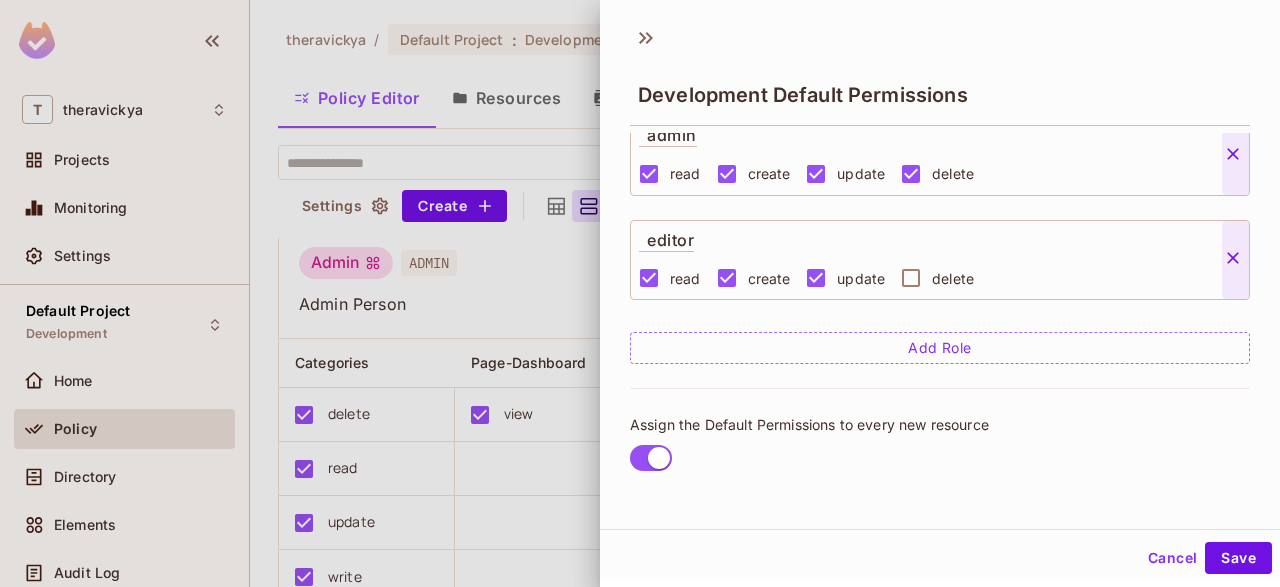 click at bounding box center (1235, 259) 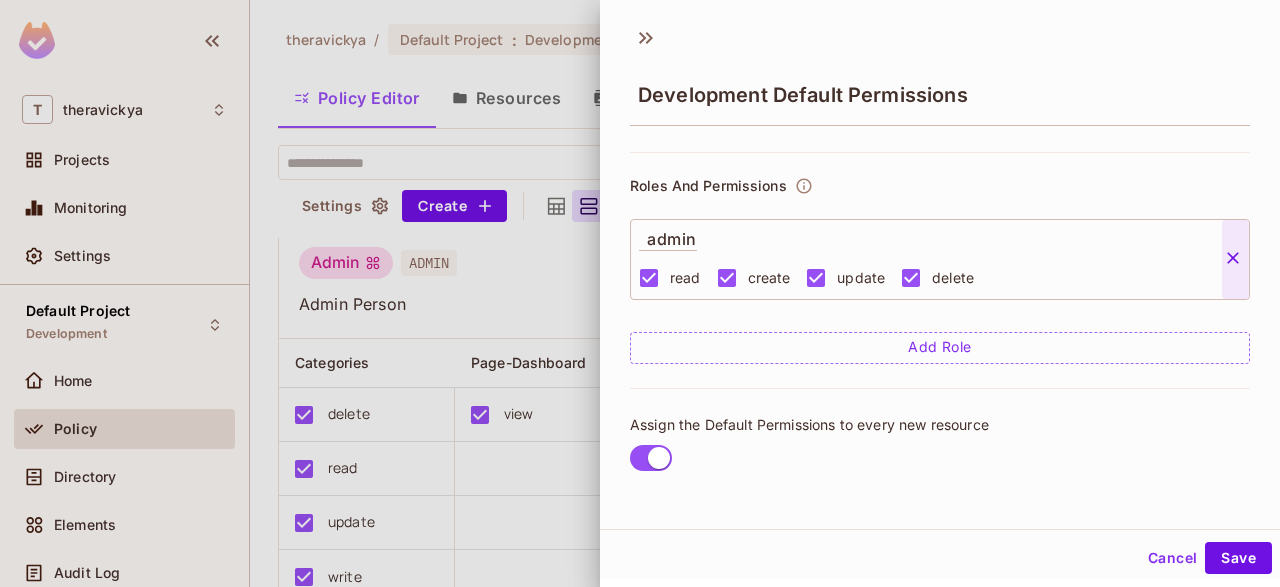 click at bounding box center [1236, 259] 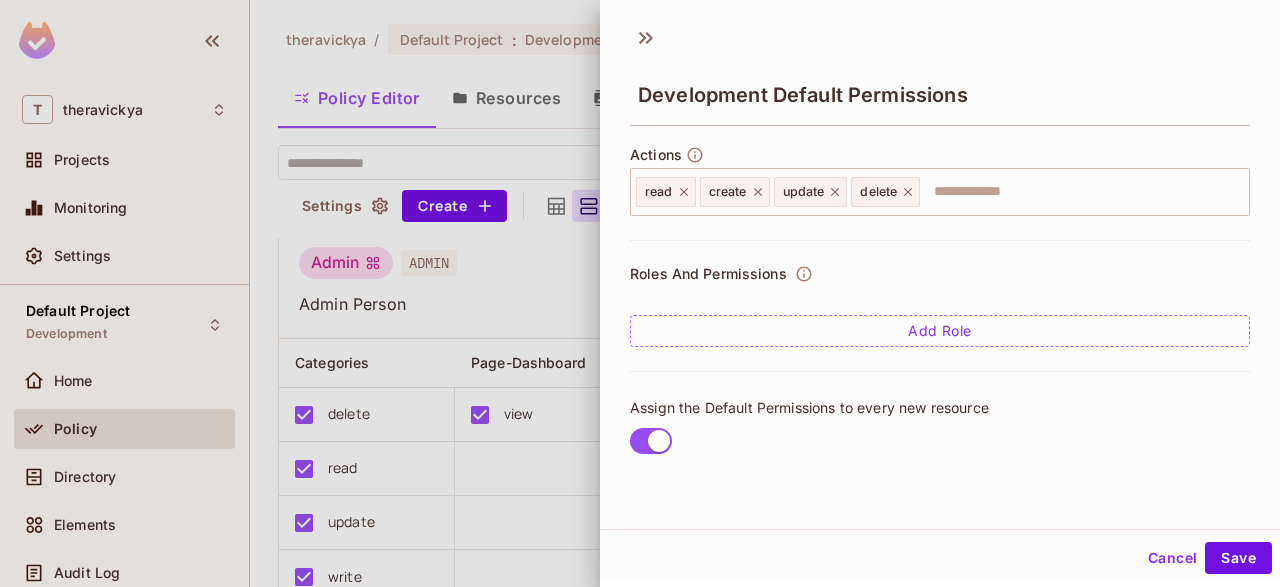 scroll, scrollTop: 0, scrollLeft: 0, axis: both 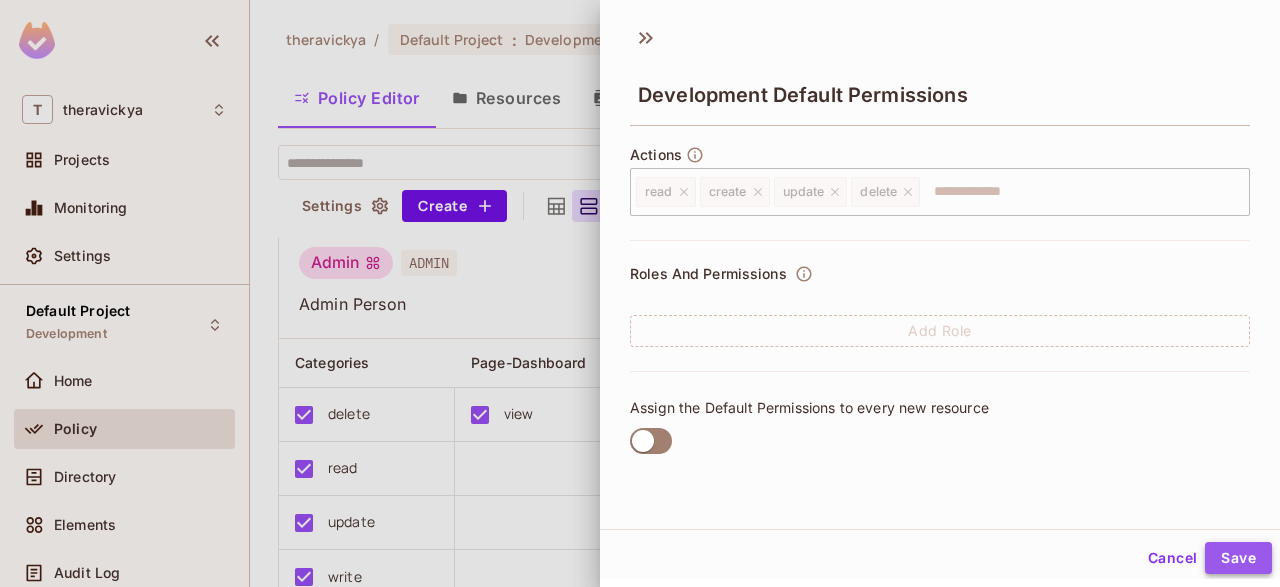 click on "Save" at bounding box center (1238, 558) 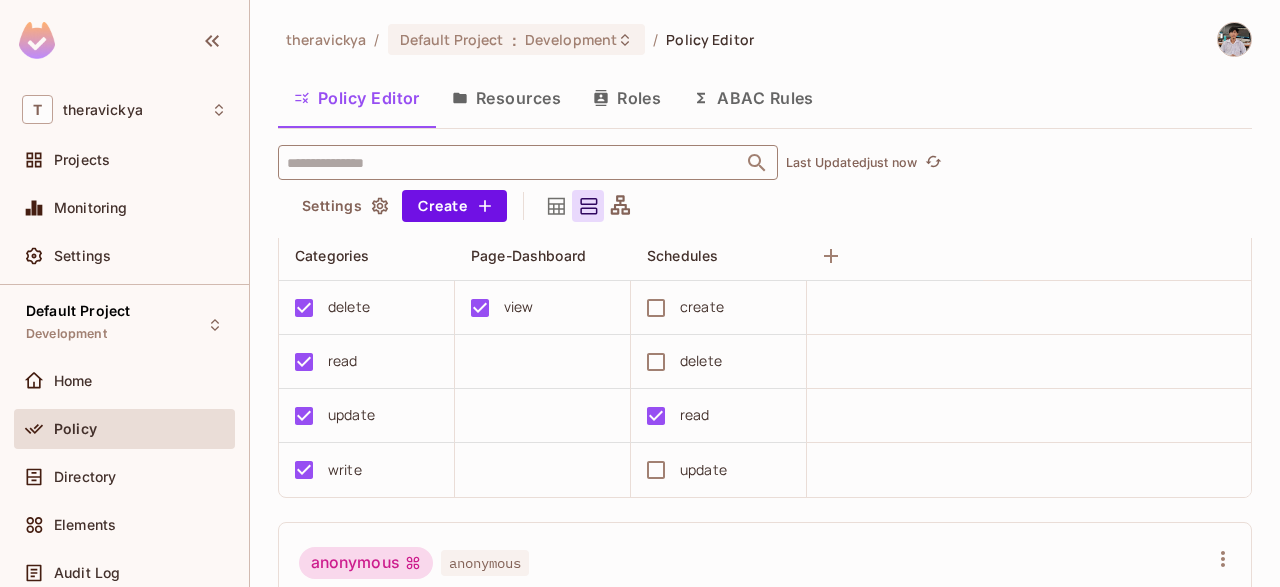 scroll, scrollTop: 274, scrollLeft: 0, axis: vertical 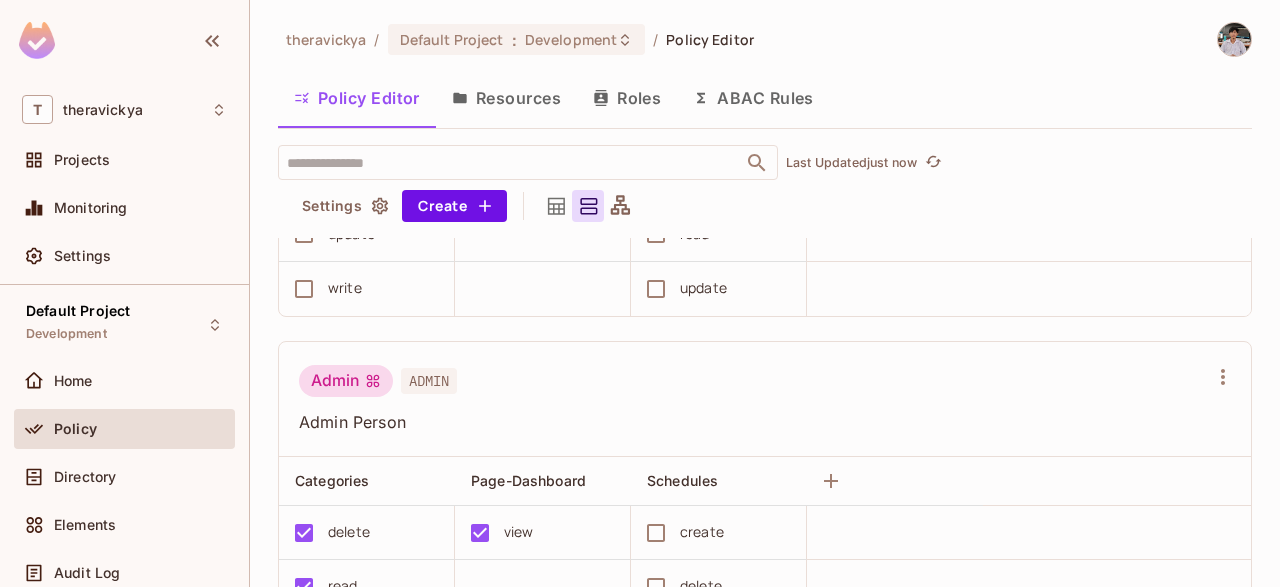 click on "Resources" at bounding box center [506, 98] 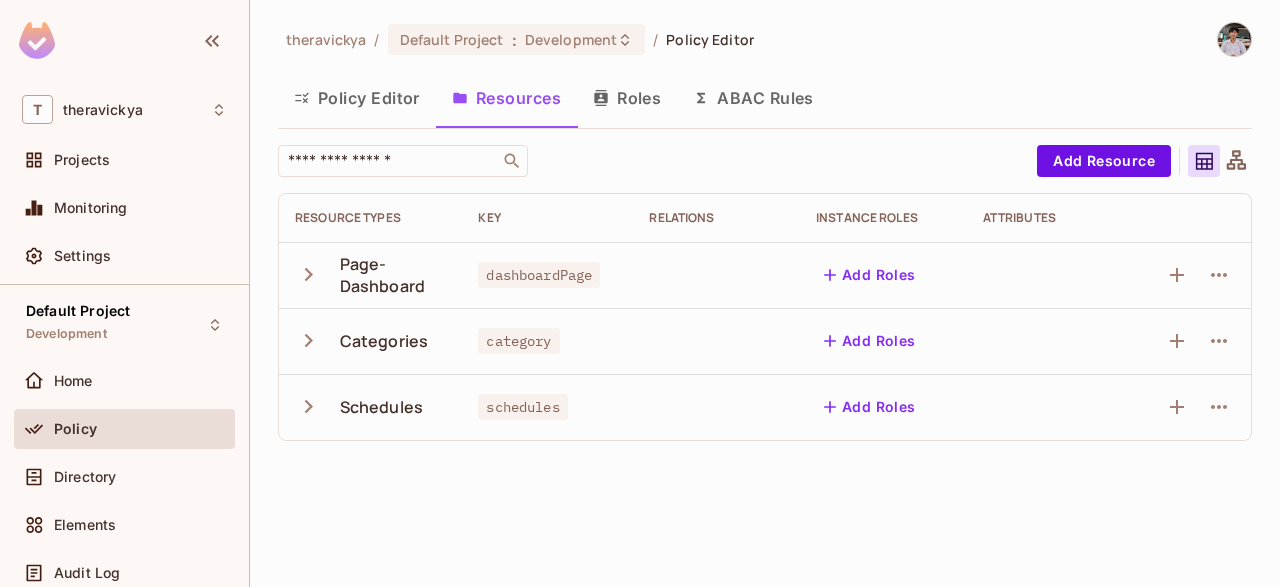 click on "Roles" at bounding box center (627, 98) 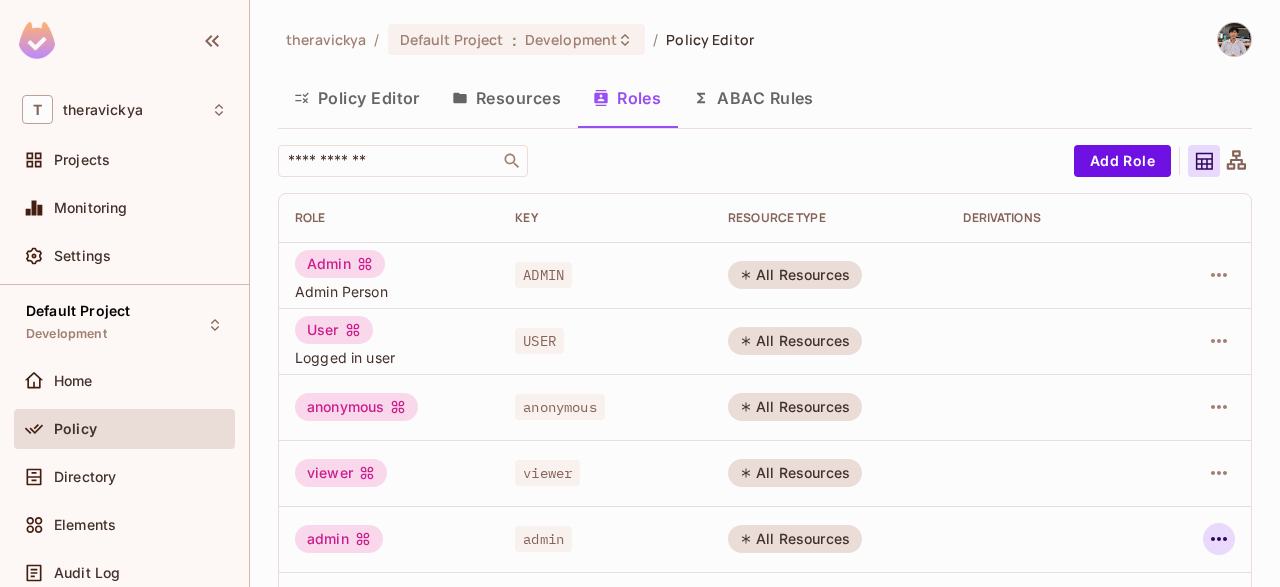 click 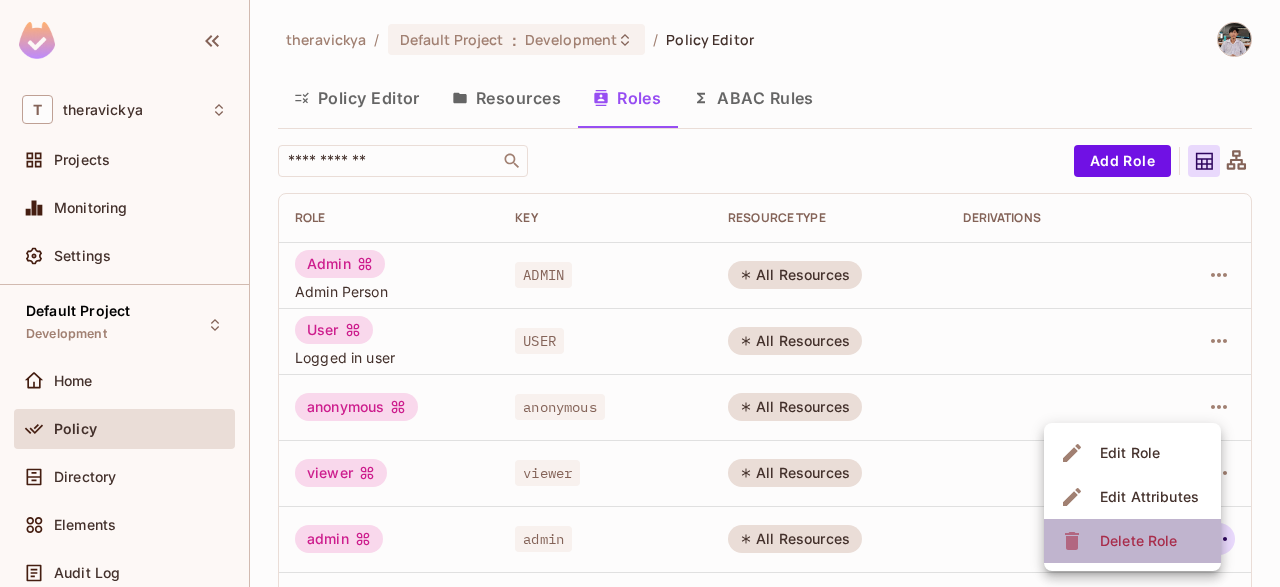 click on "Delete Role" at bounding box center (1138, 541) 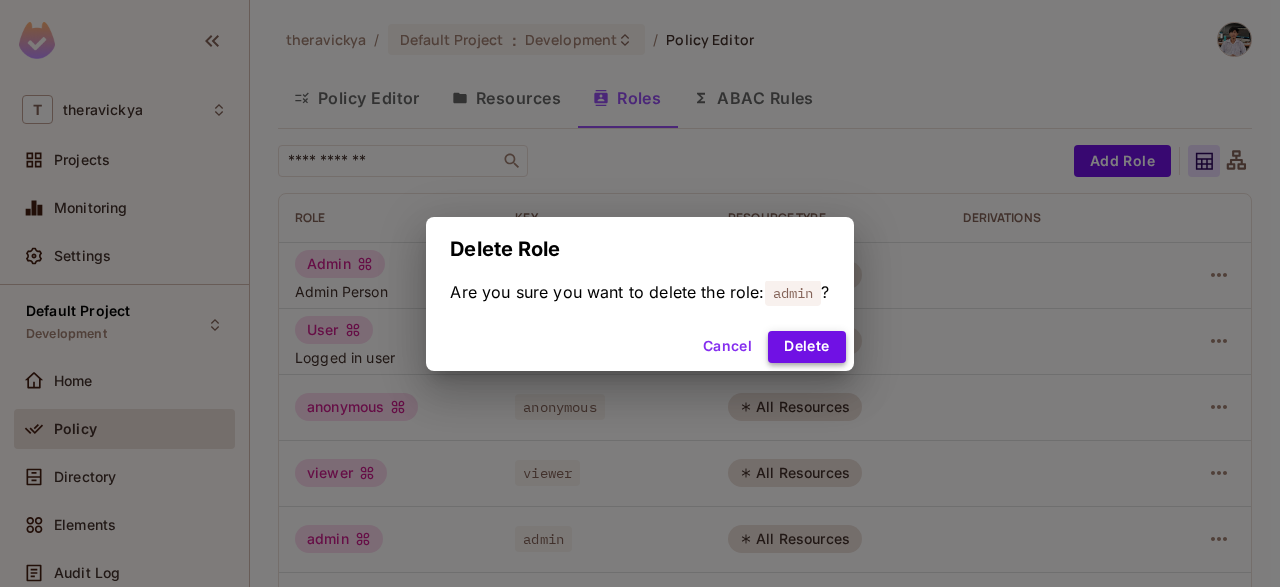 click on "Delete" at bounding box center [806, 347] 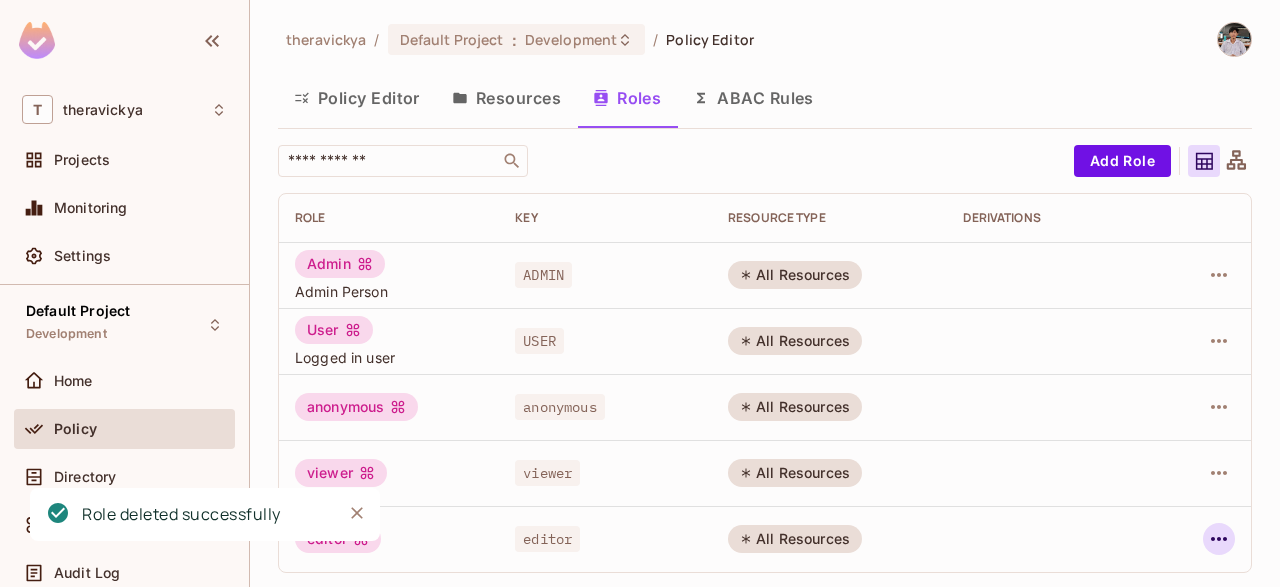 click 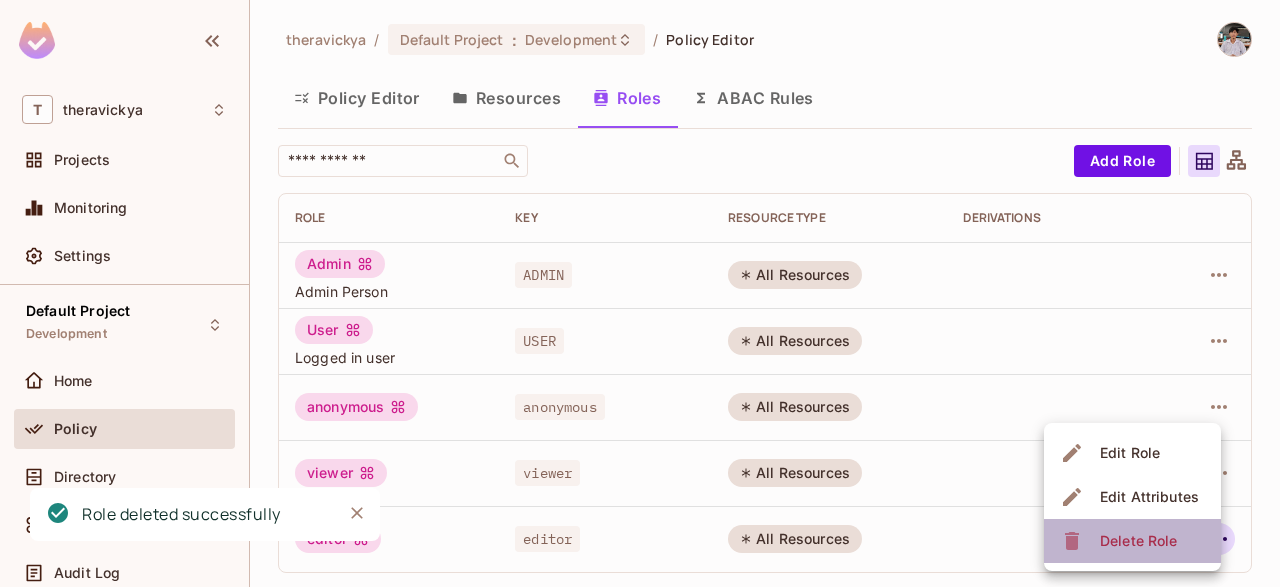 click on "Delete Role" at bounding box center [1138, 541] 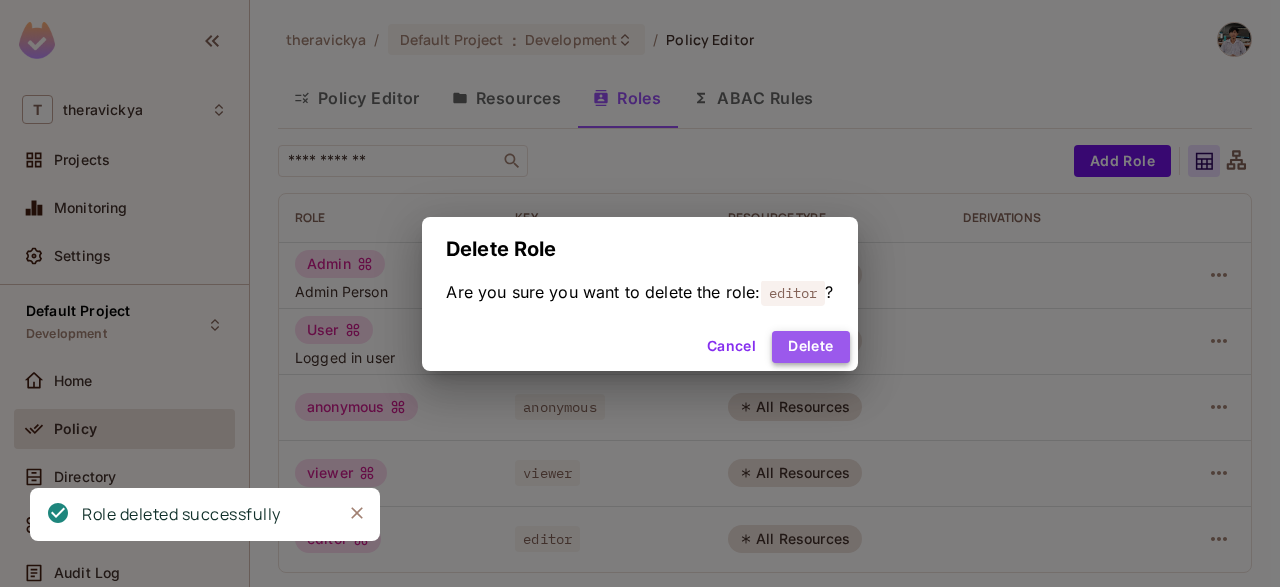 click on "Delete" at bounding box center (810, 347) 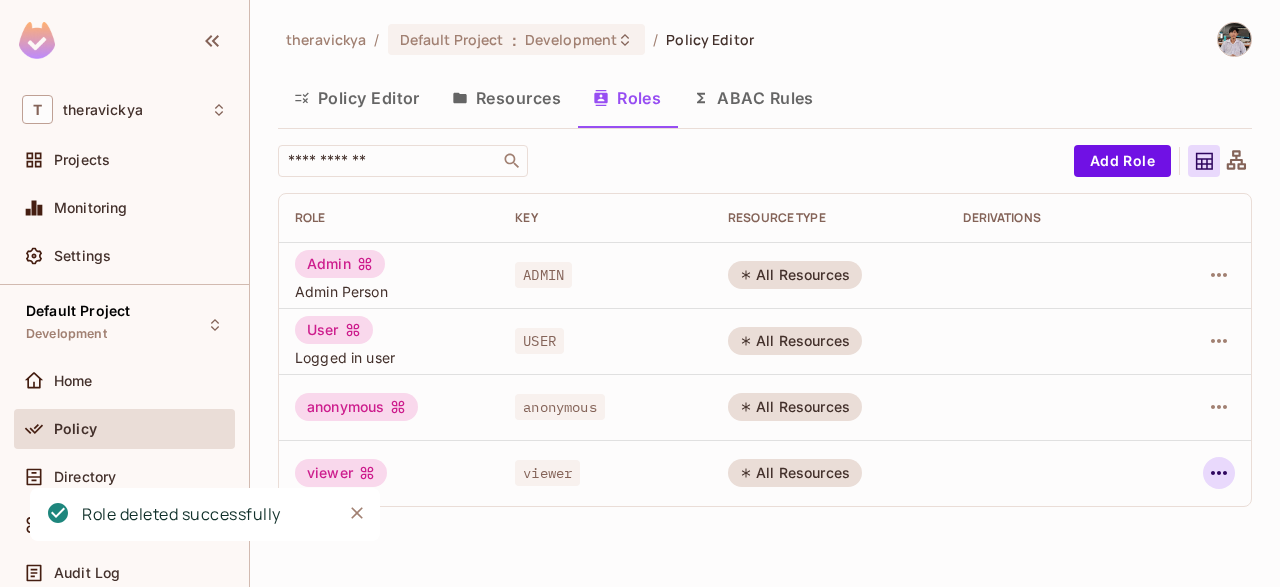 click 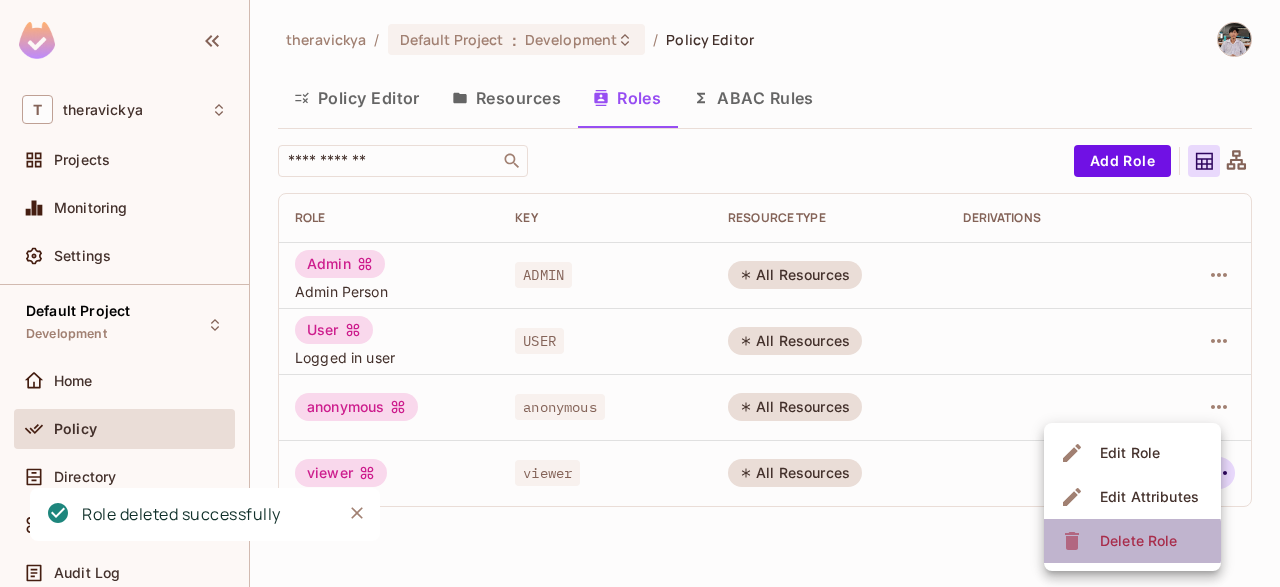 click on "Delete Role" at bounding box center (1138, 541) 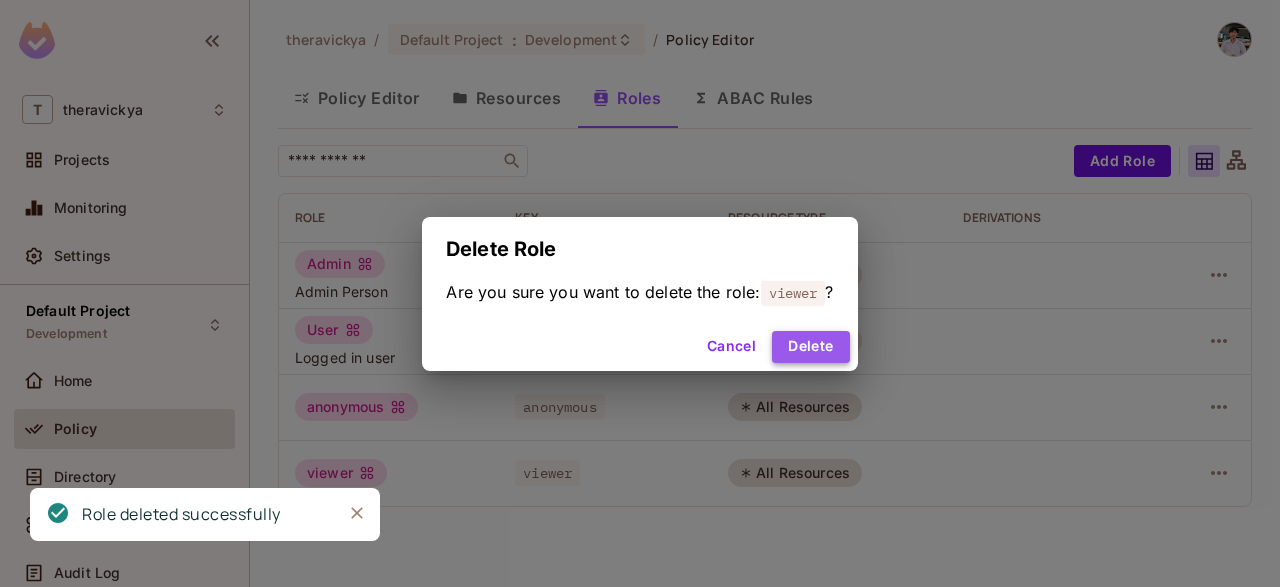 click on "Delete" at bounding box center [810, 347] 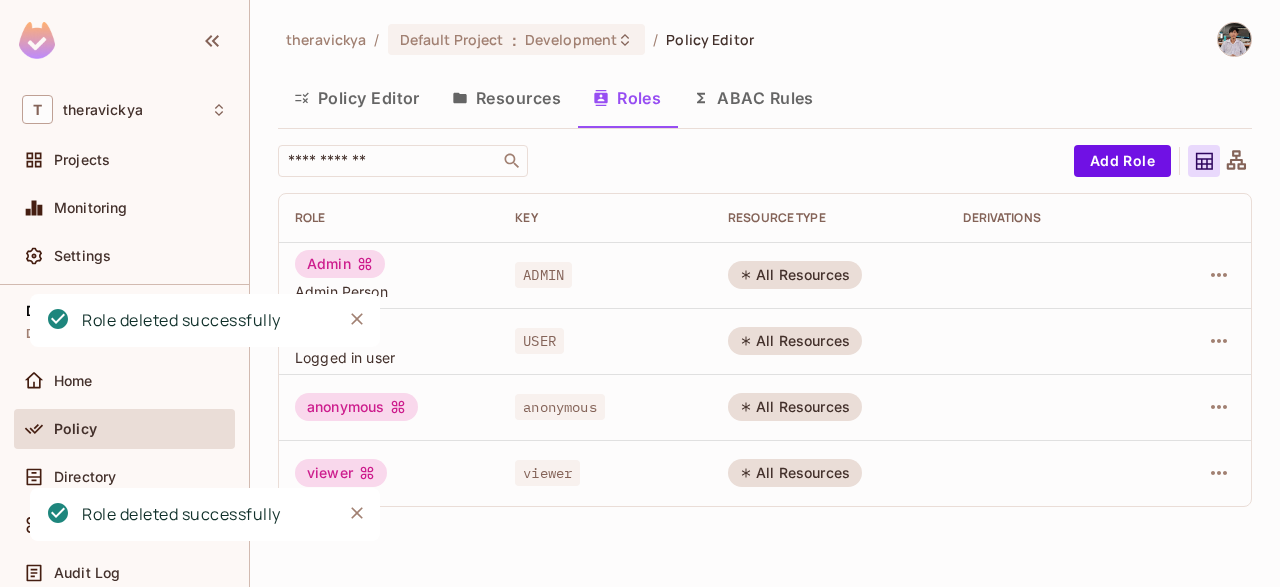 click on "Policy Editor" at bounding box center [357, 98] 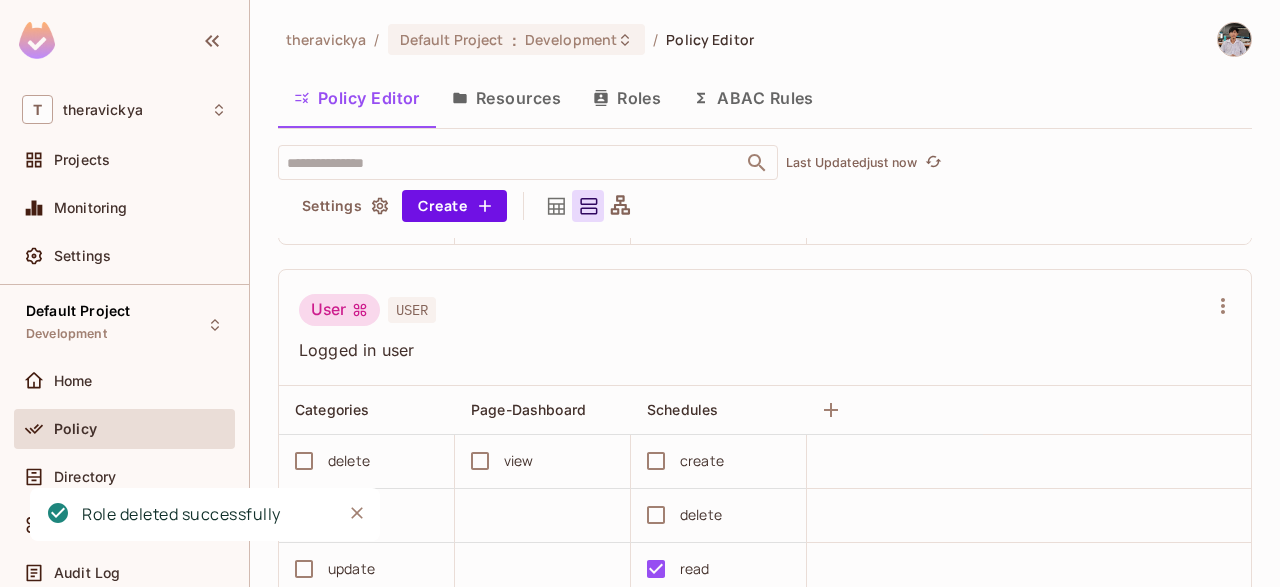 scroll, scrollTop: 819, scrollLeft: 0, axis: vertical 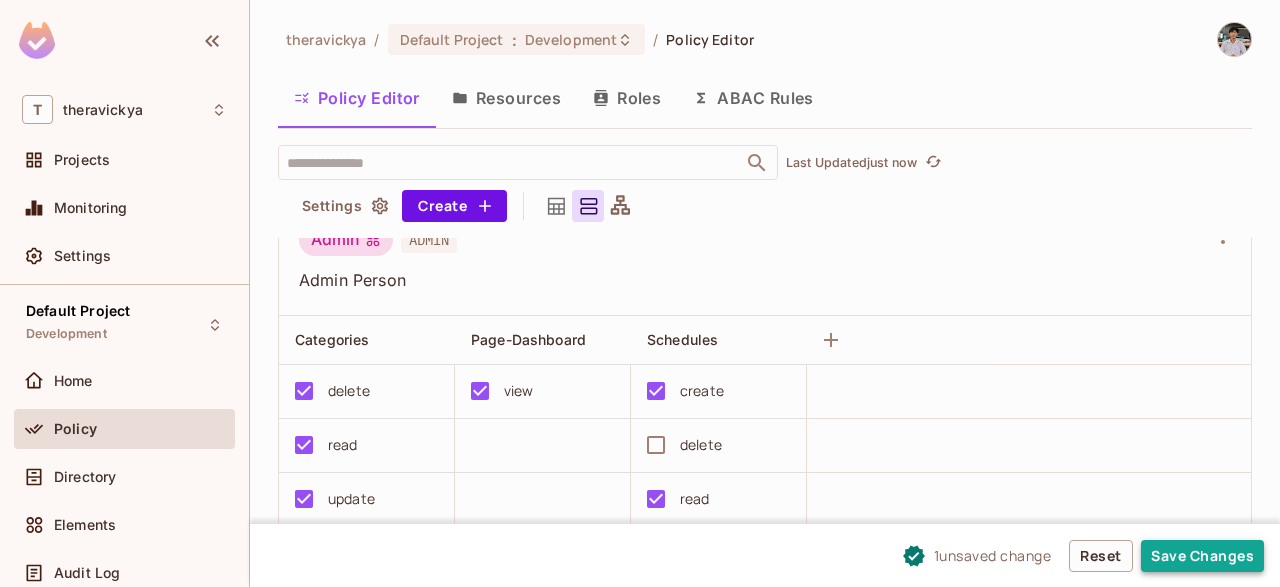 click on "Save Changes" at bounding box center (1202, 556) 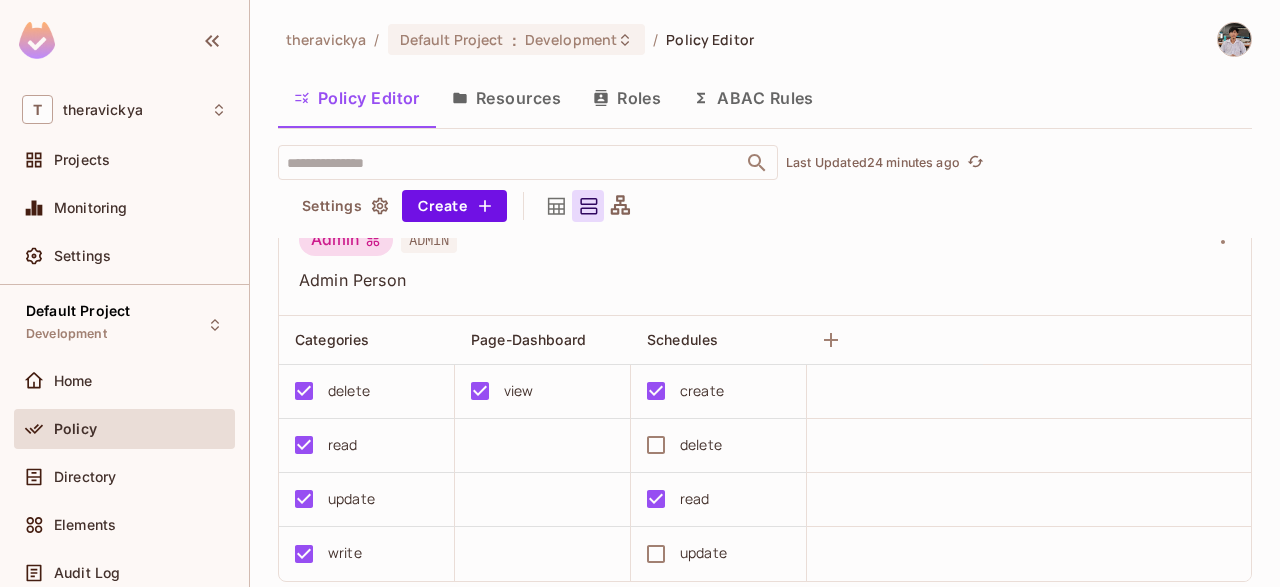 click on "Resources" at bounding box center (506, 98) 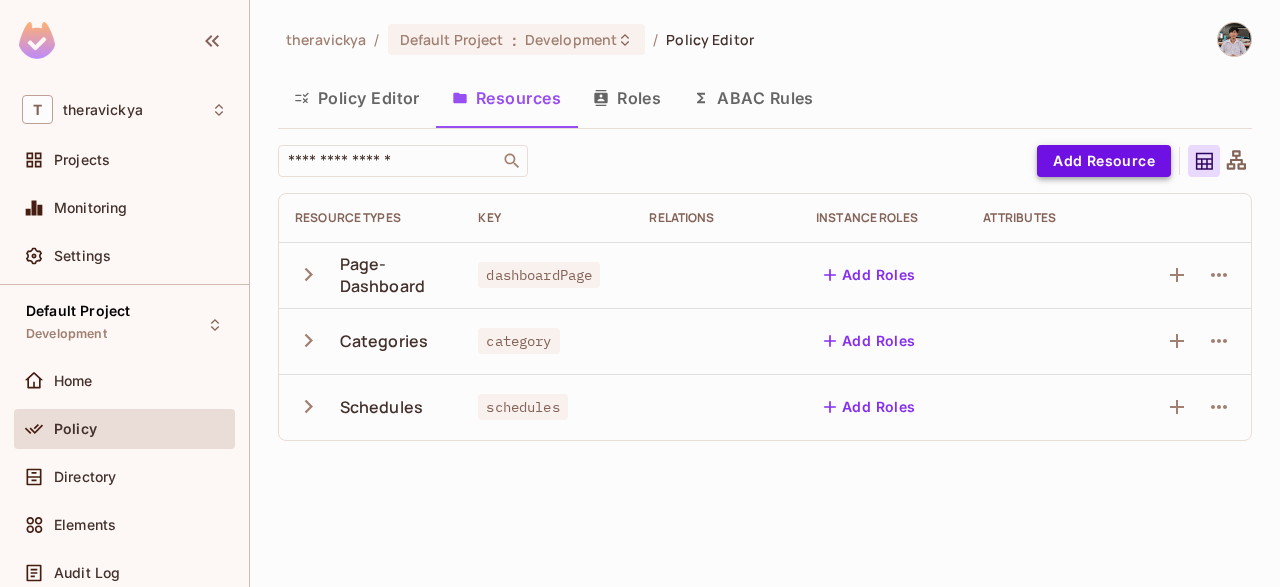 click on "Add Resource" at bounding box center (1104, 161) 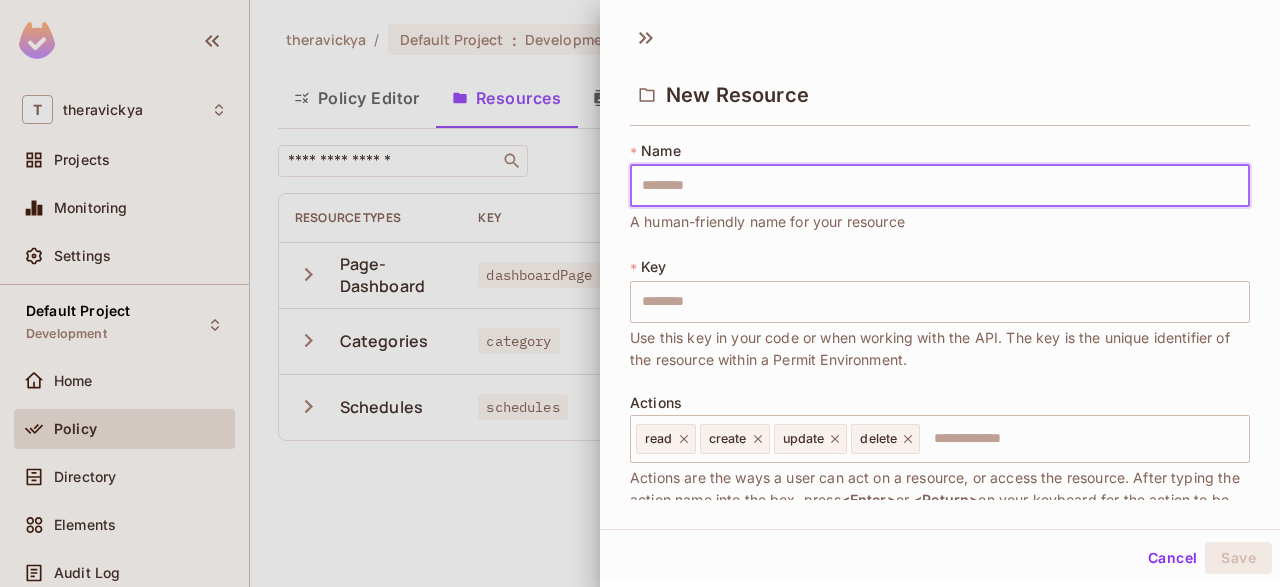 click at bounding box center [940, 186] 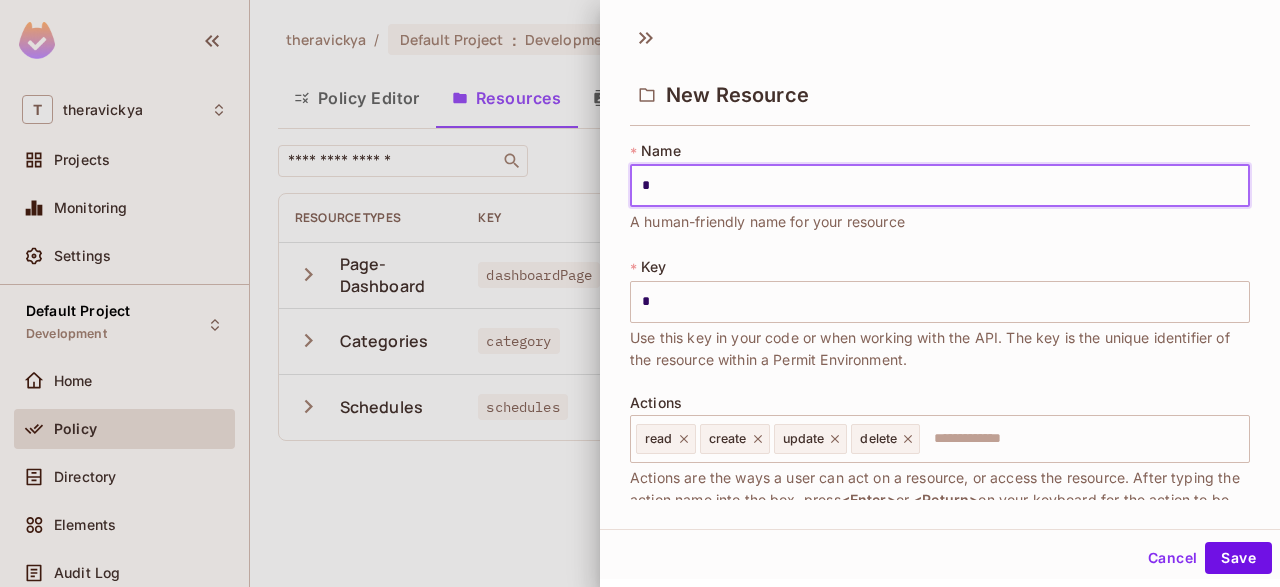 type on "**" 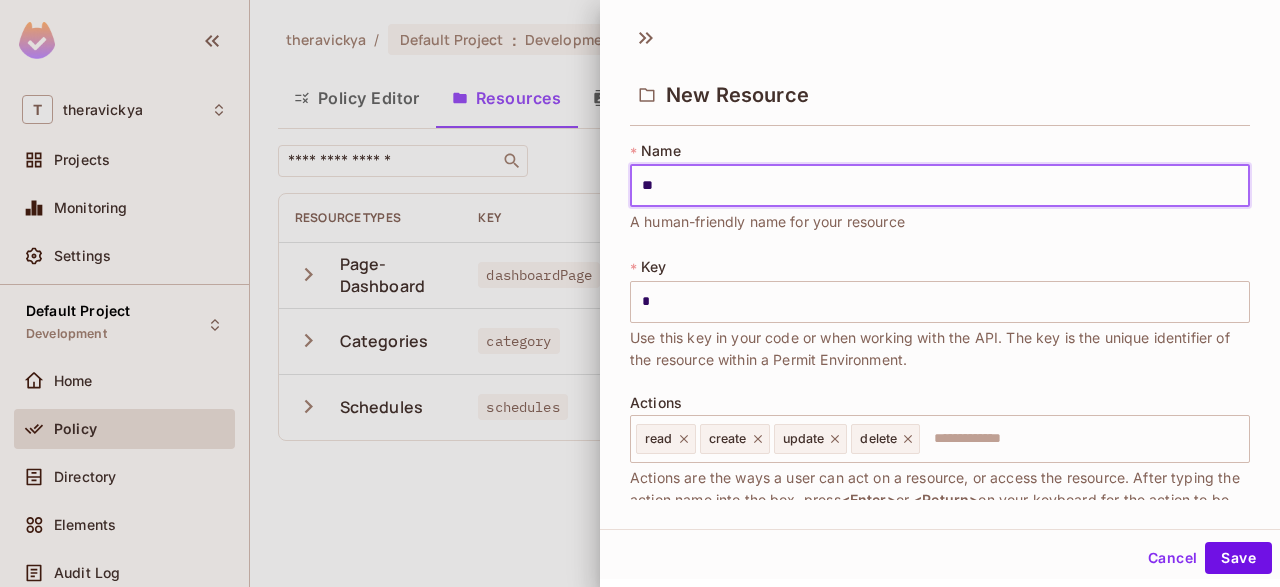 type on "**" 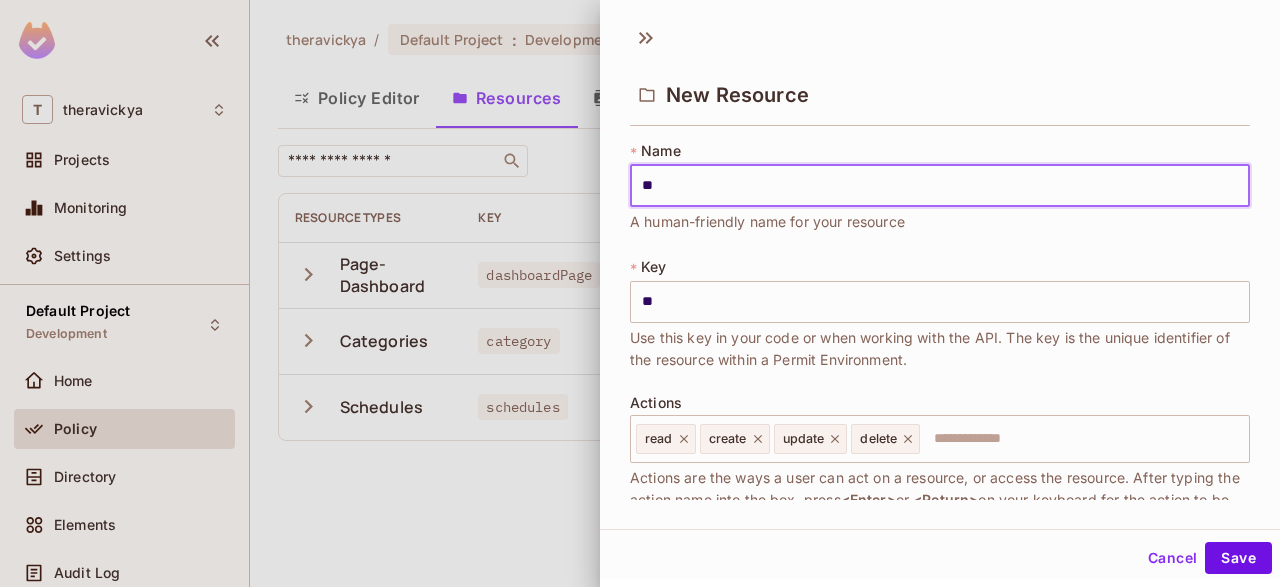 type on "***" 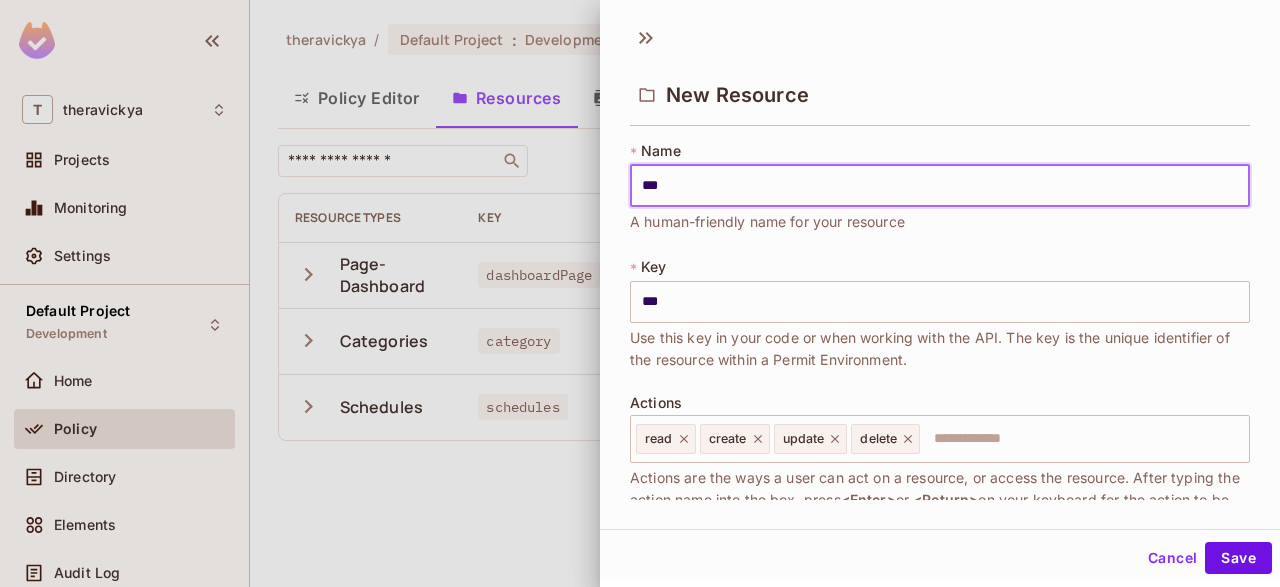 type on "****" 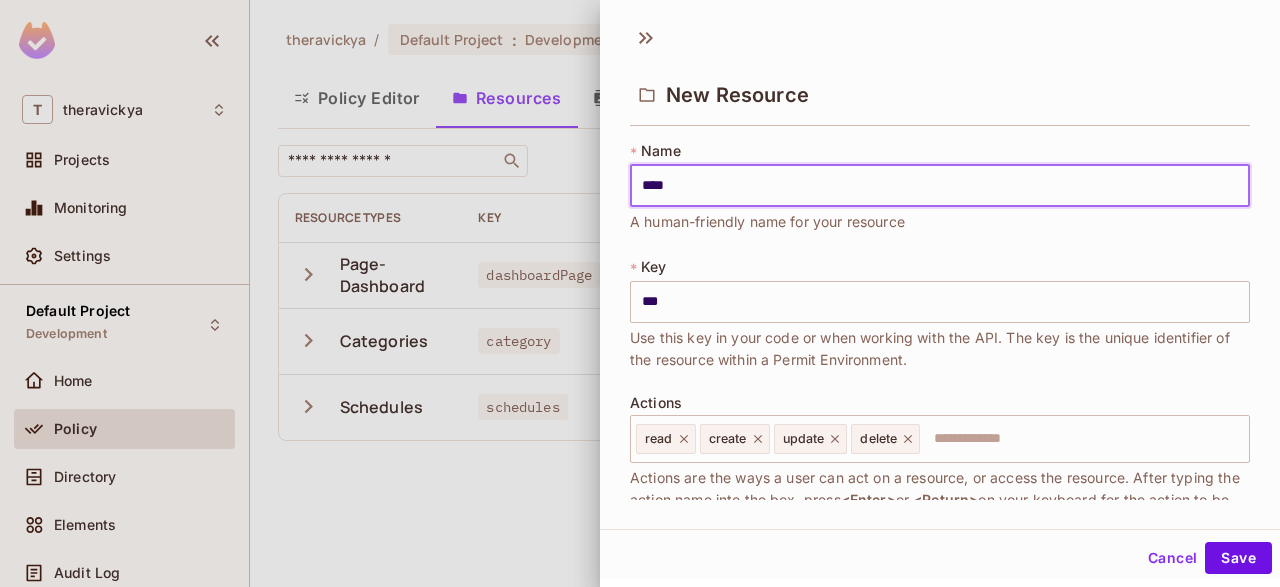 type on "****" 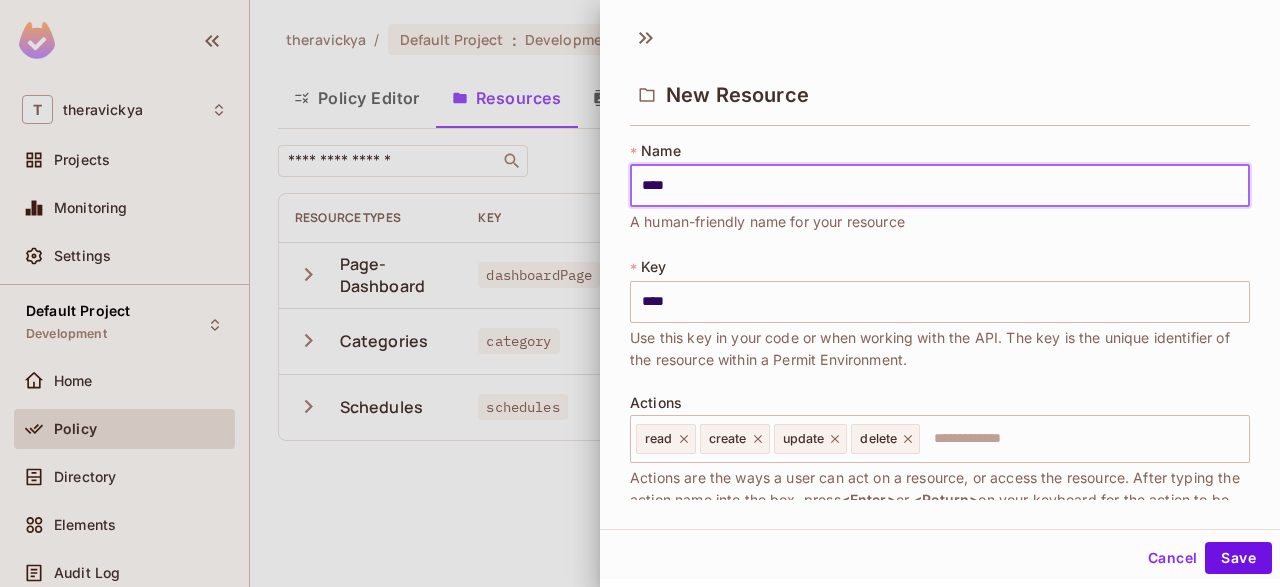 type on "*****" 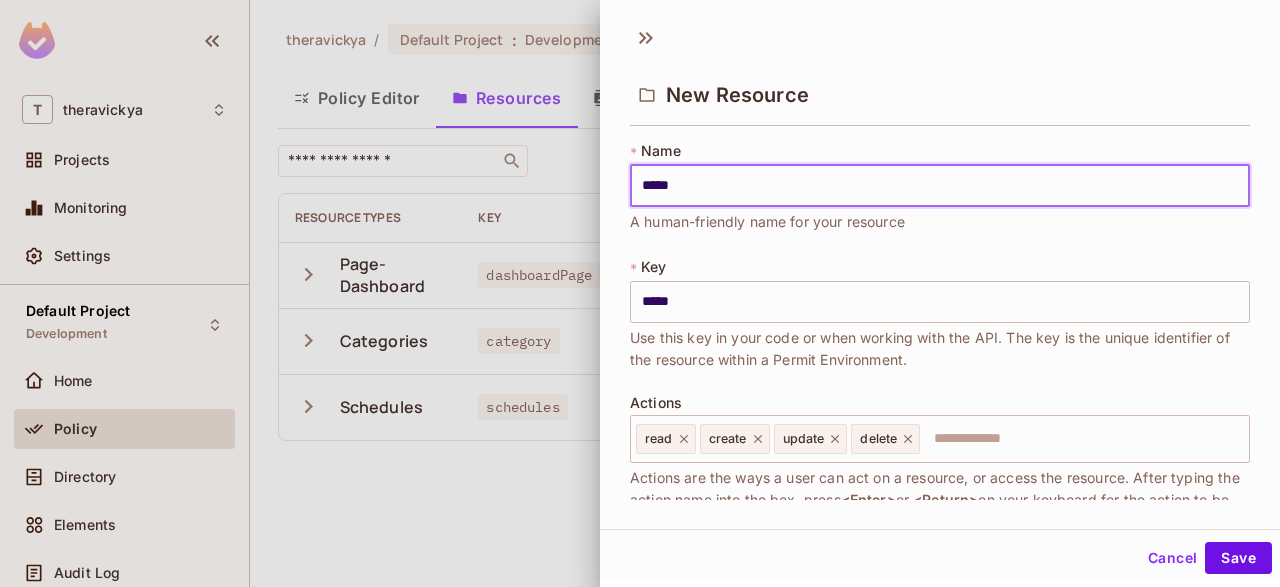 type on "******" 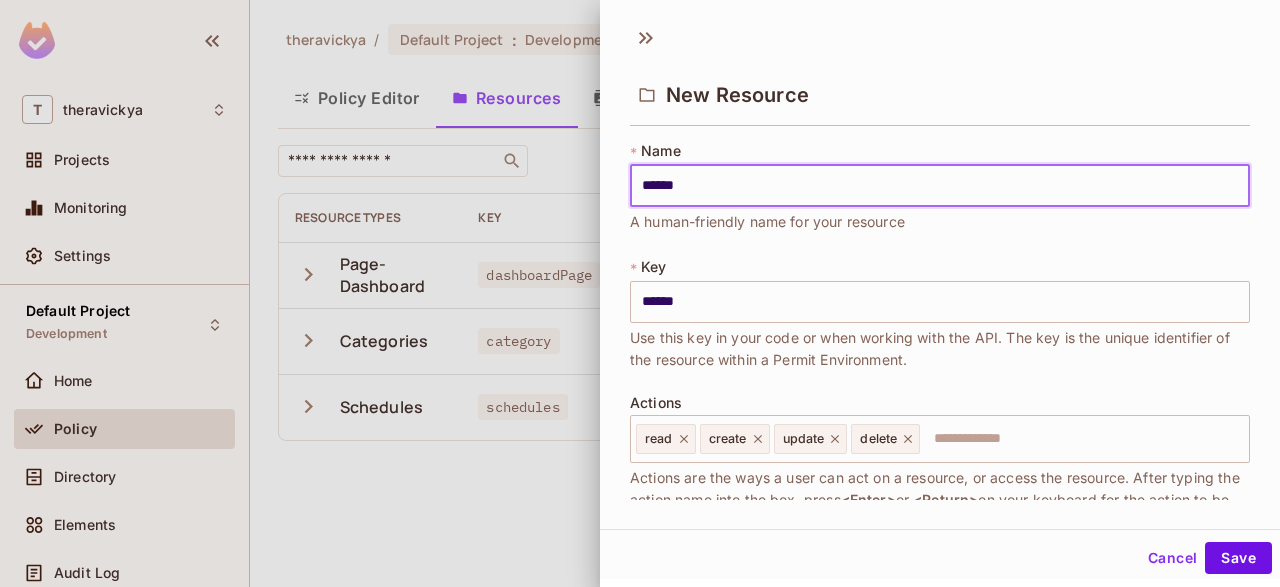 type on "*******" 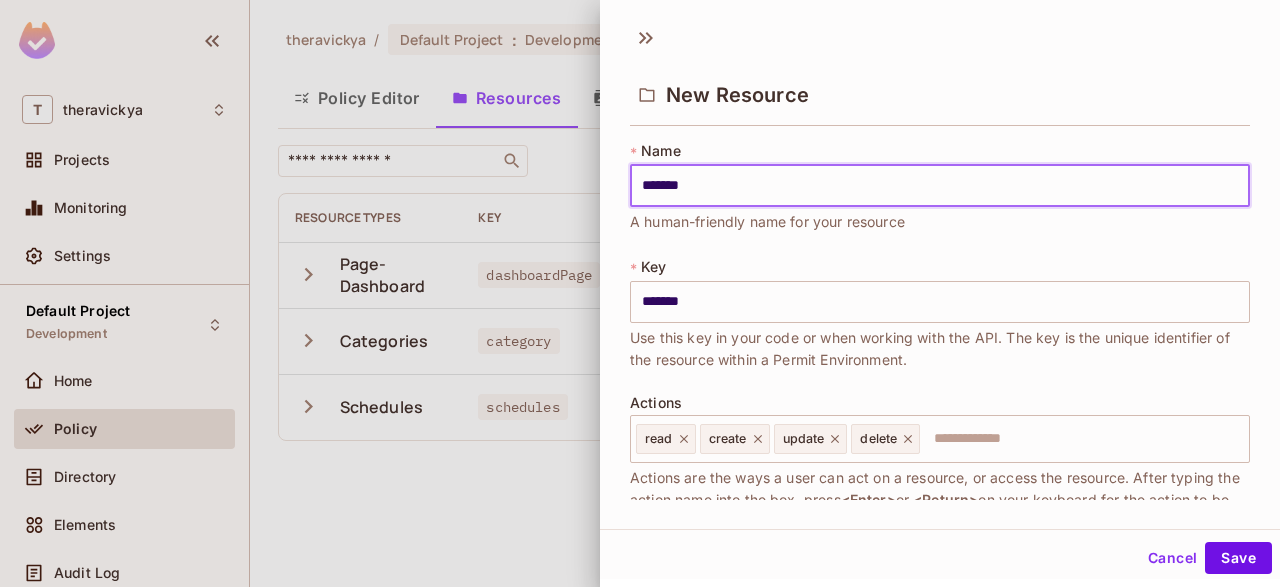 type on "********" 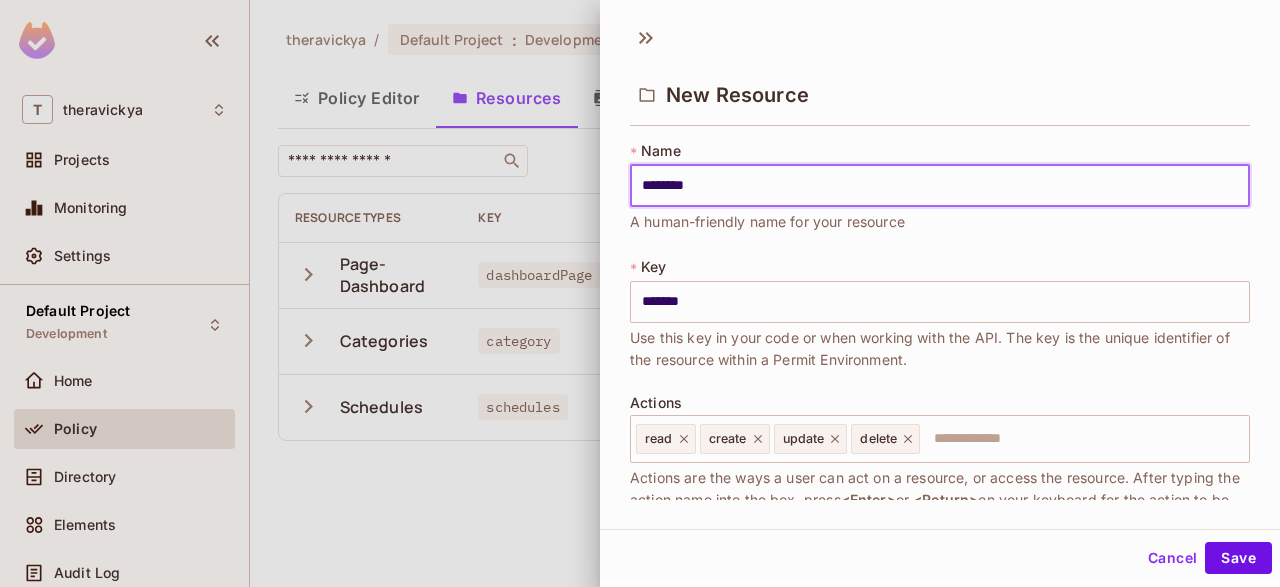 type on "********" 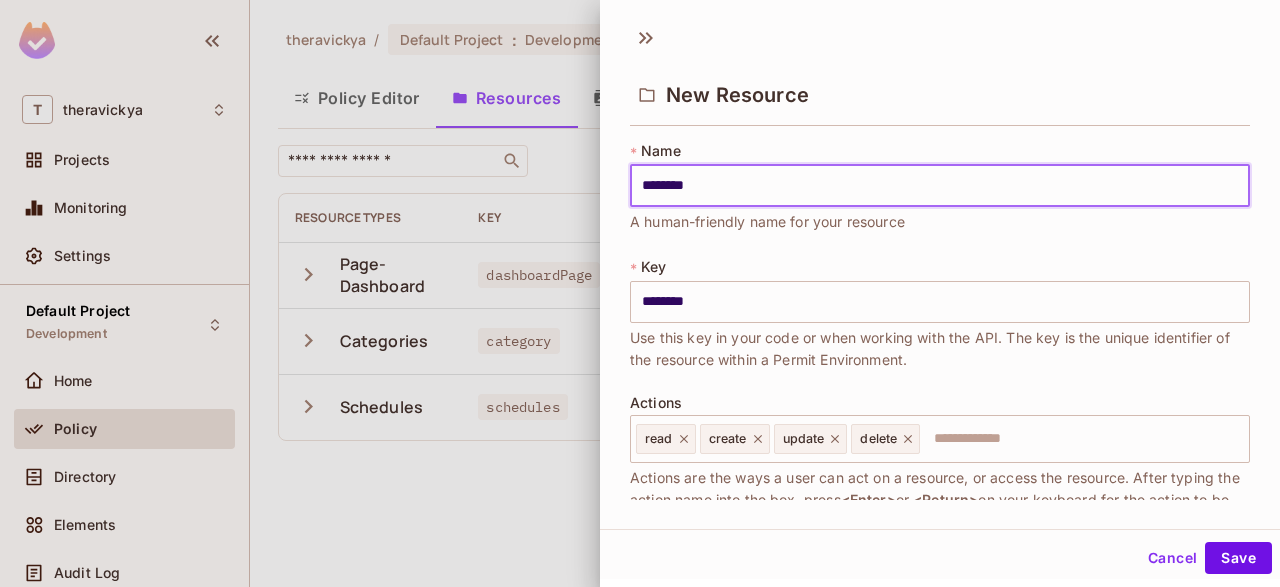 type on "*********" 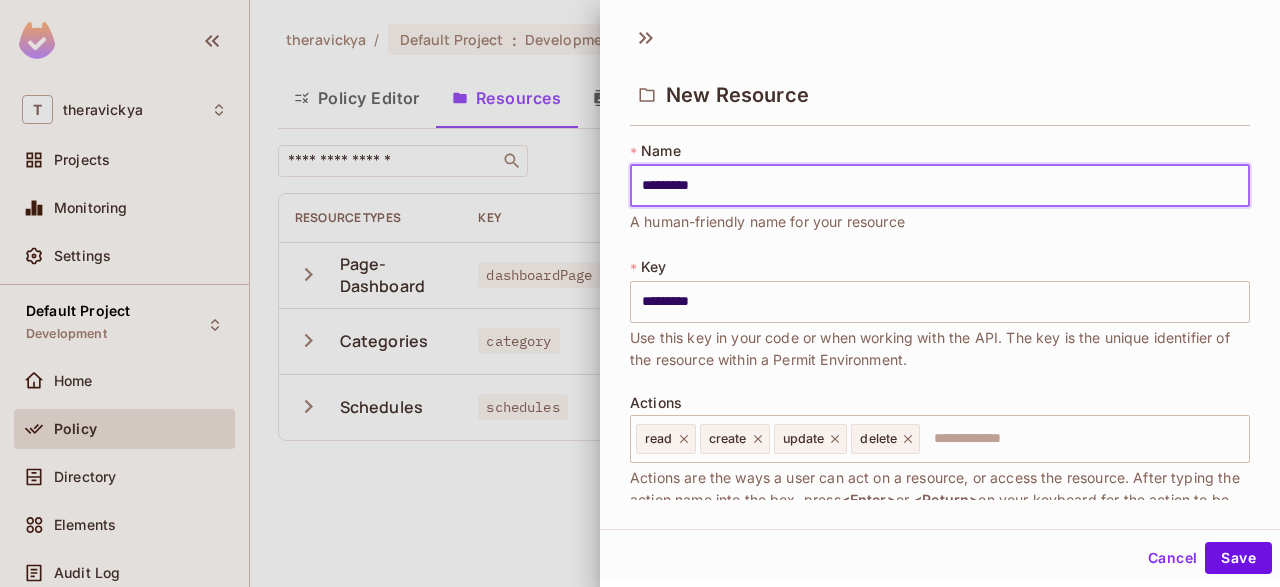 type on "**********" 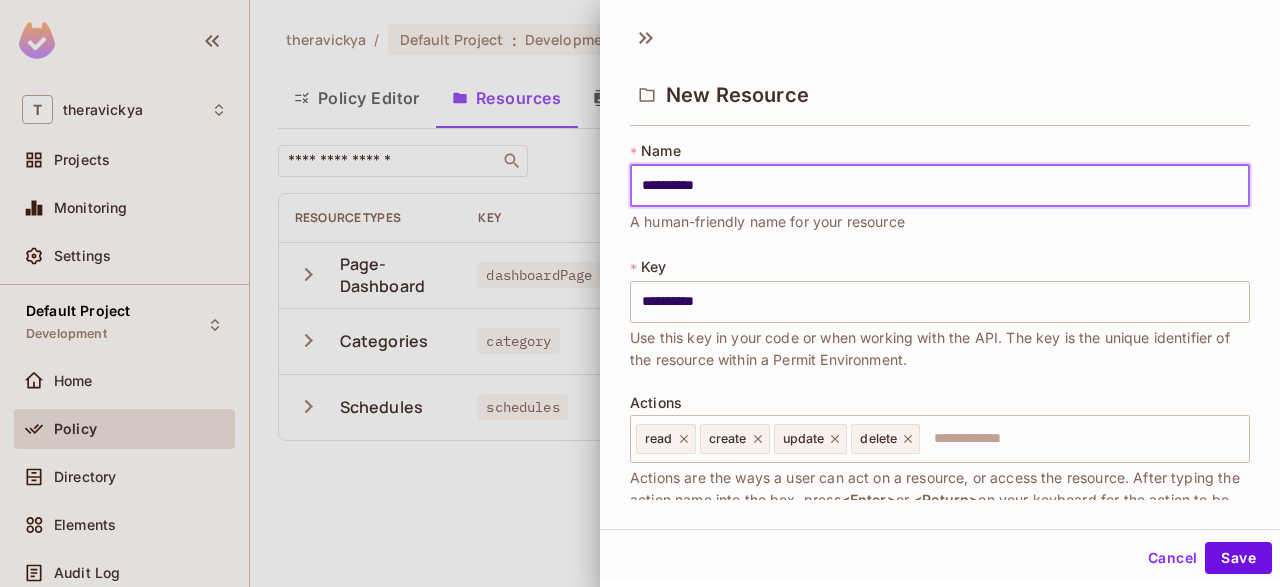 type on "**********" 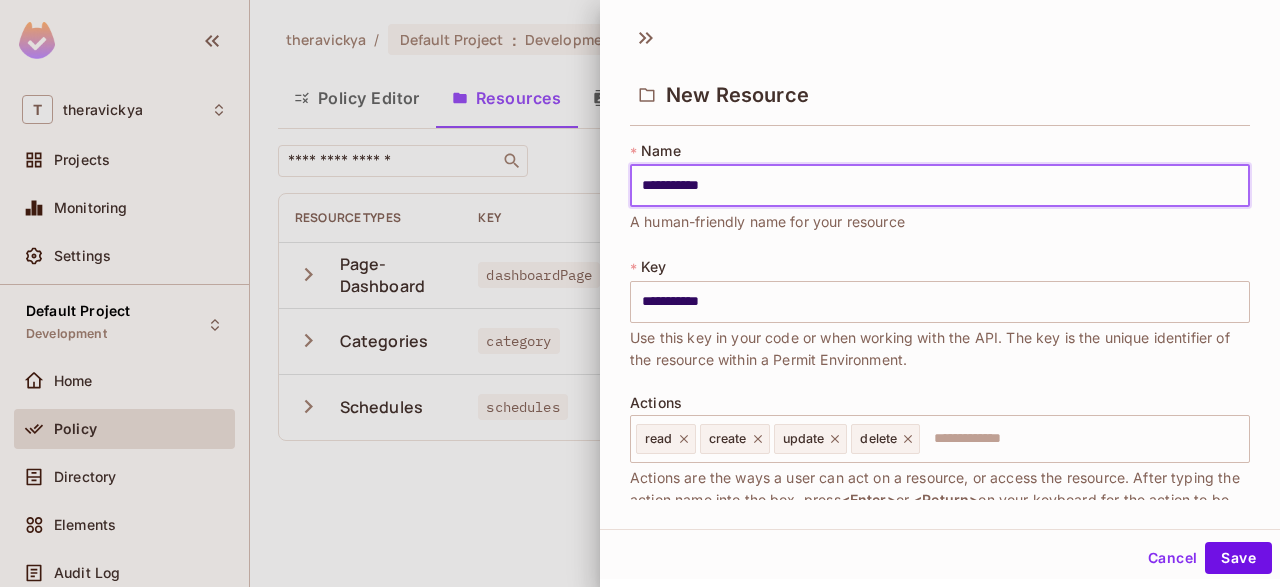type on "**********" 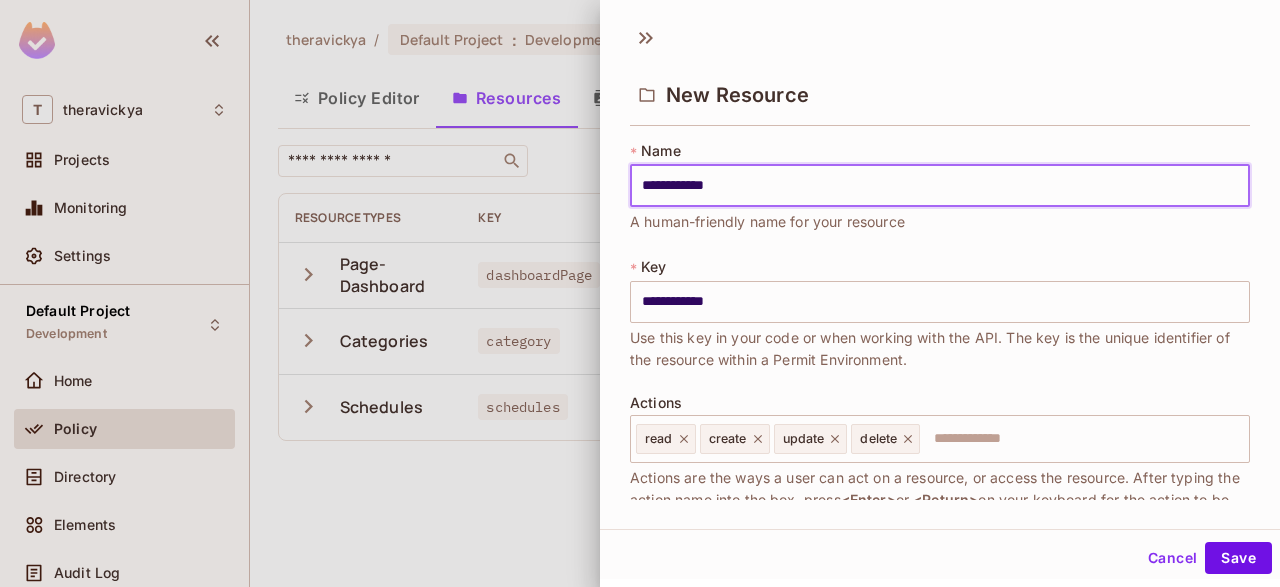type on "**********" 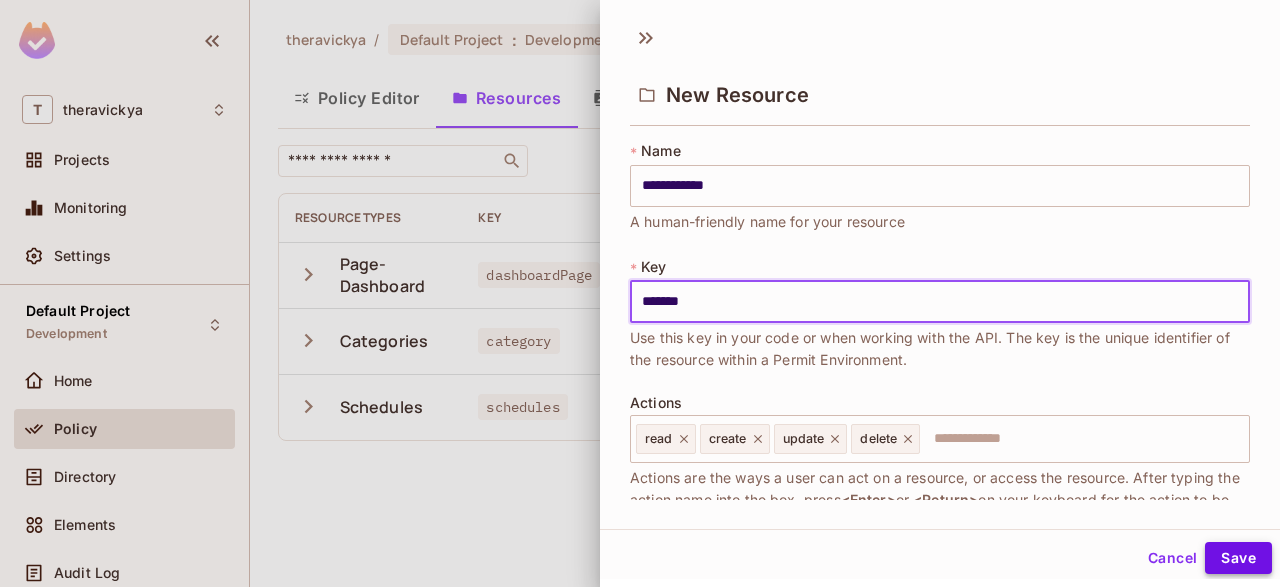 type on "*******" 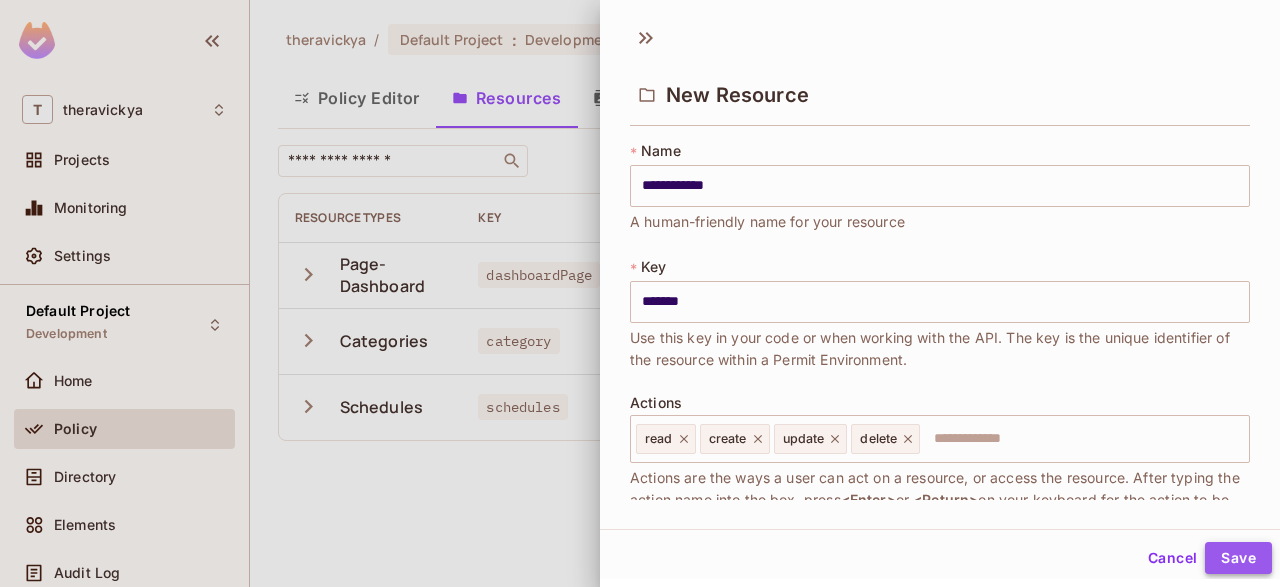 click on "Save" at bounding box center [1238, 558] 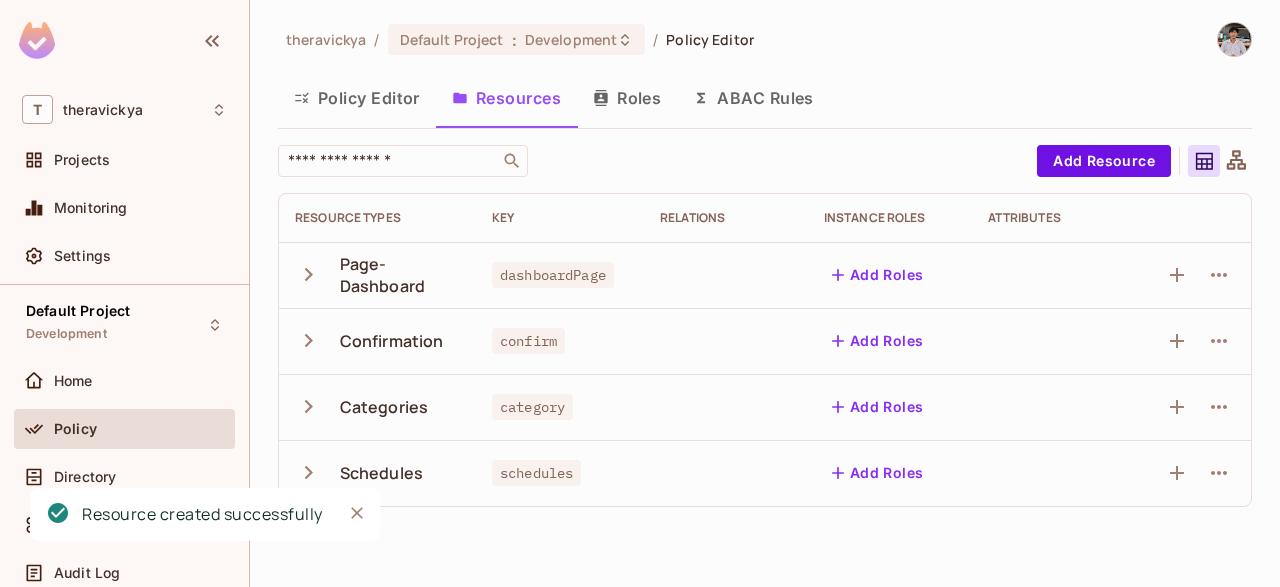 type 